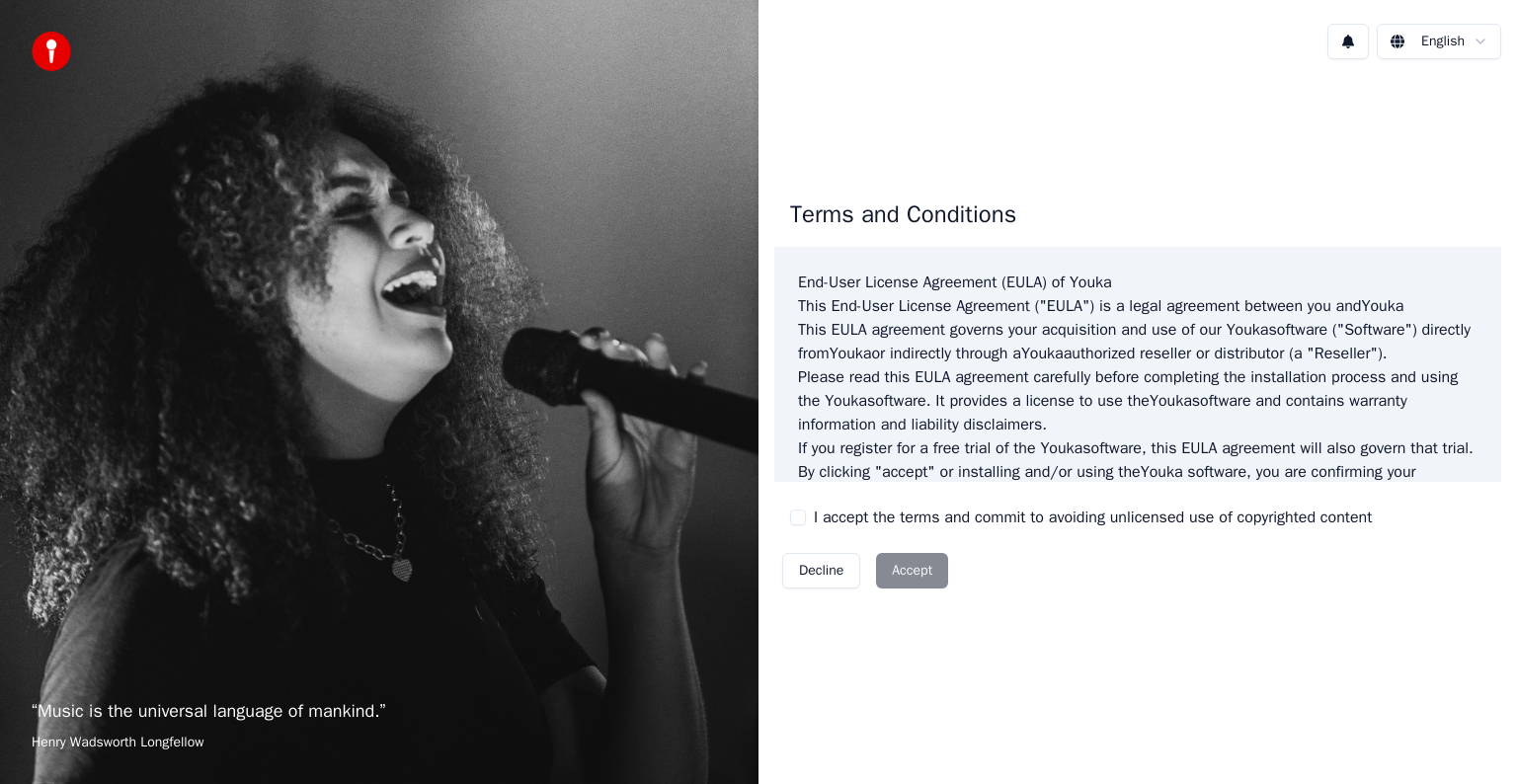 scroll, scrollTop: 0, scrollLeft: 0, axis: both 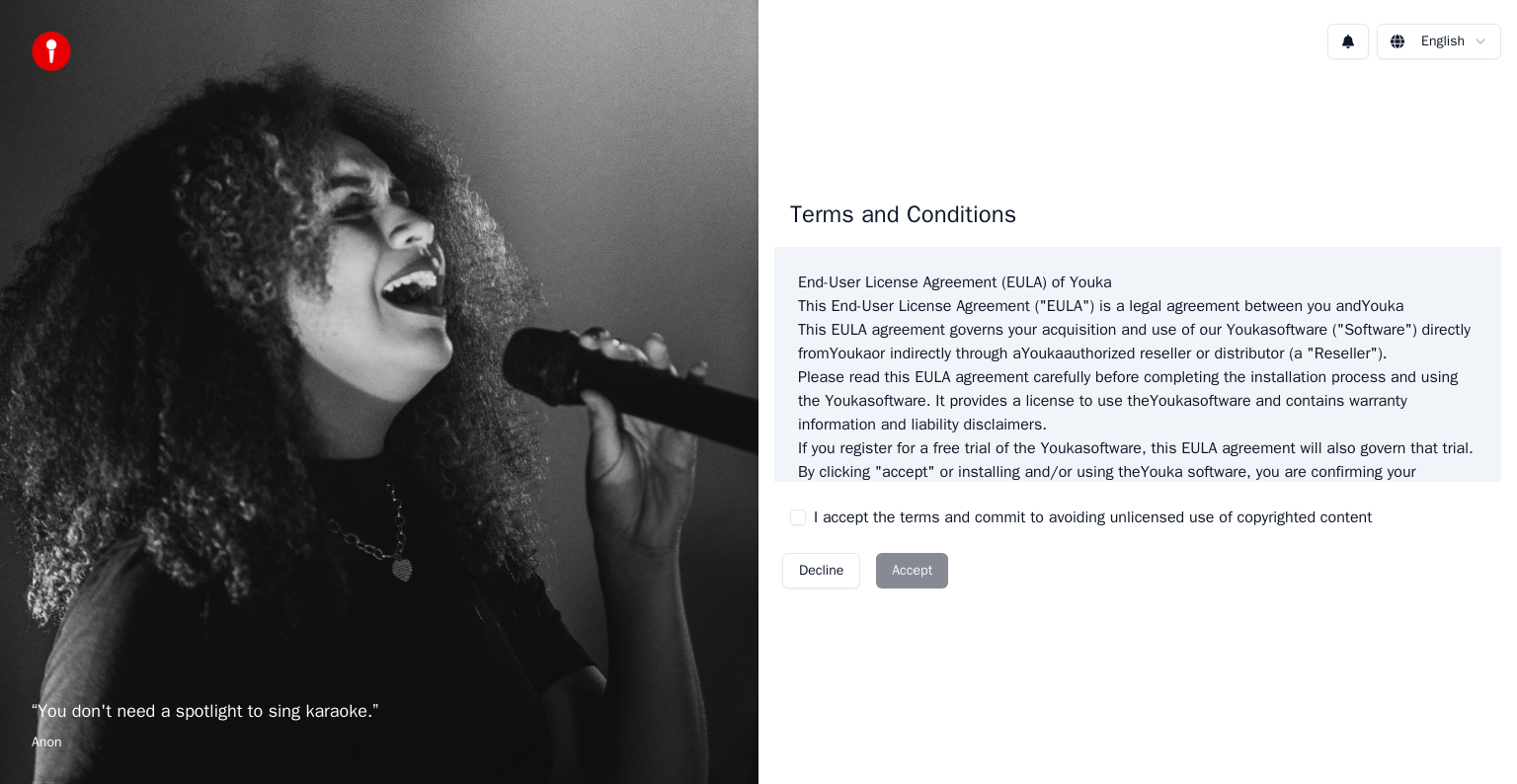 click on "Decline Accept" at bounding box center [865, 571] 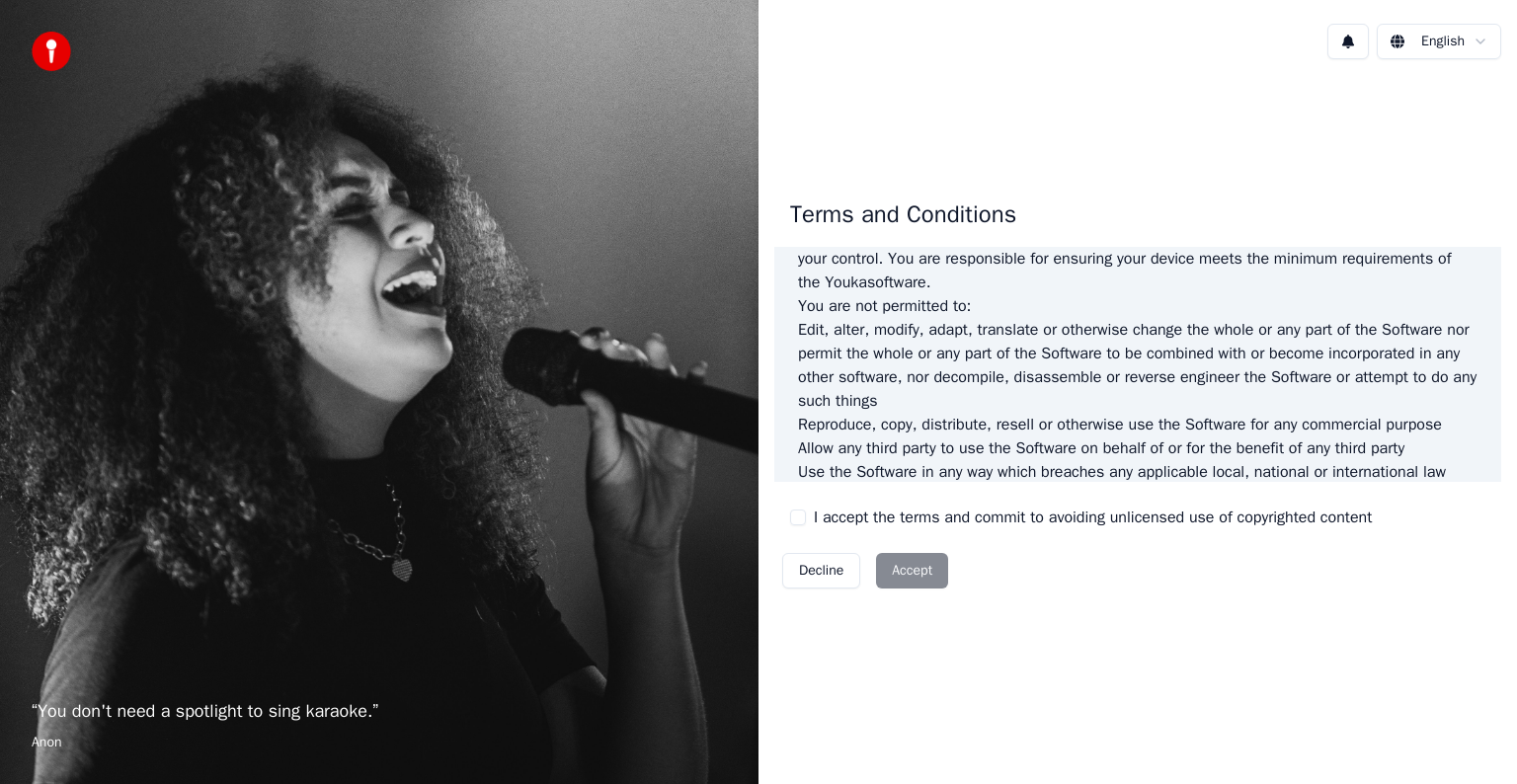 scroll, scrollTop: 1067, scrollLeft: 0, axis: vertical 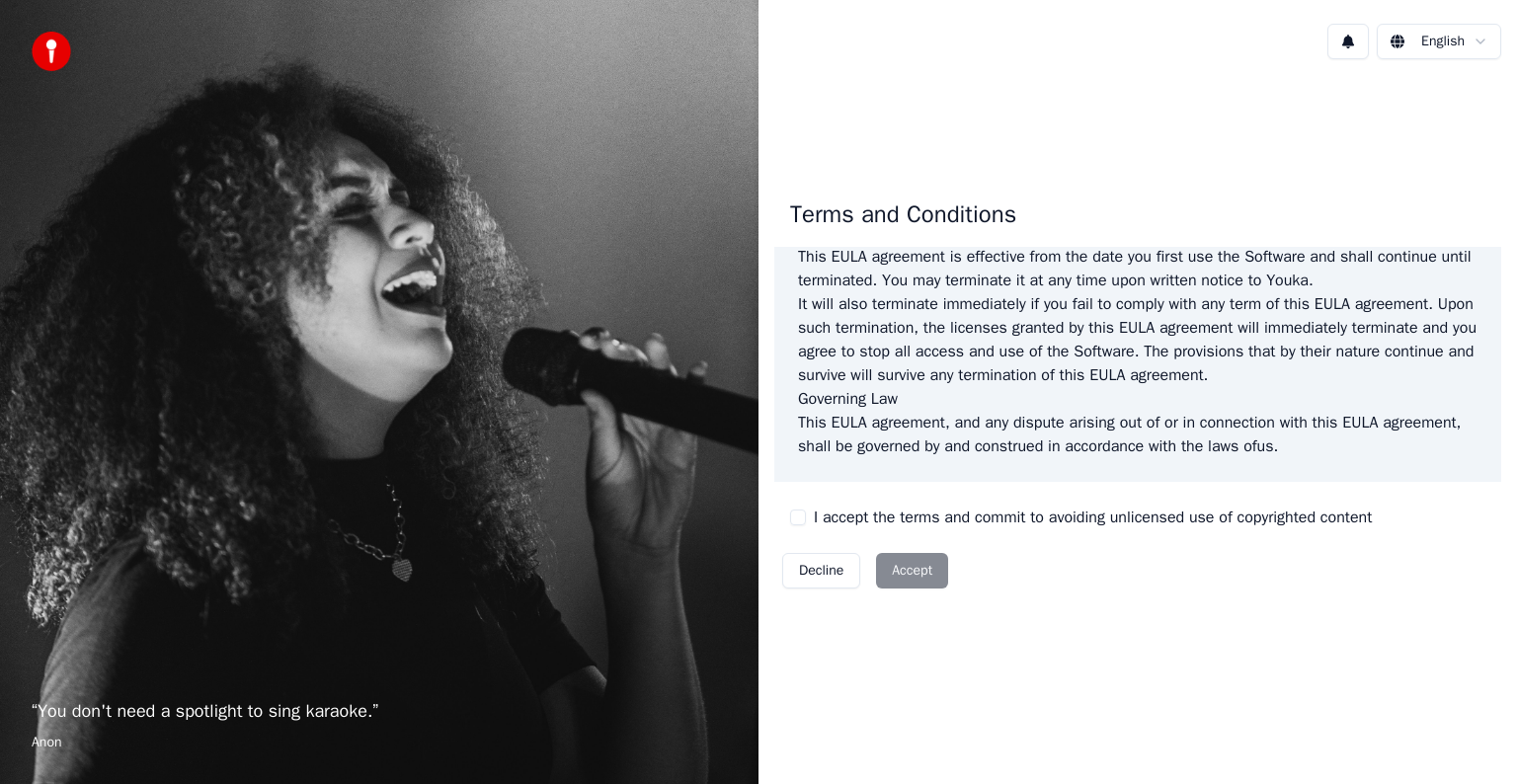 click on "I accept the terms and commit to avoiding unlicensed use of copyrighted content" at bounding box center [798, 517] 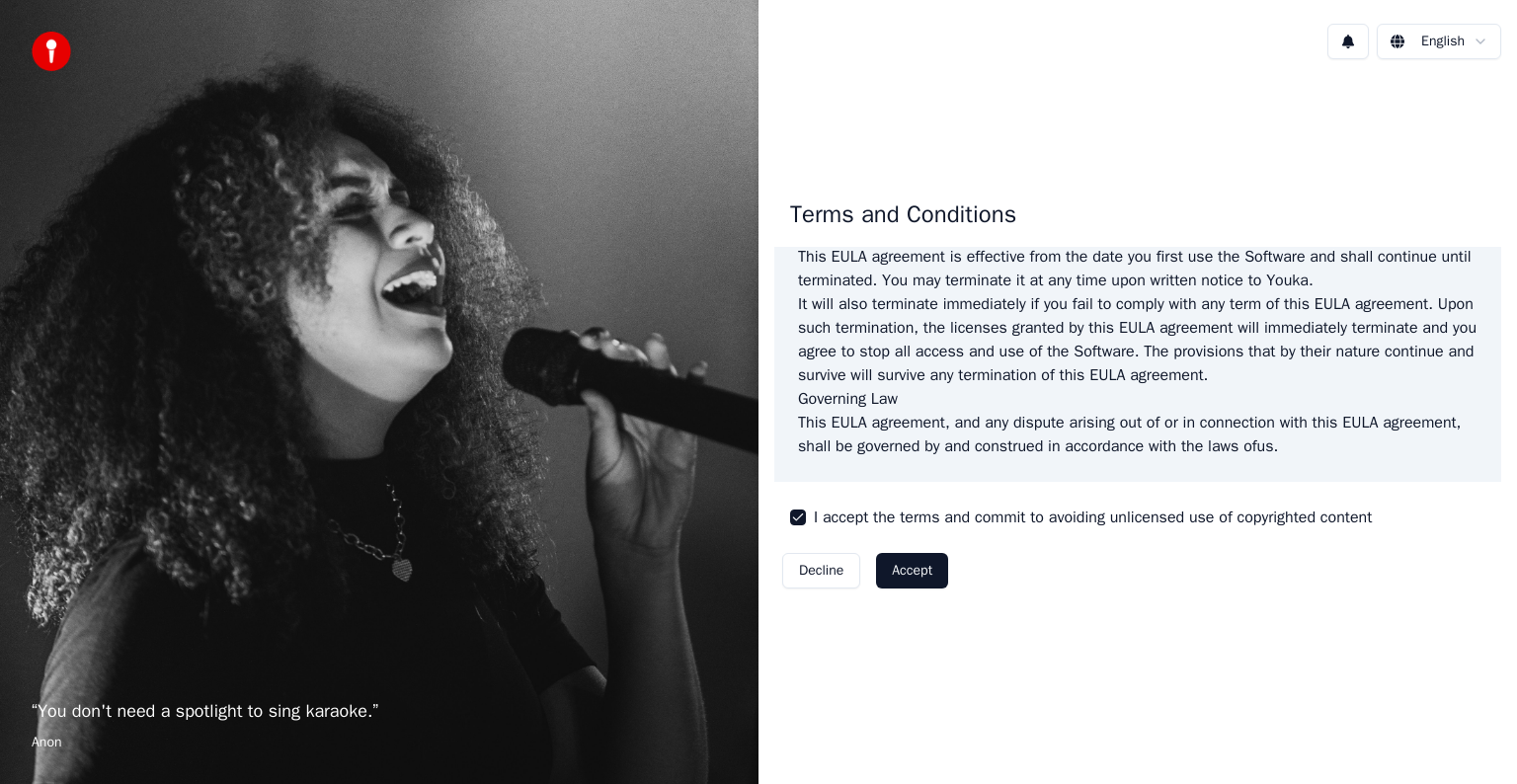 click on "Accept" at bounding box center (912, 571) 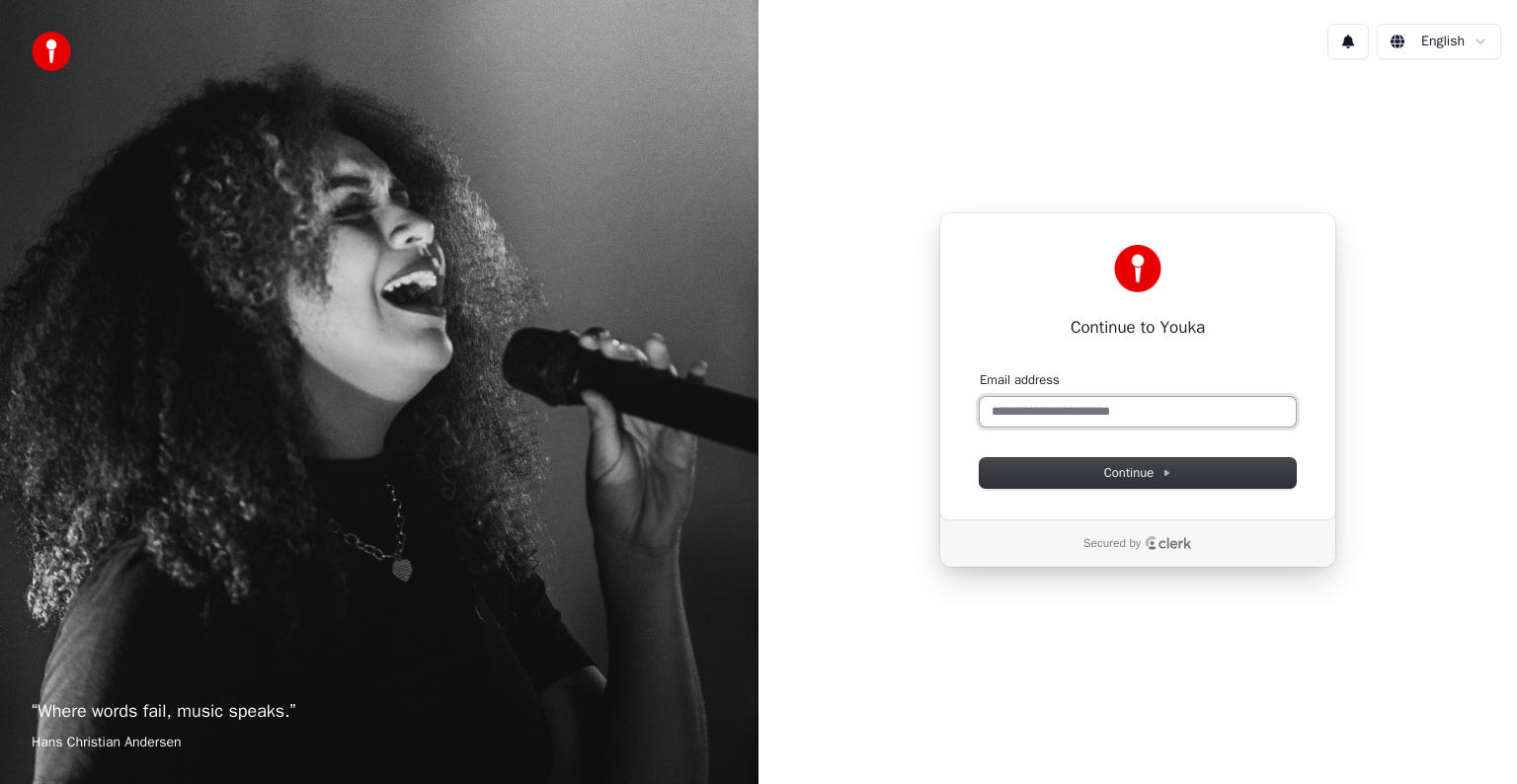 click on "Email address" at bounding box center (1138, 412) 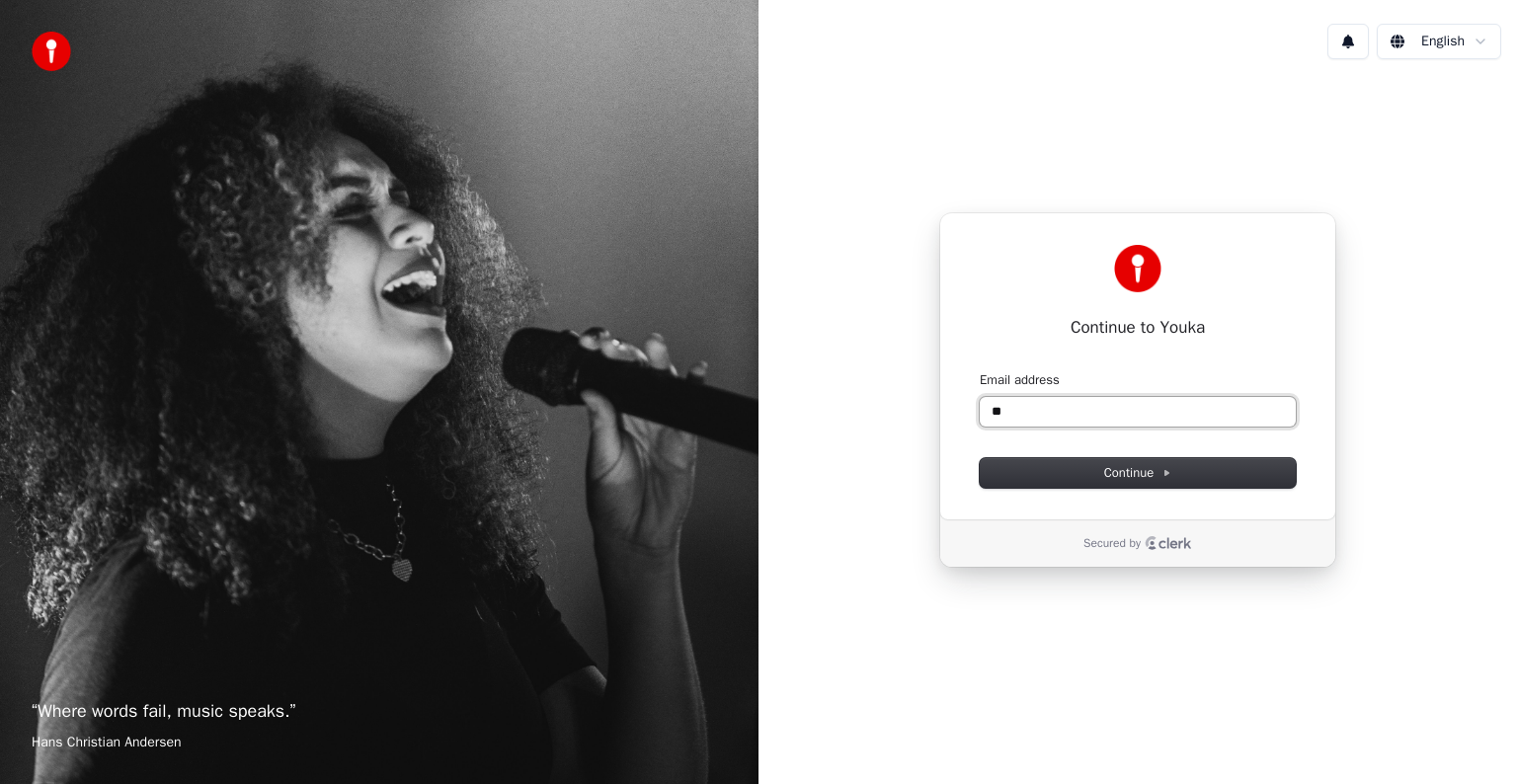 type on "*" 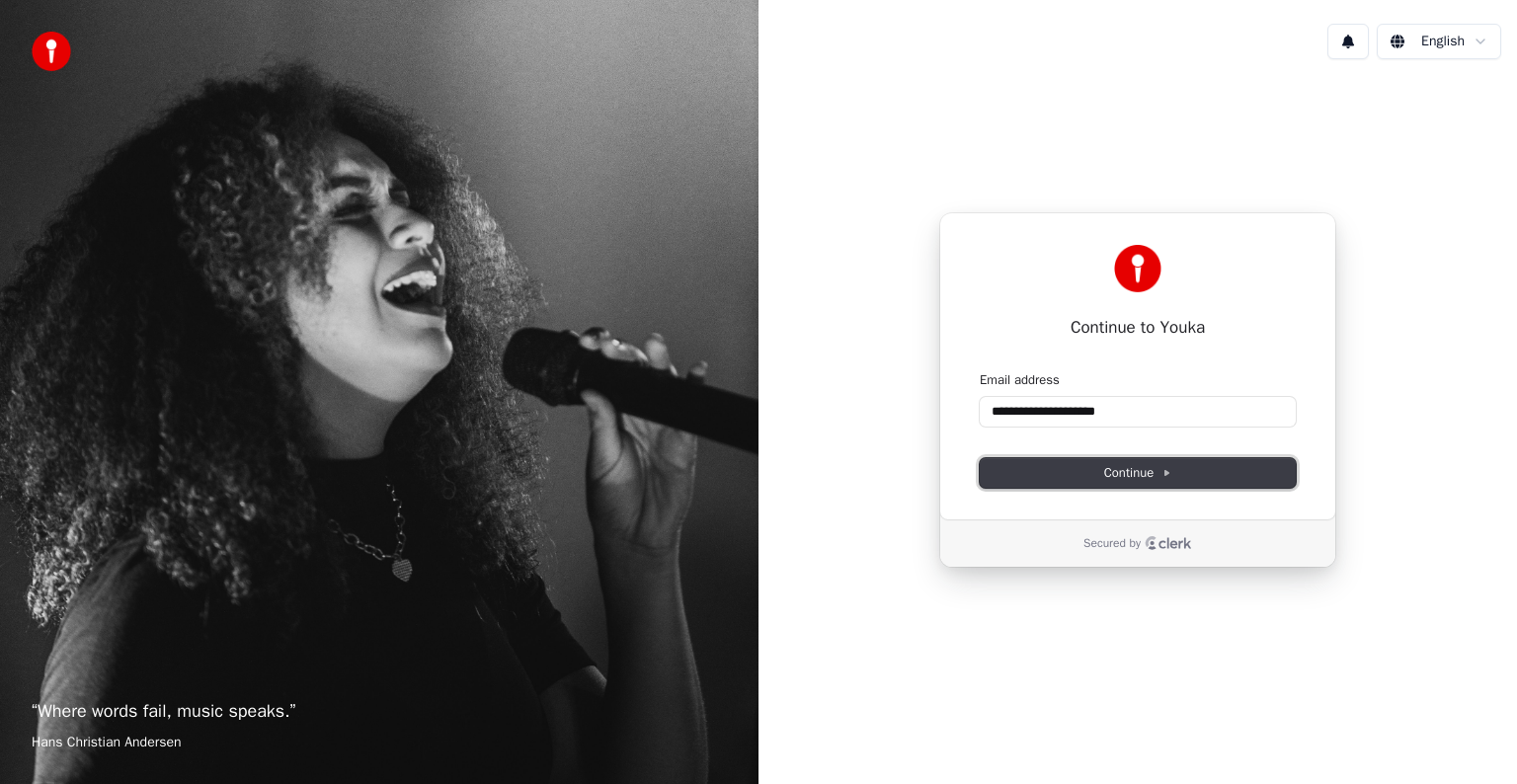 click on "Continue" at bounding box center (1138, 473) 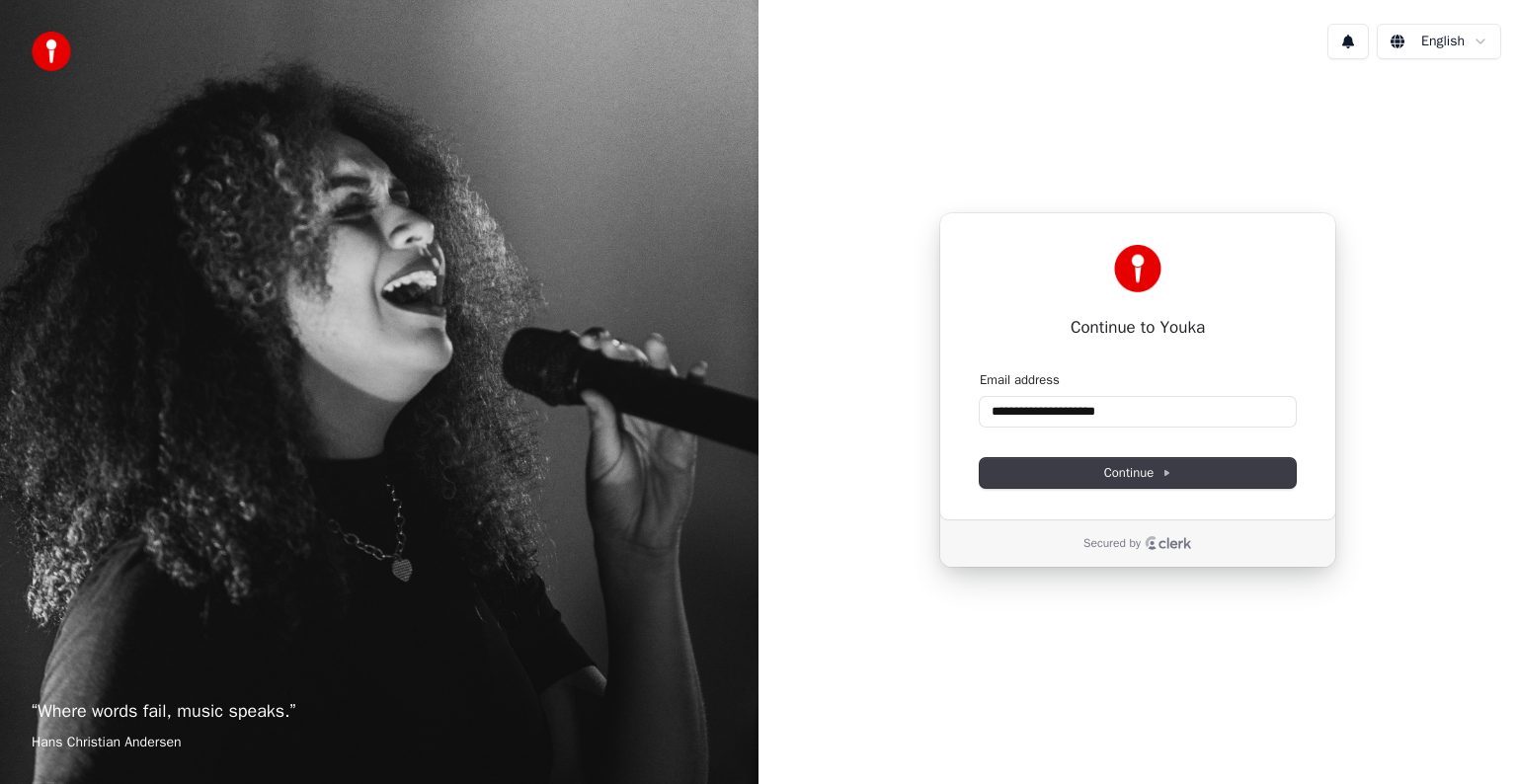 type on "**********" 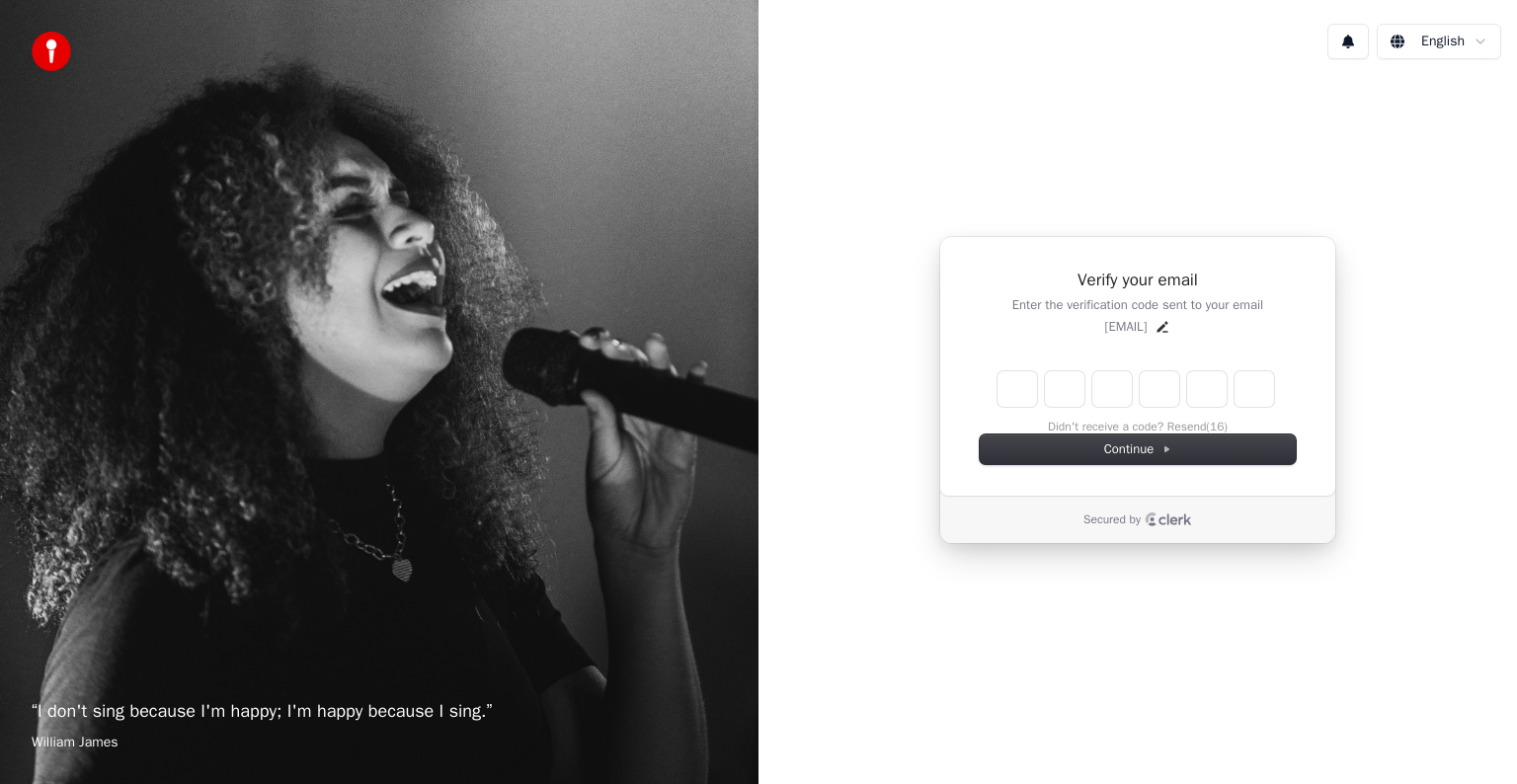 type on "*" 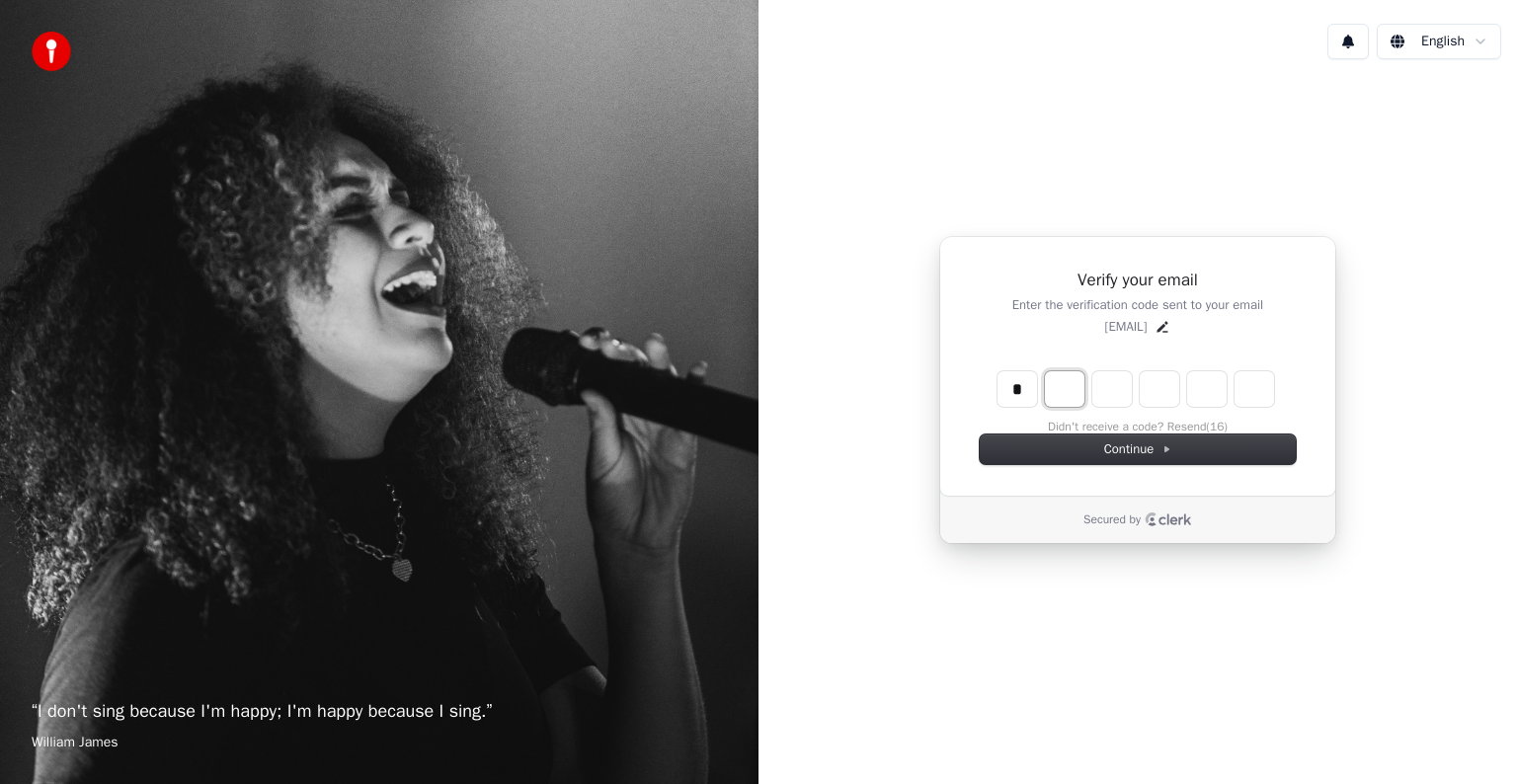 type on "*" 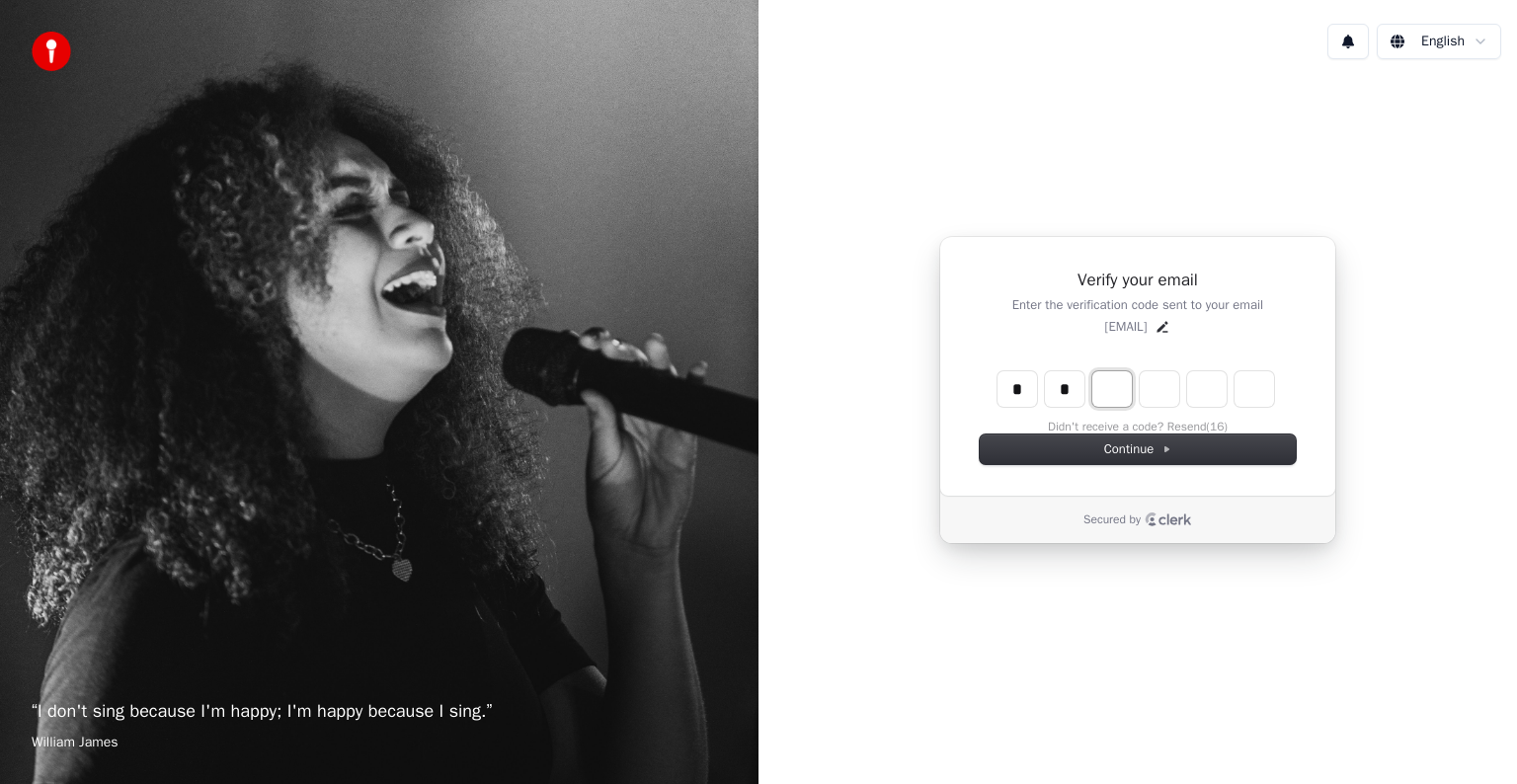 type on "**" 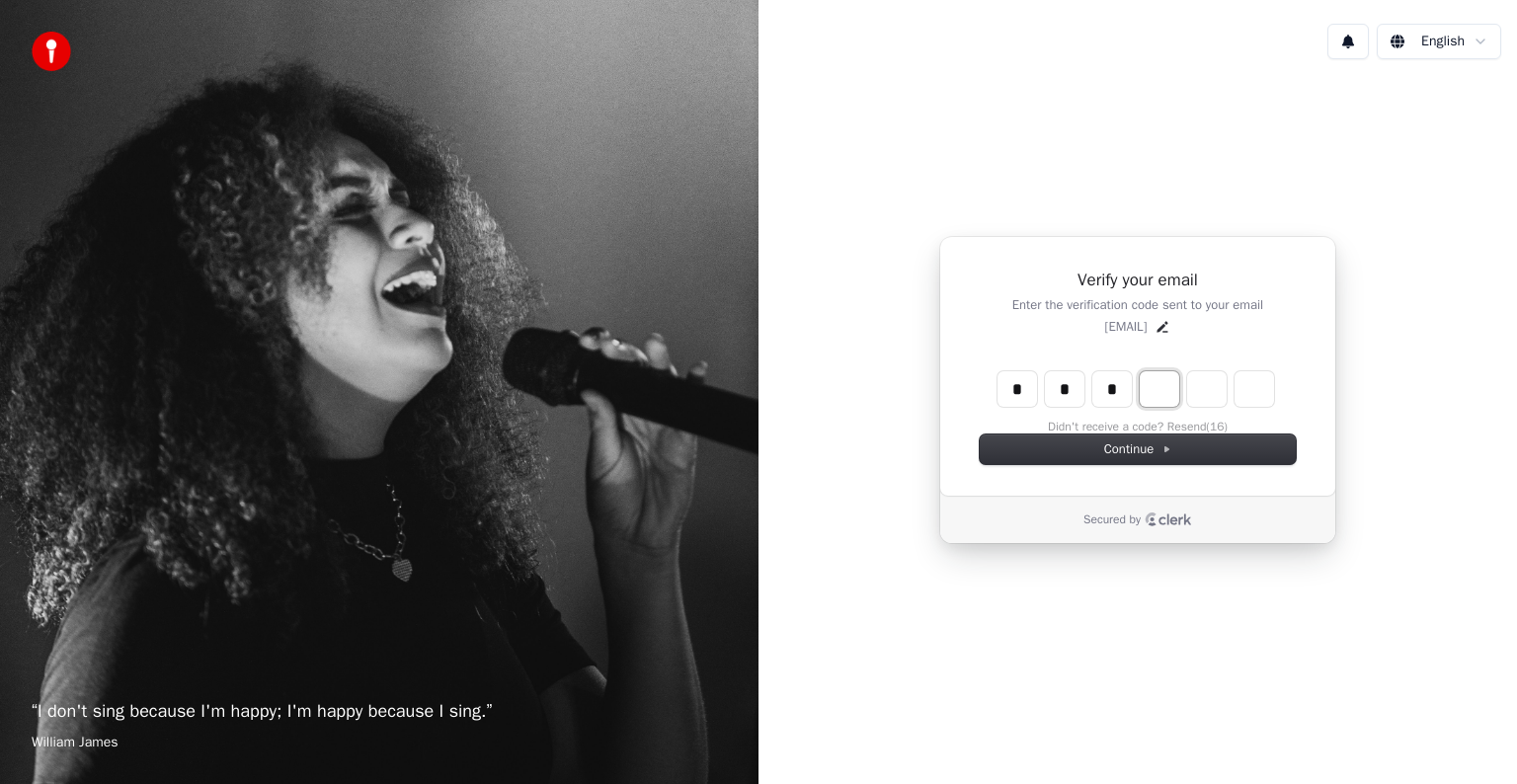 type on "***" 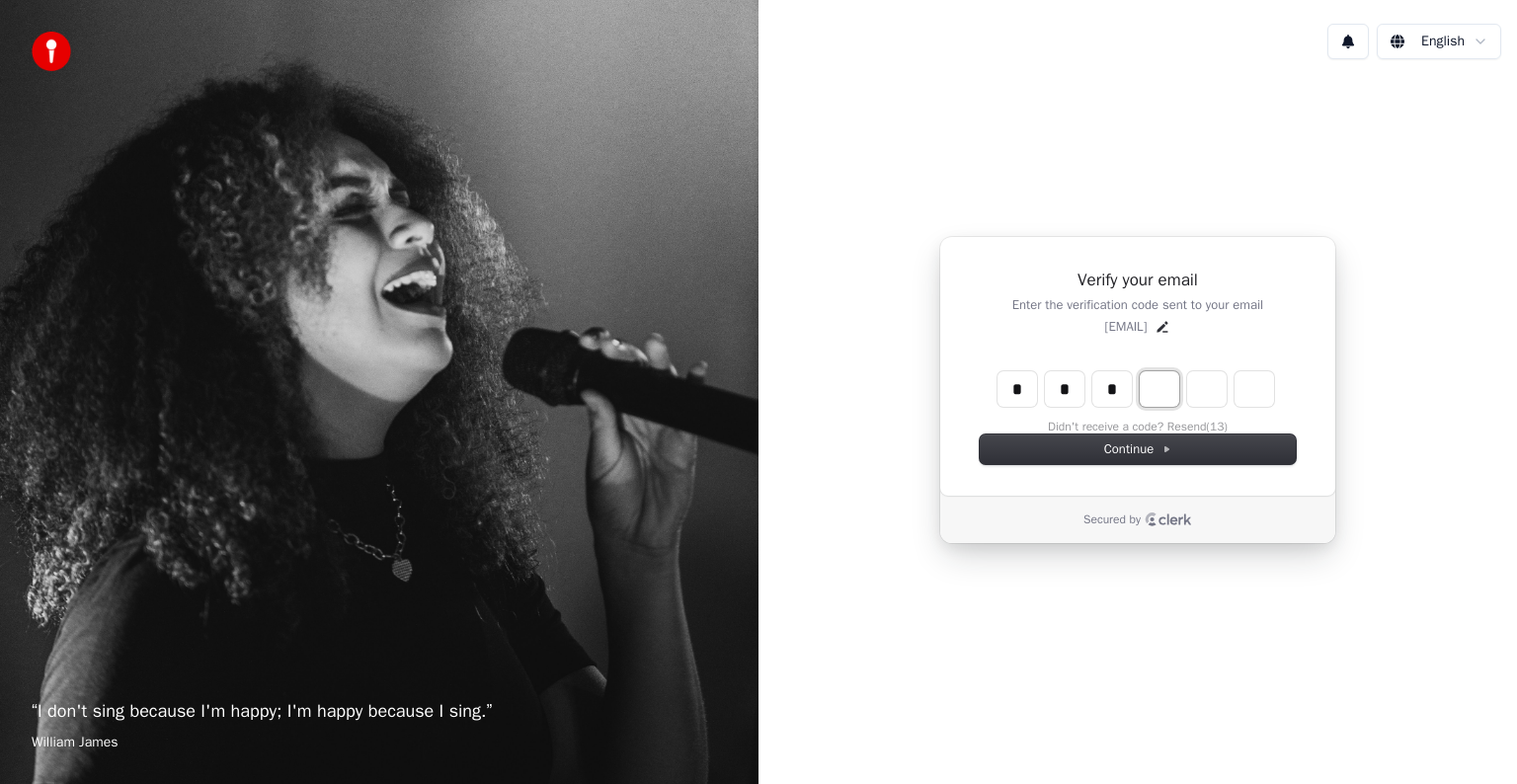 type on "*" 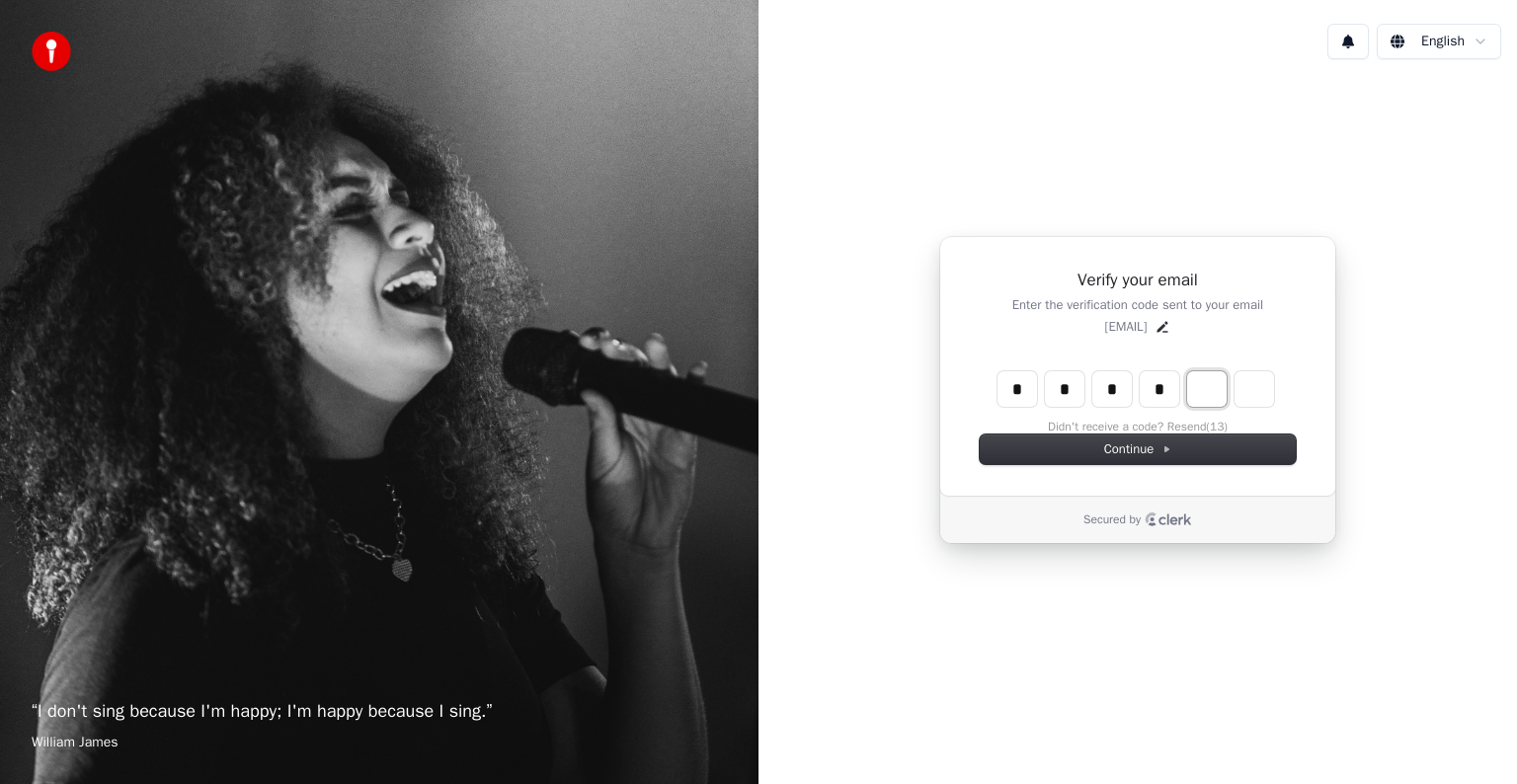 type on "****" 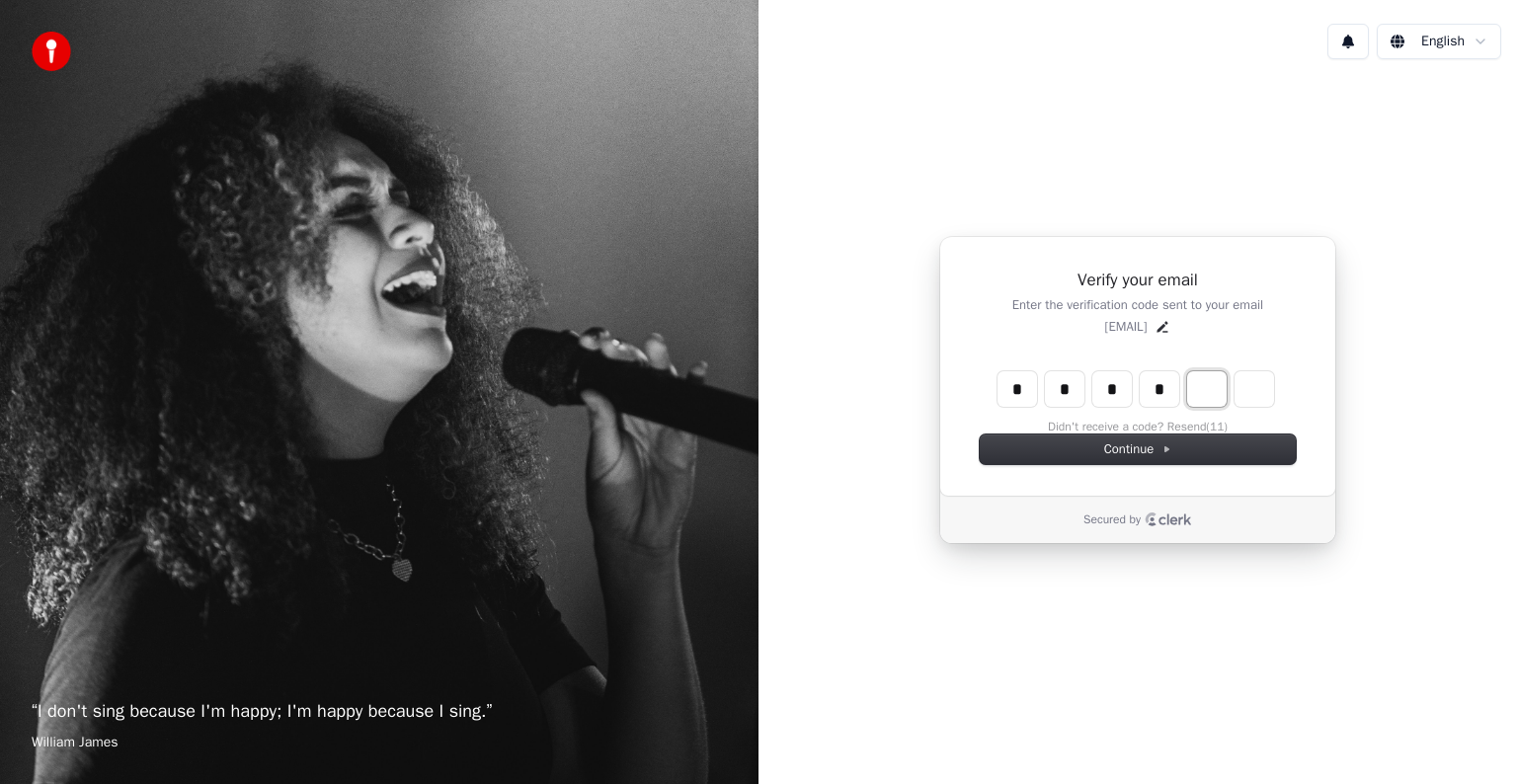 type on "*" 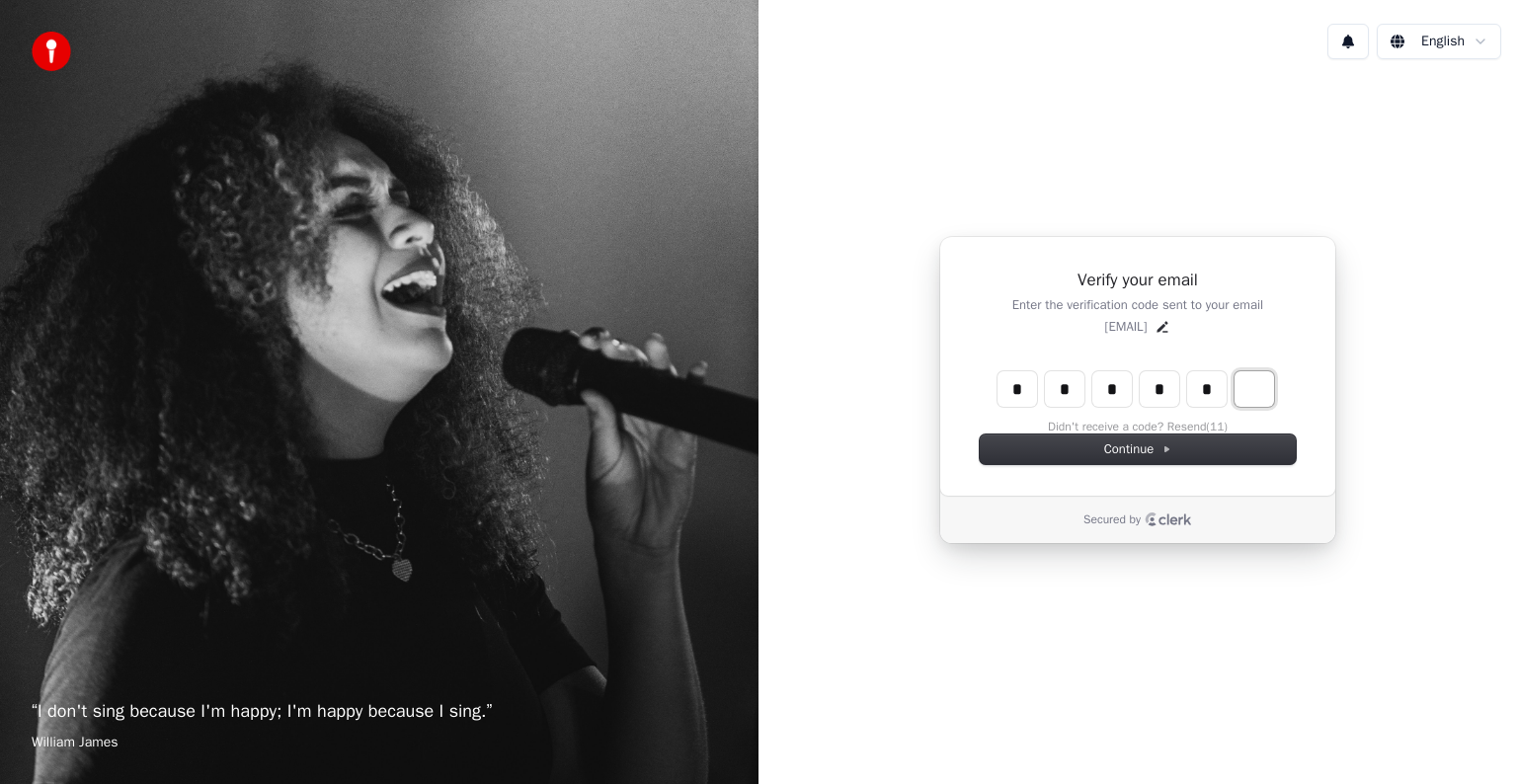 type on "******" 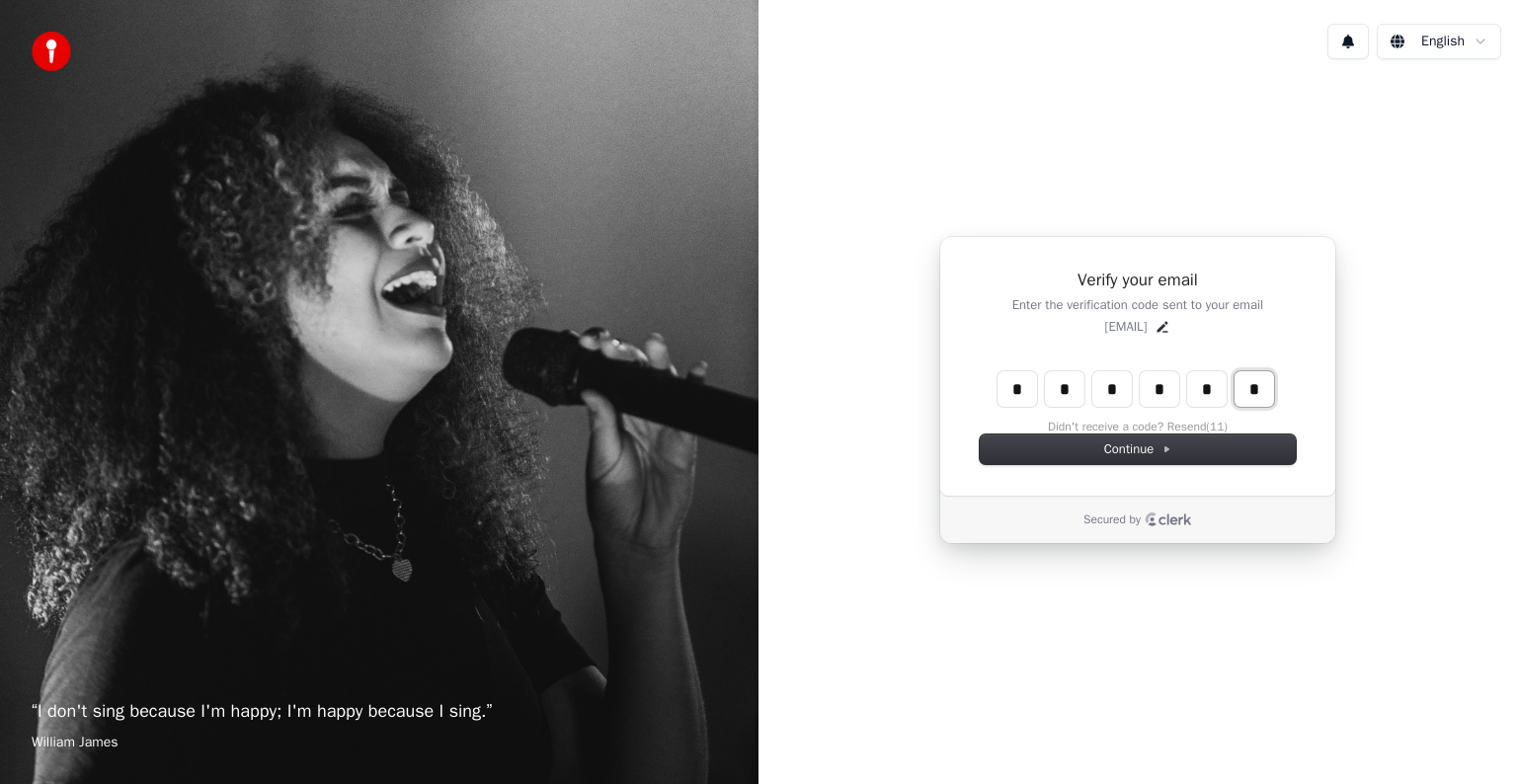 type on "*" 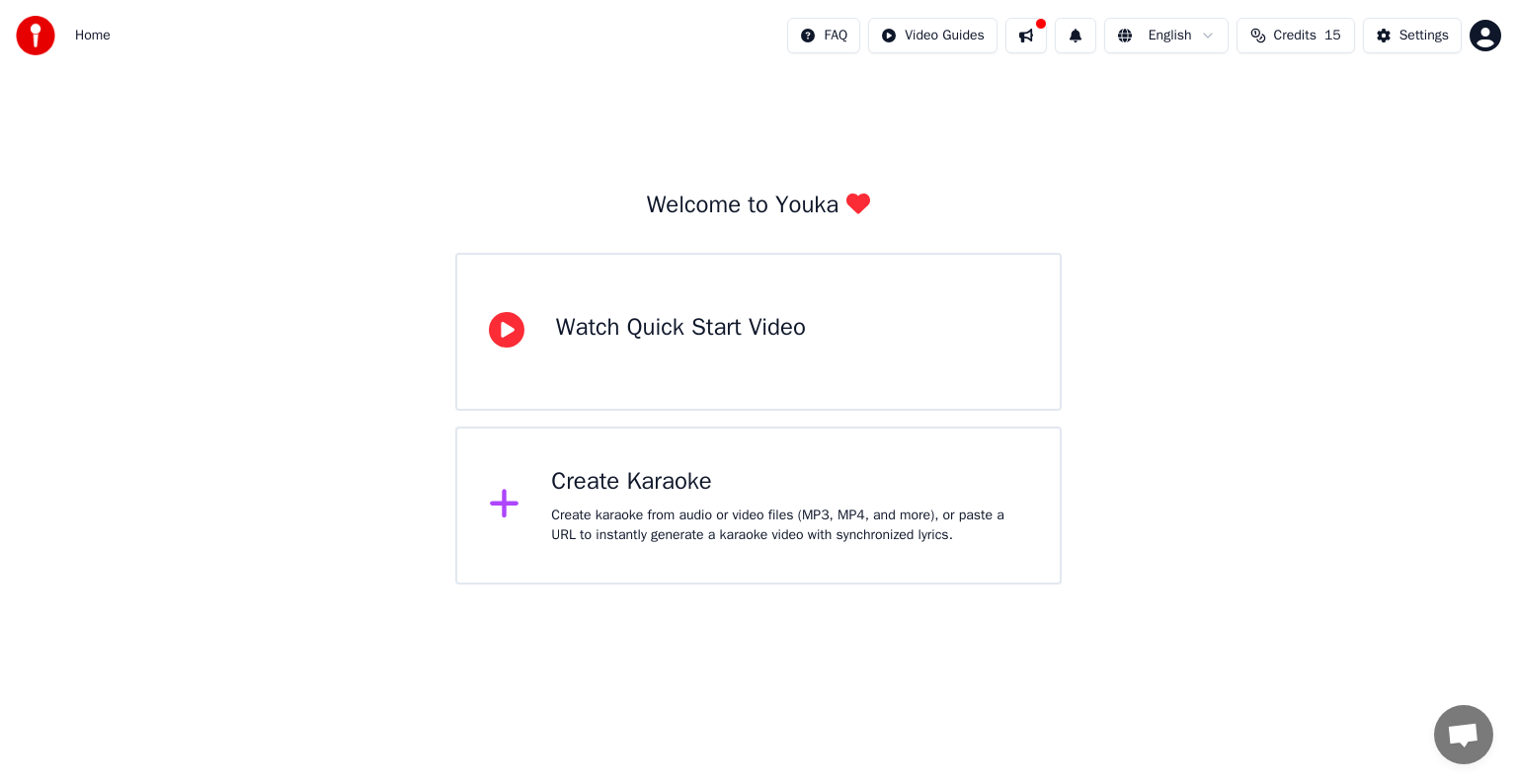 click on "Create Karaoke" at bounding box center [789, 482] 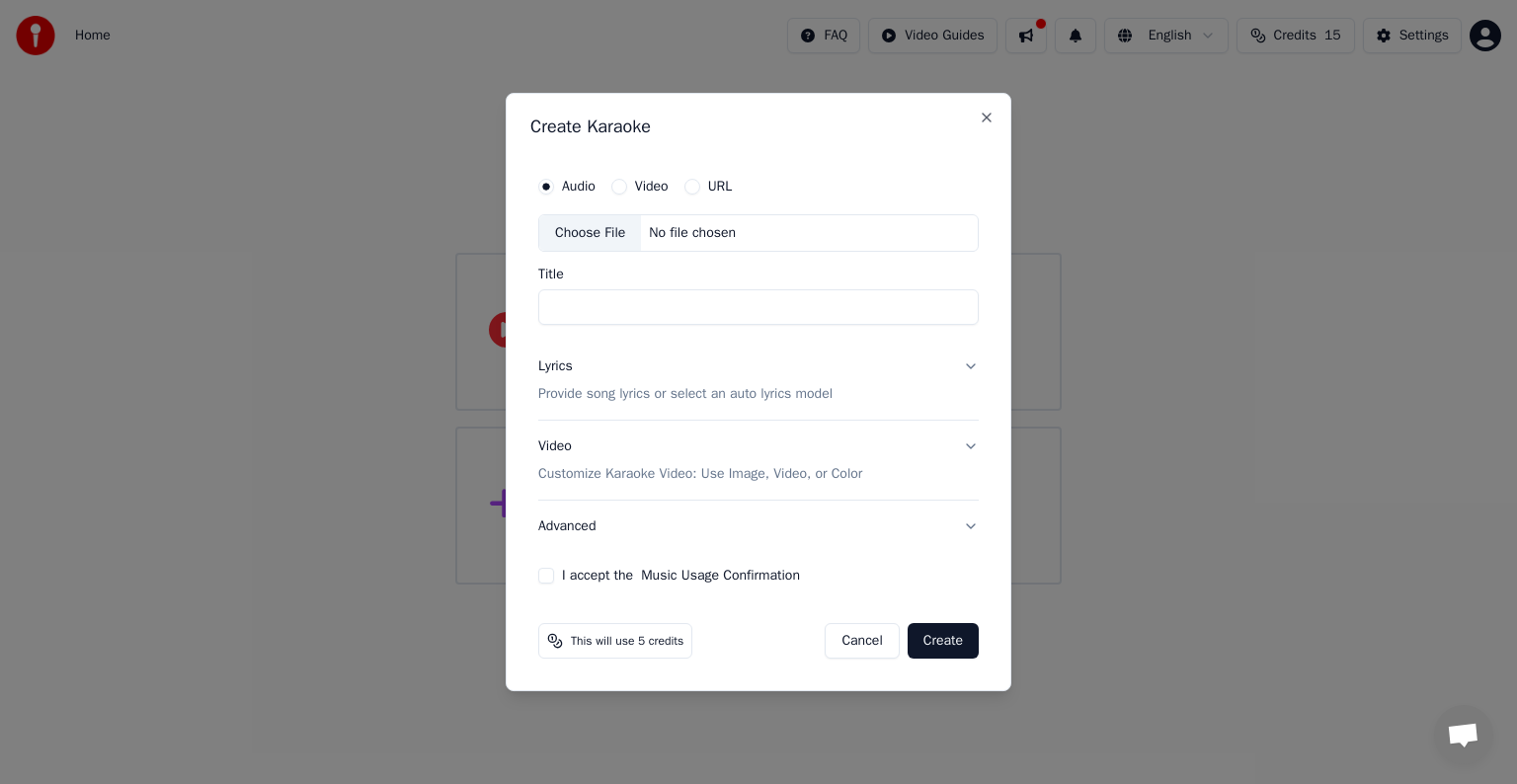 click on "Title" at bounding box center [758, 307] 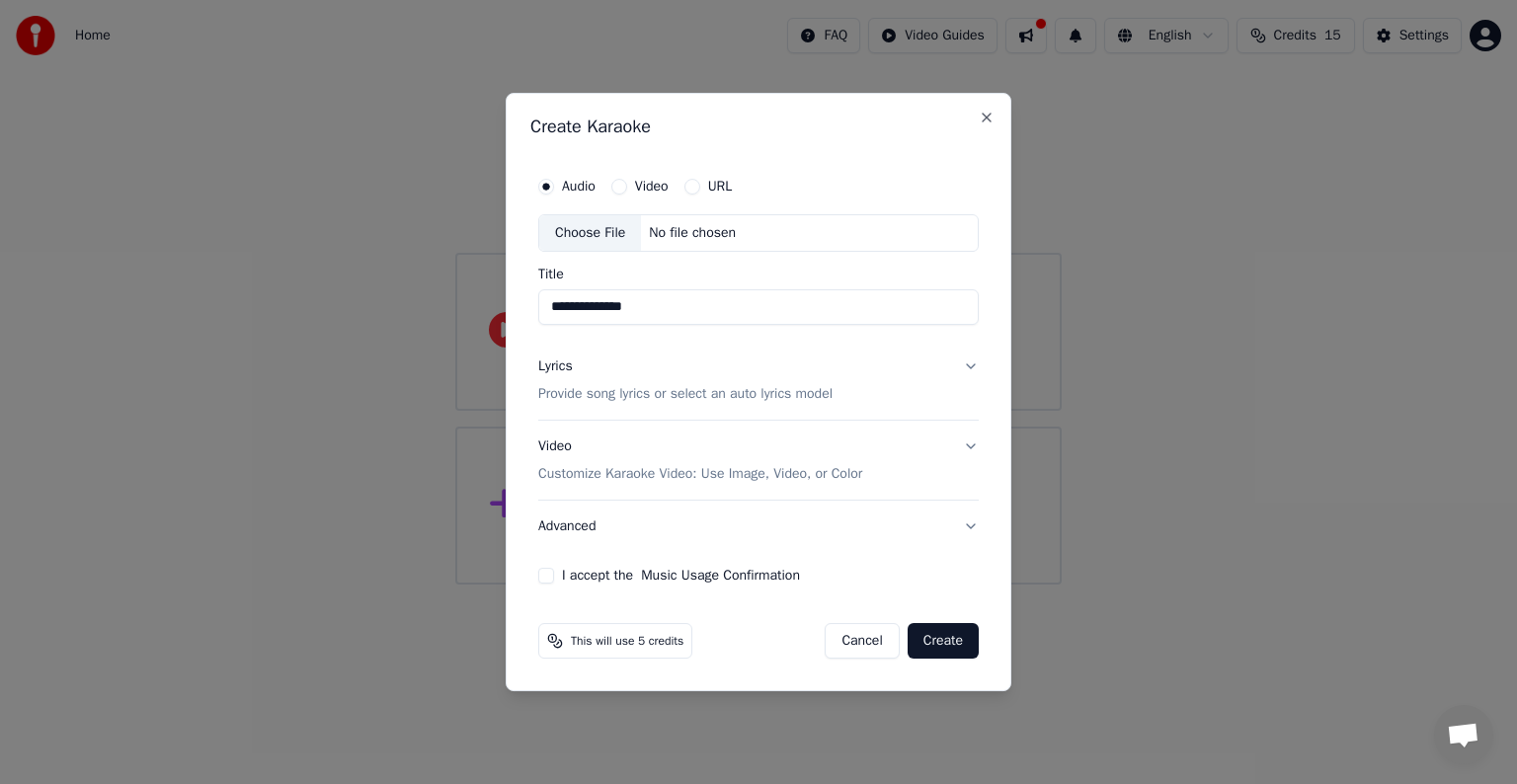 type on "**********" 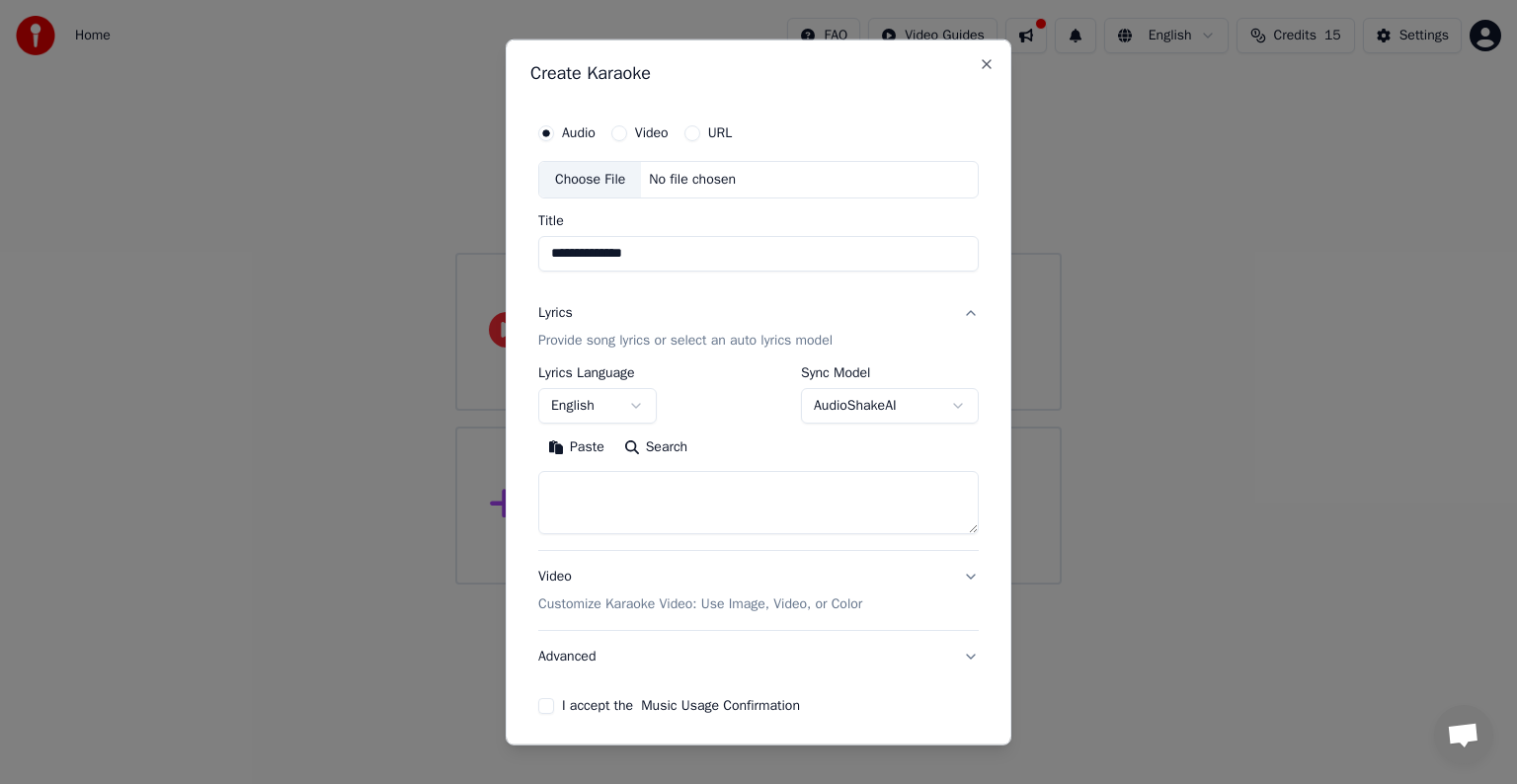 click at bounding box center (758, 503) 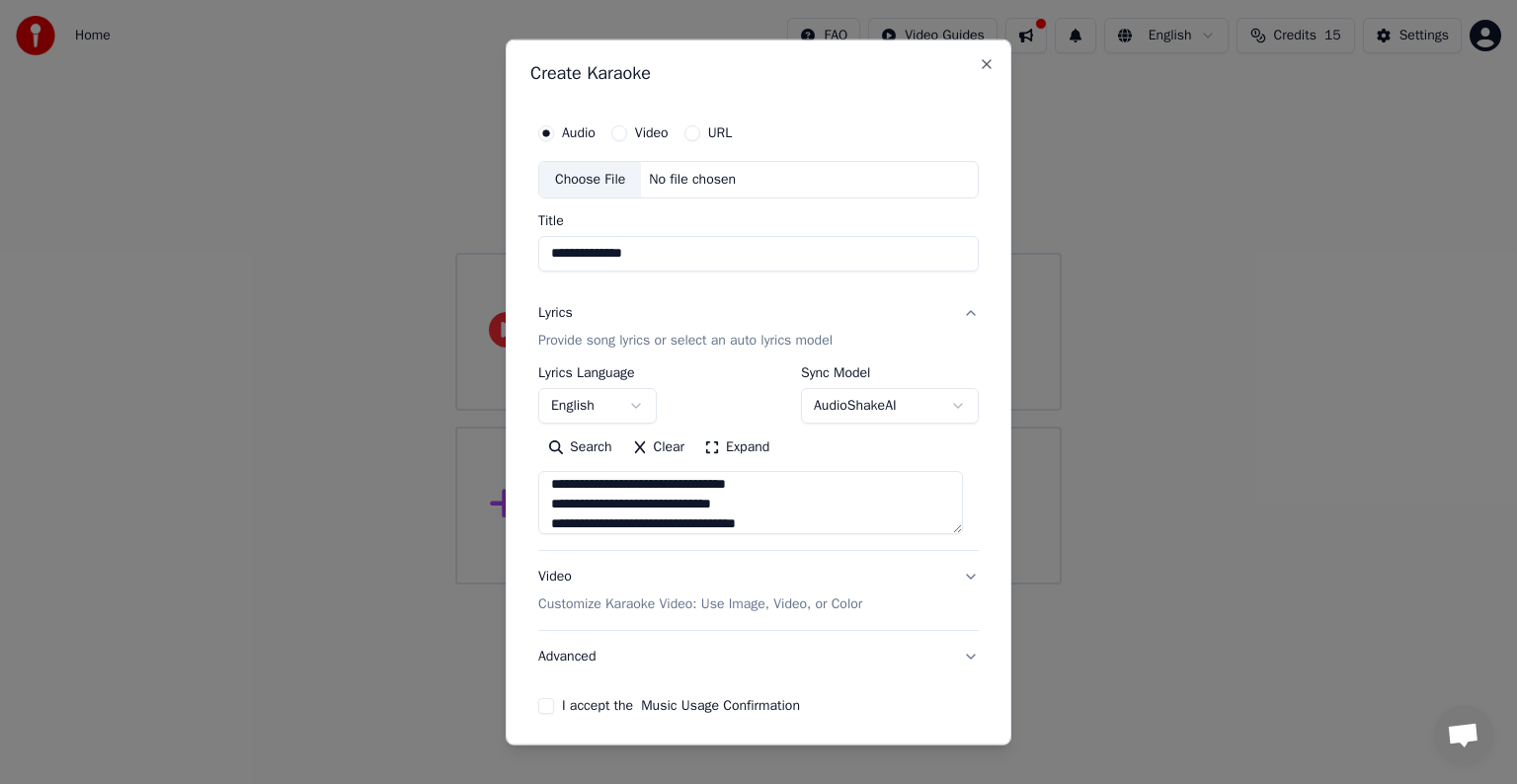 scroll, scrollTop: 952, scrollLeft: 0, axis: vertical 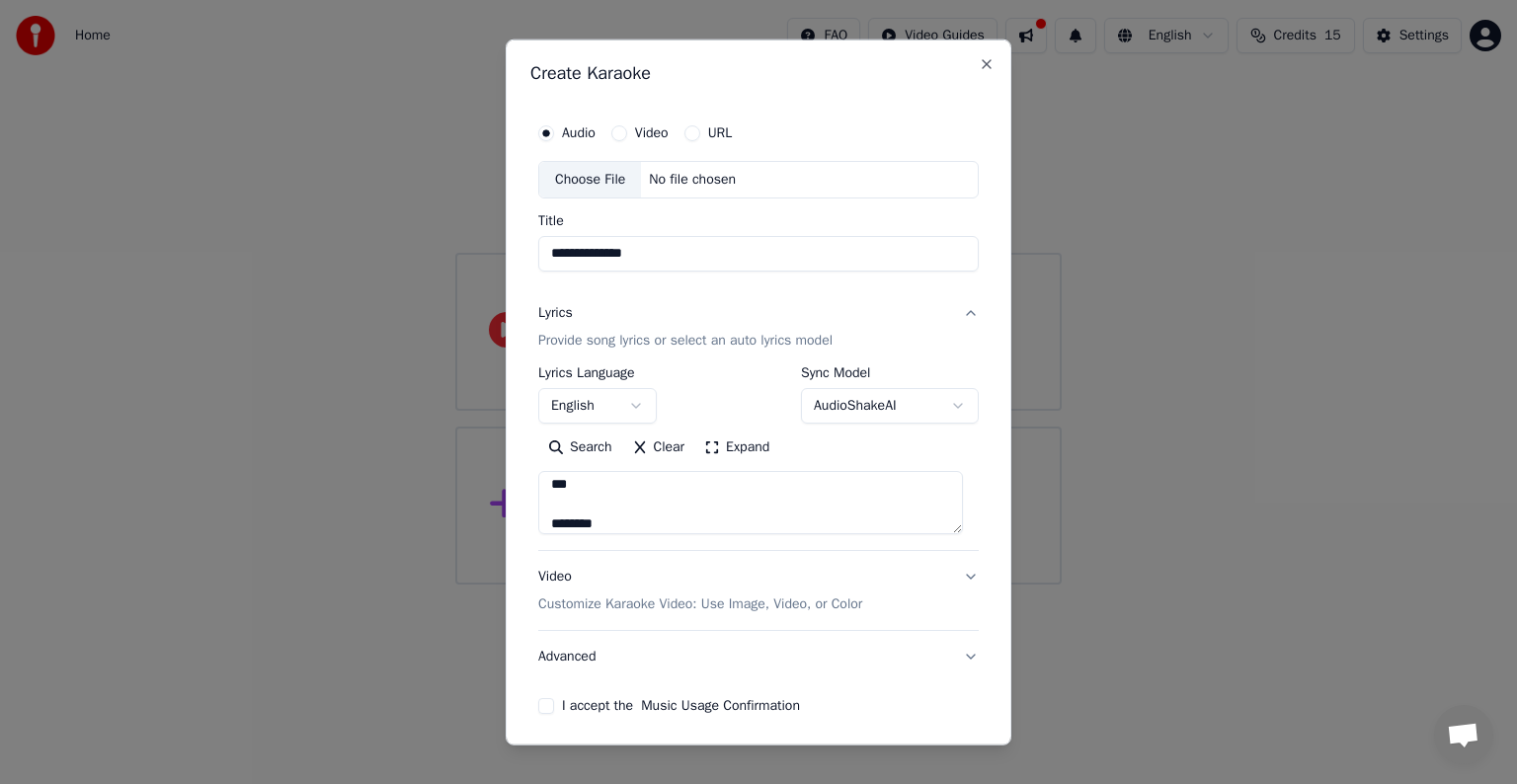 click at bounding box center [751, 503] 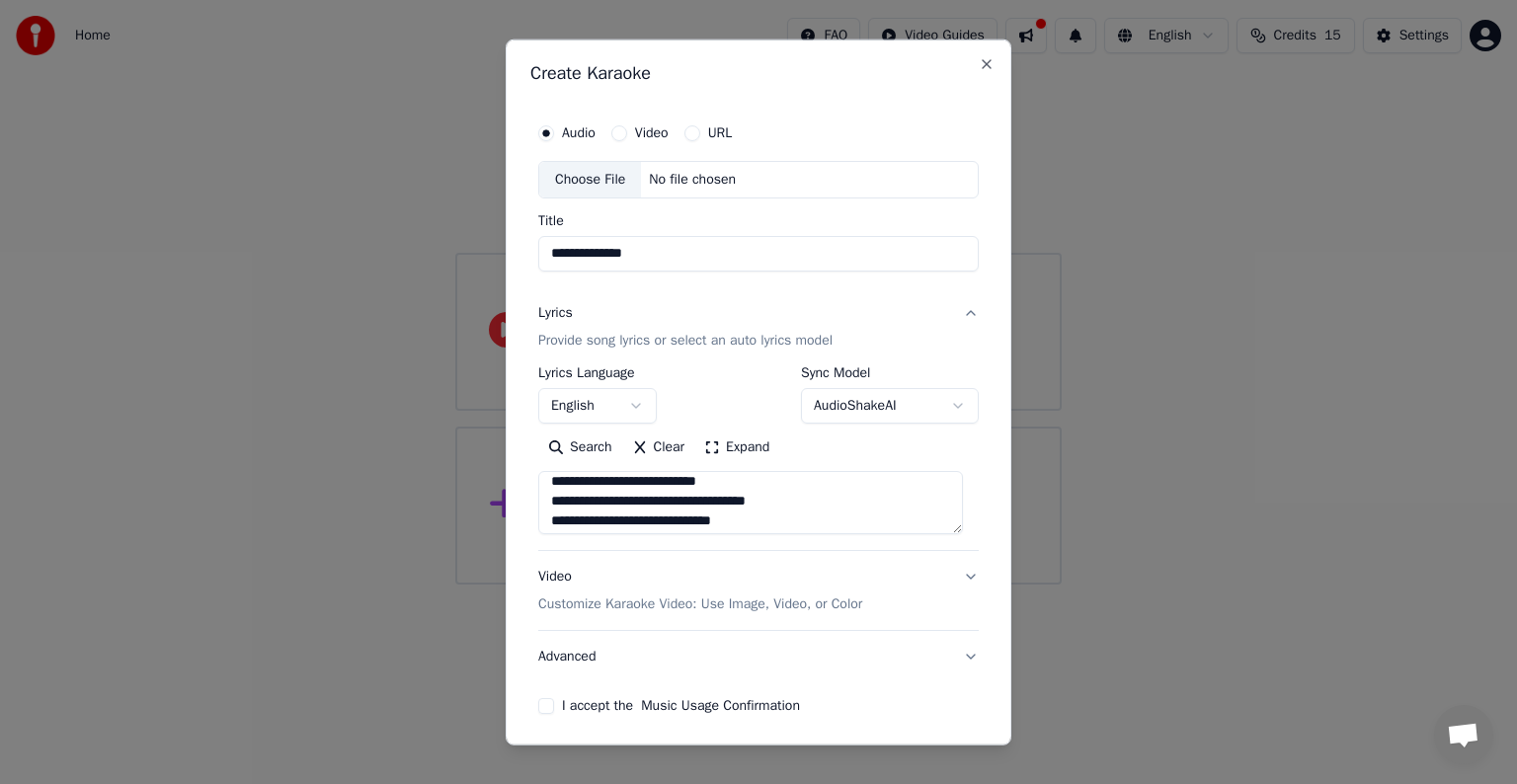 scroll, scrollTop: 915, scrollLeft: 0, axis: vertical 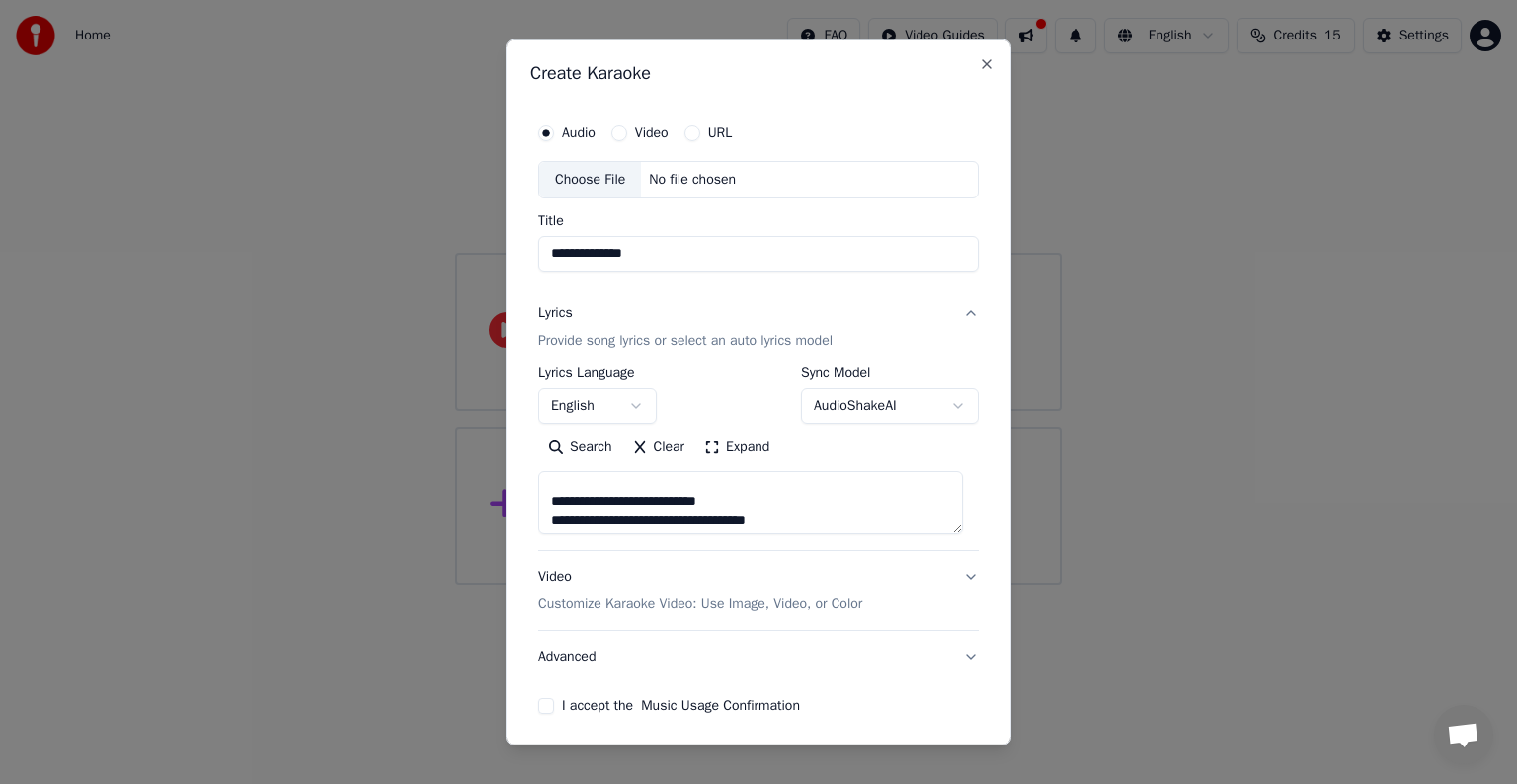 type on "**********" 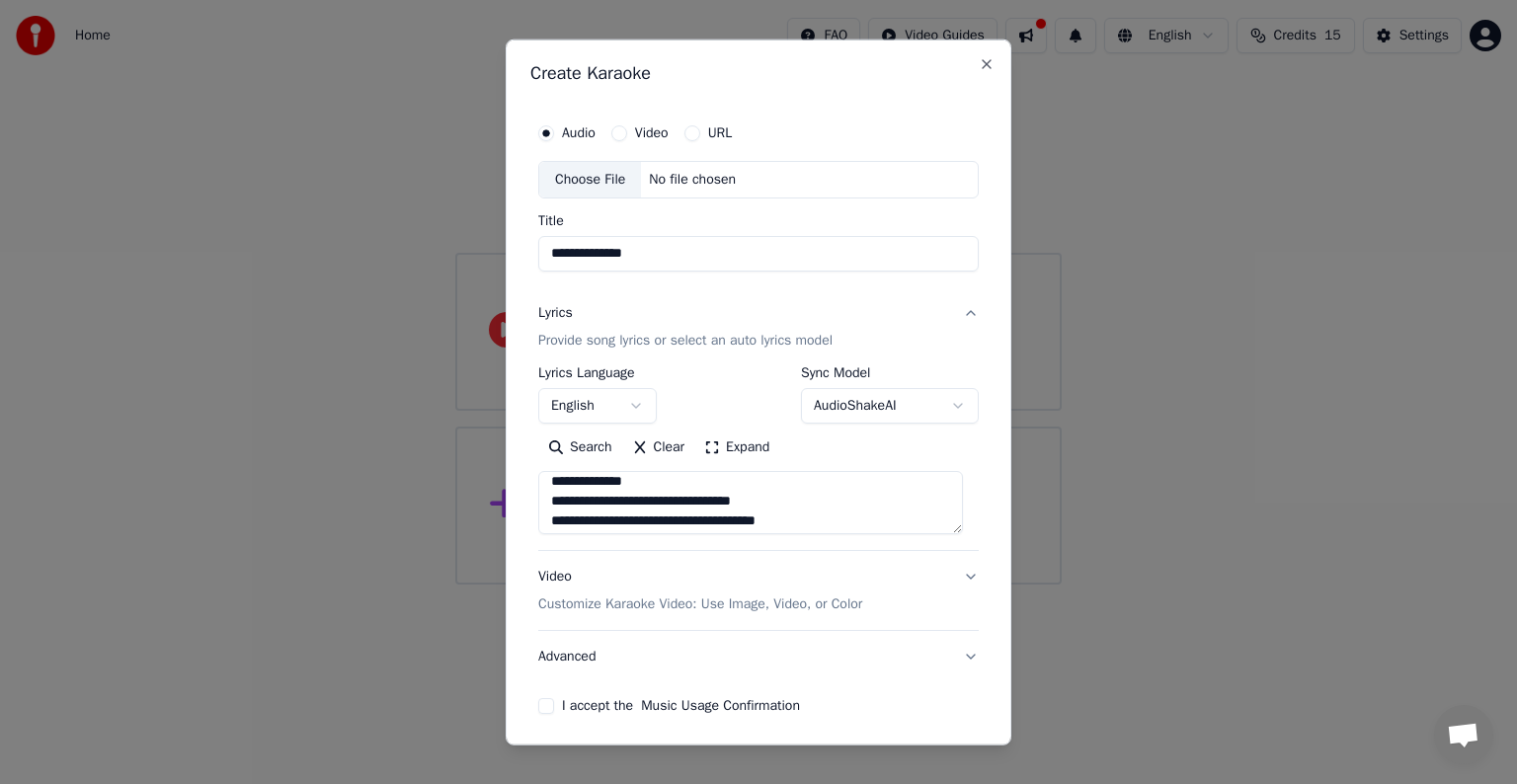 scroll, scrollTop: 1054, scrollLeft: 0, axis: vertical 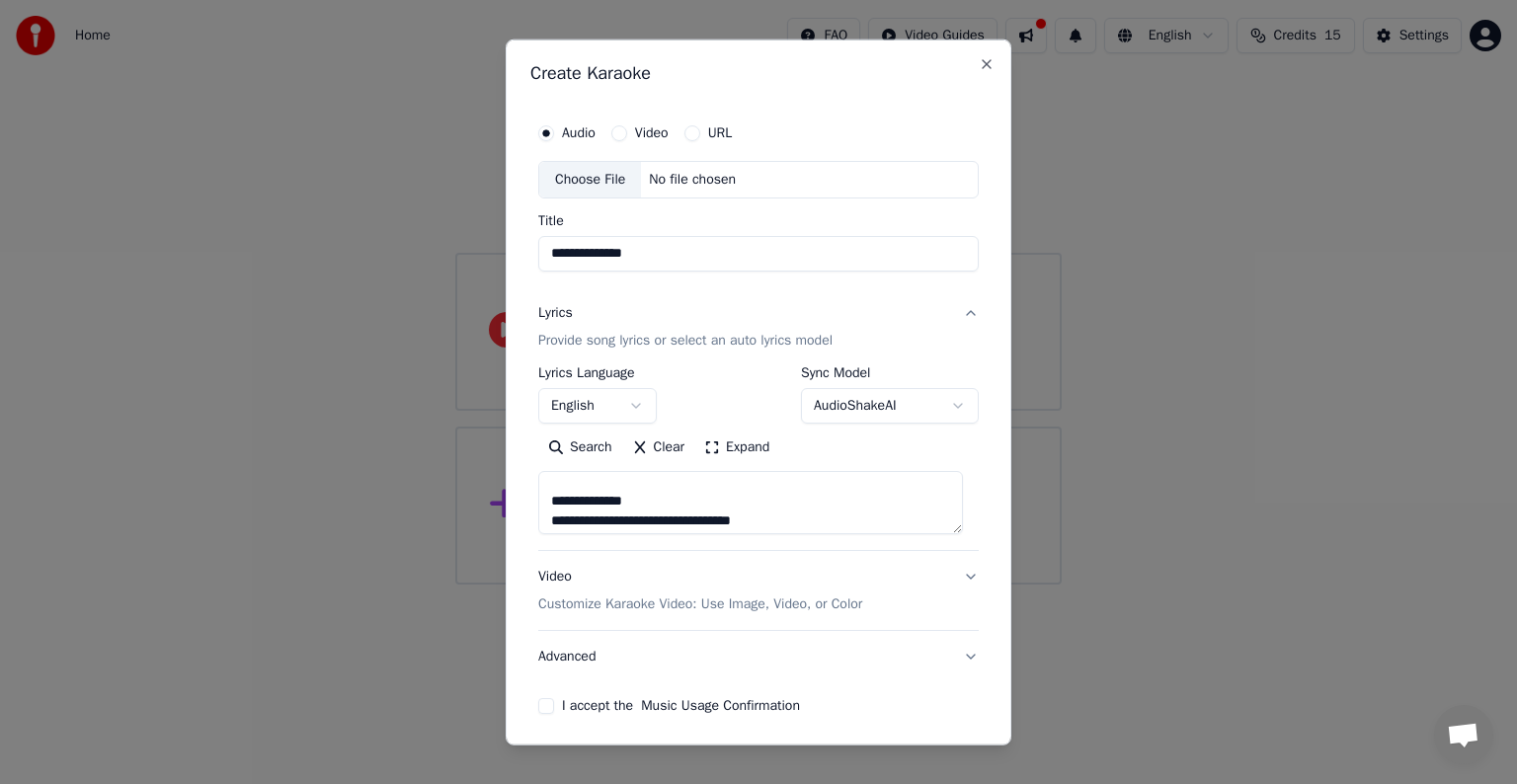click at bounding box center (751, 503) 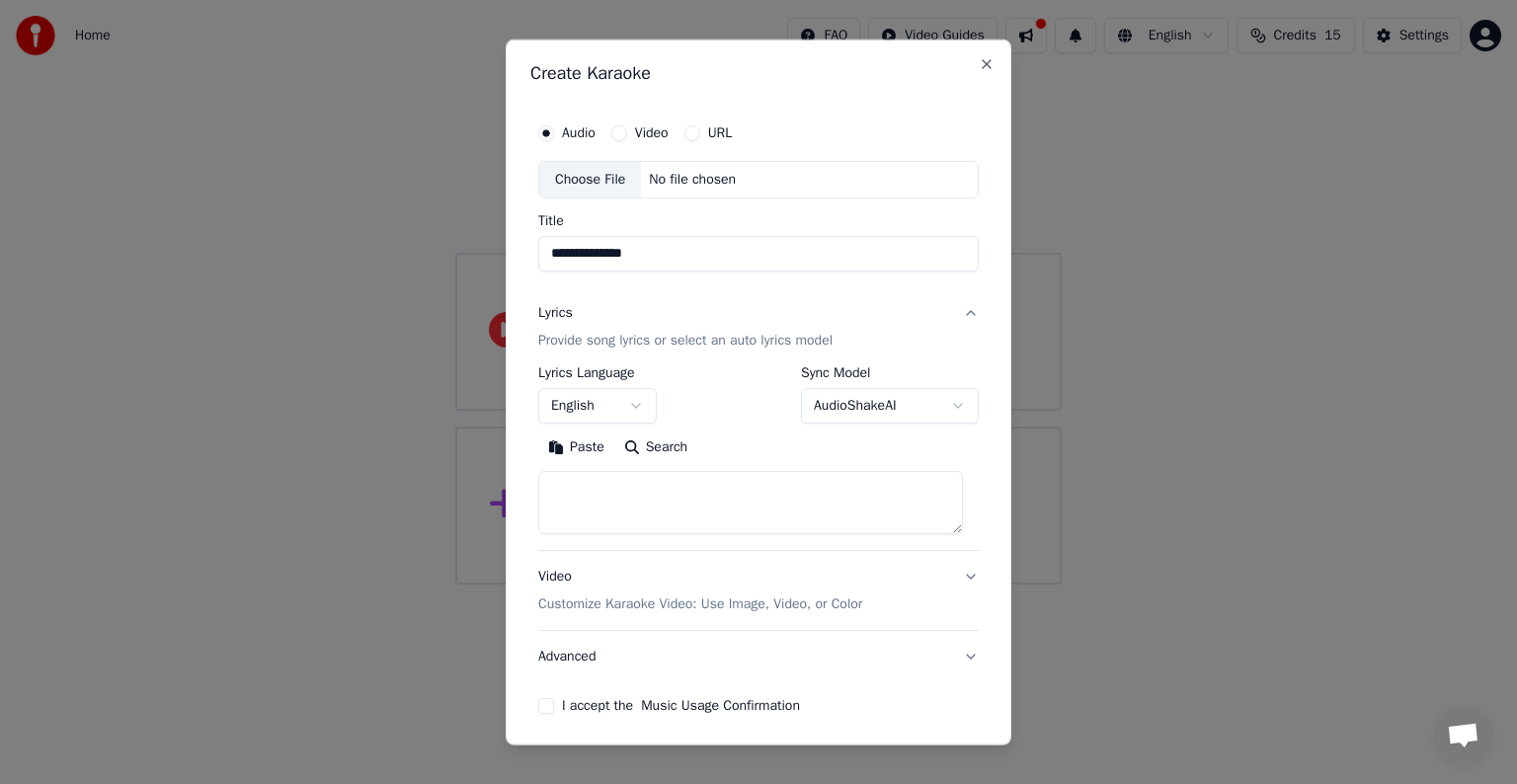 scroll, scrollTop: 0, scrollLeft: 0, axis: both 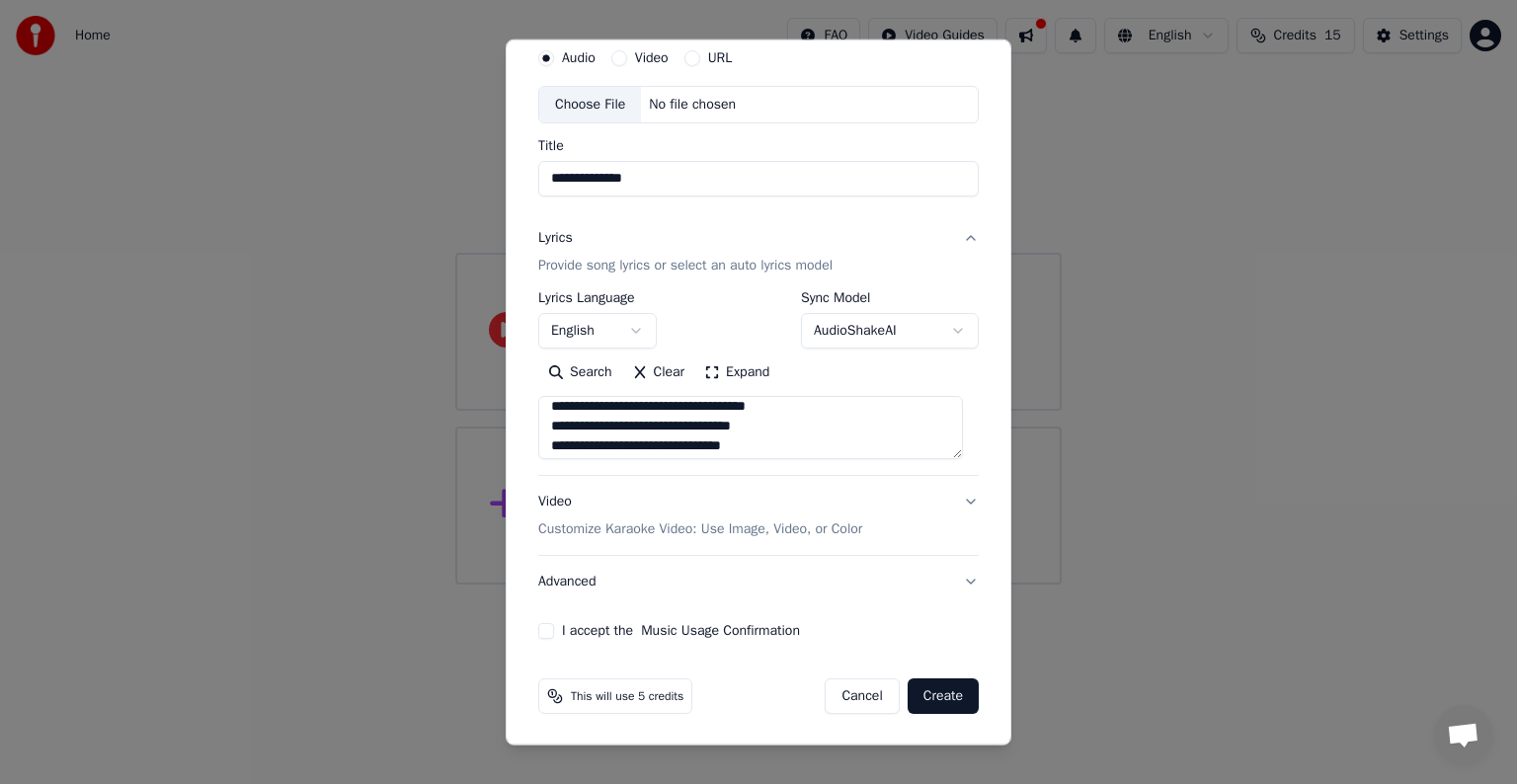 type on "**********" 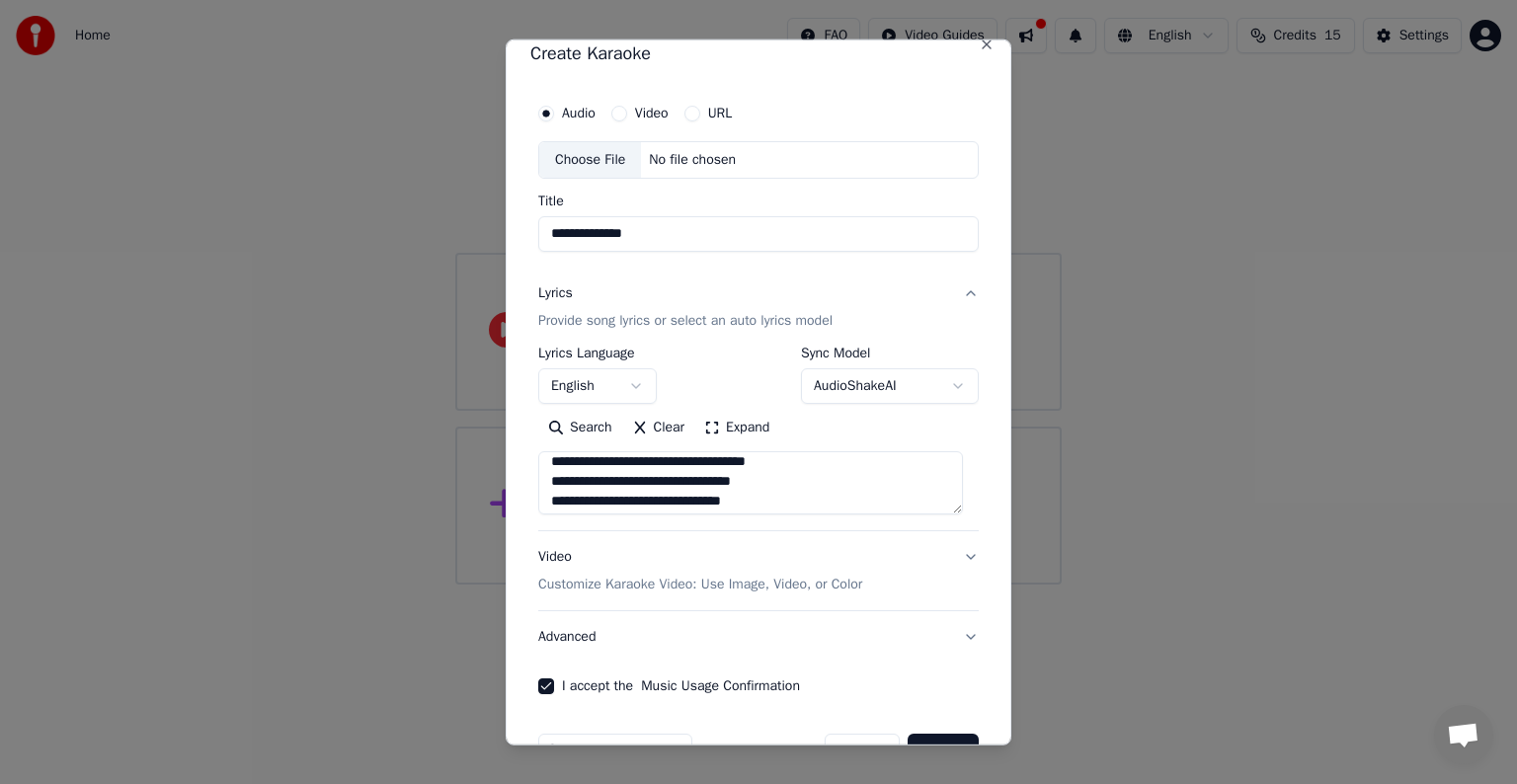 scroll, scrollTop: 0, scrollLeft: 0, axis: both 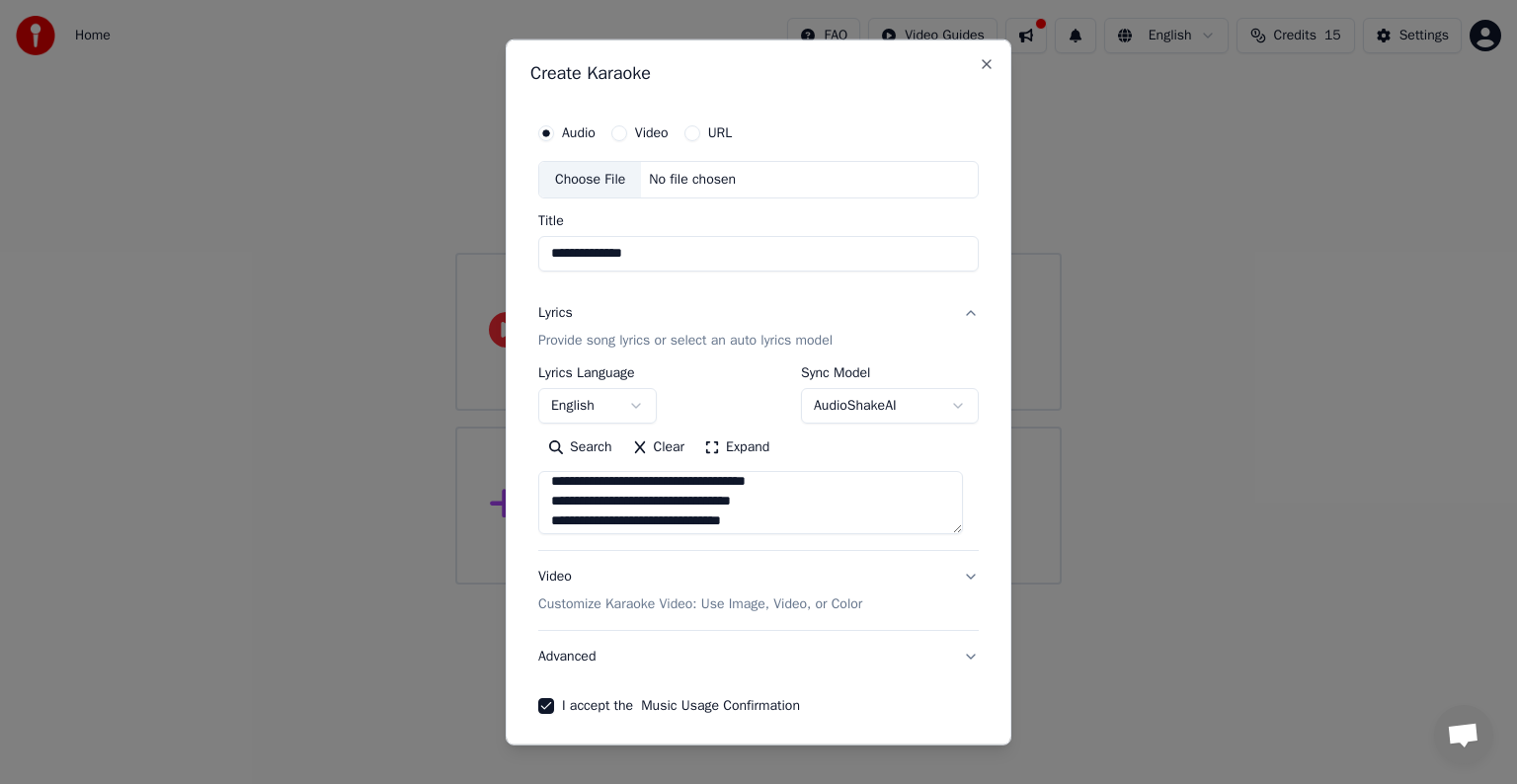 click on "Choose File" at bounding box center (590, 180) 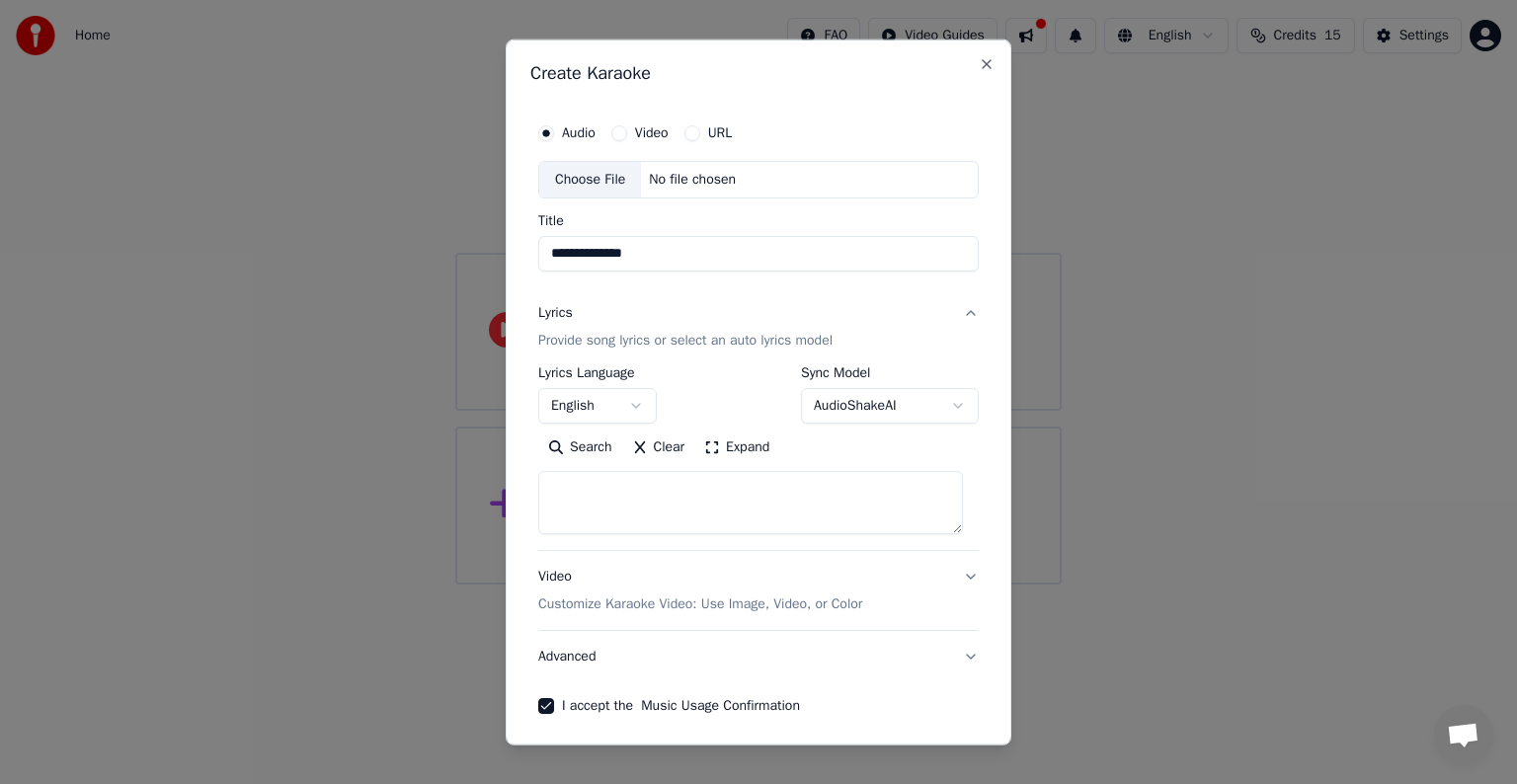 scroll, scrollTop: 0, scrollLeft: 0, axis: both 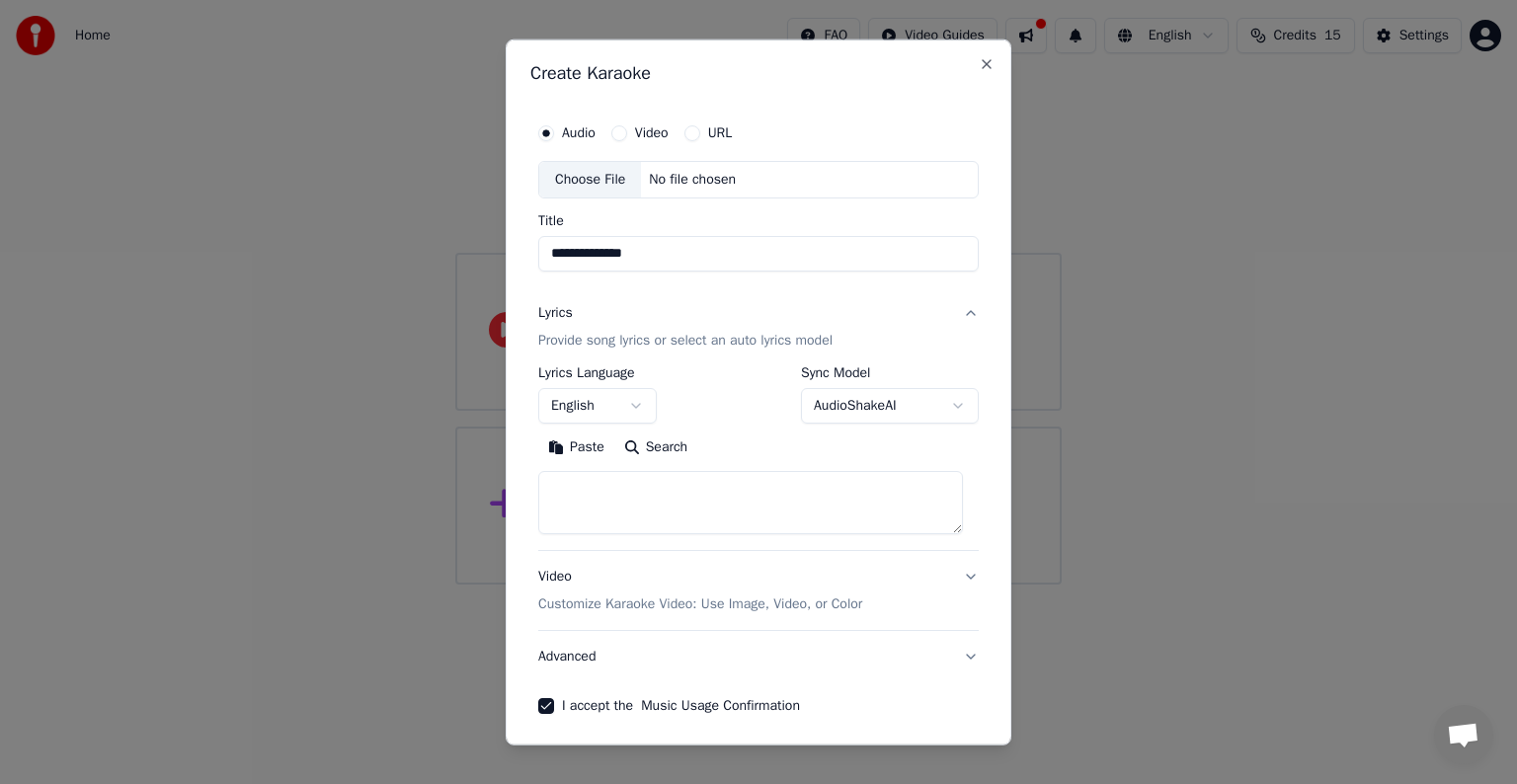 paste on "**********" 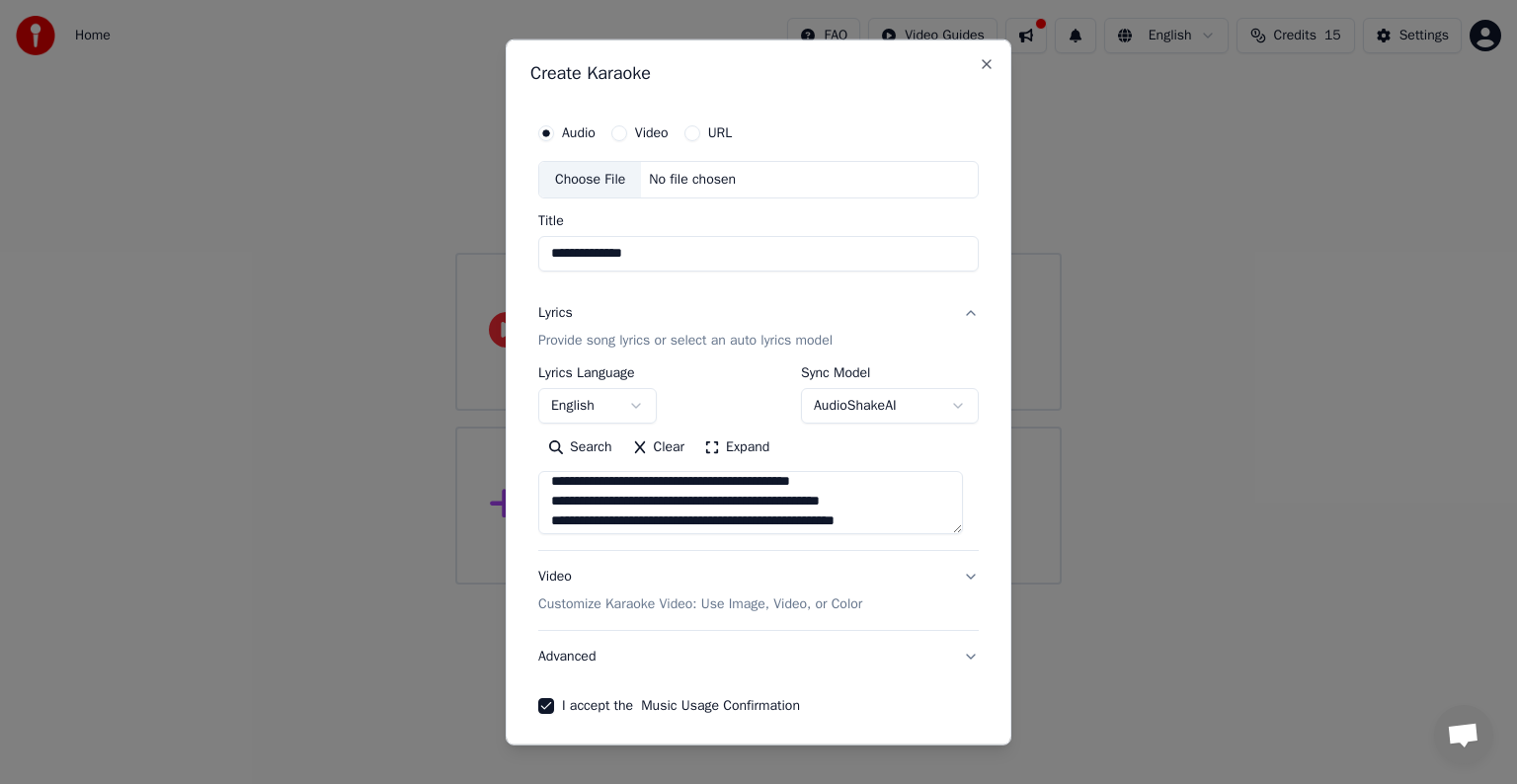 scroll, scrollTop: 619, scrollLeft: 0, axis: vertical 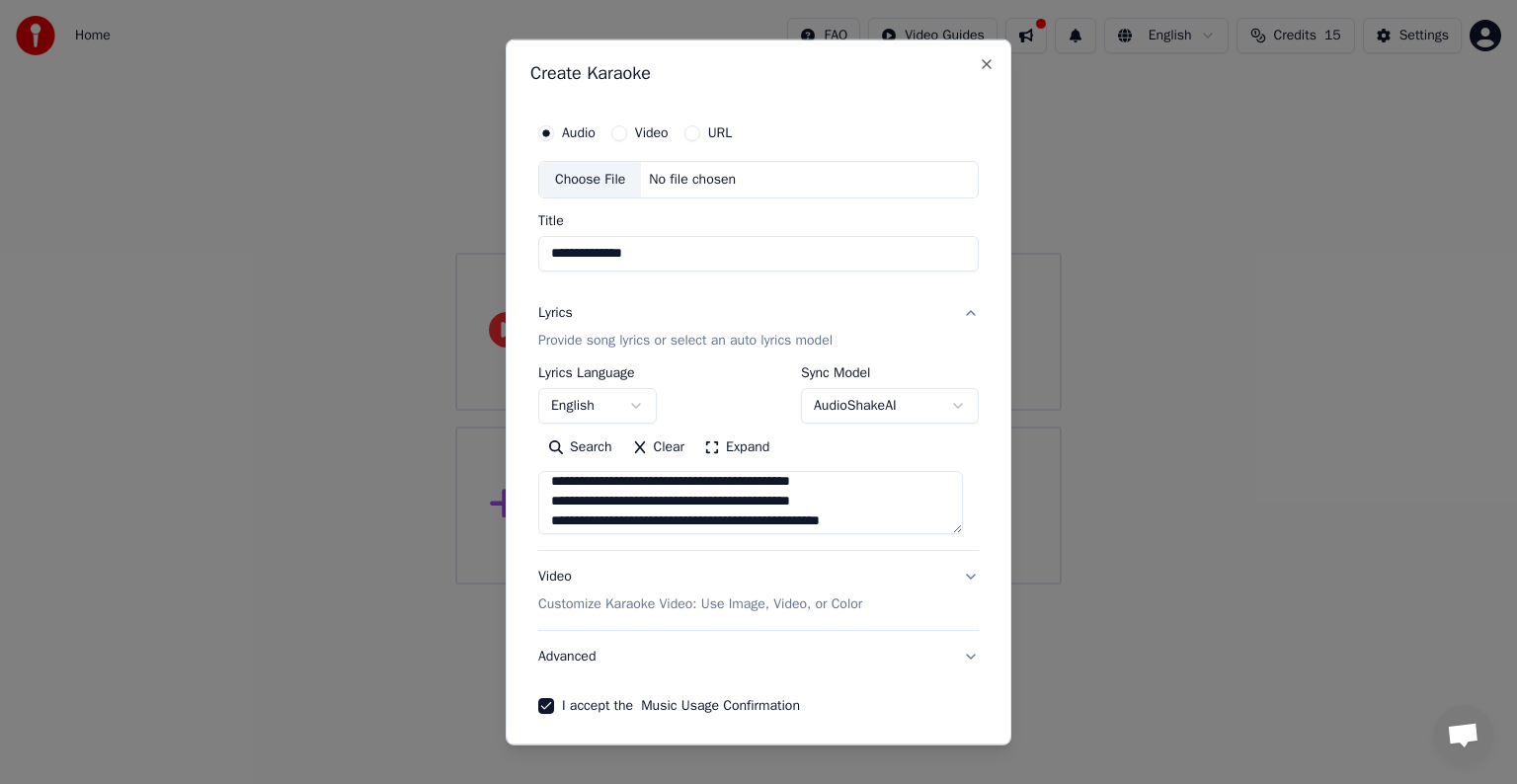type on "**********" 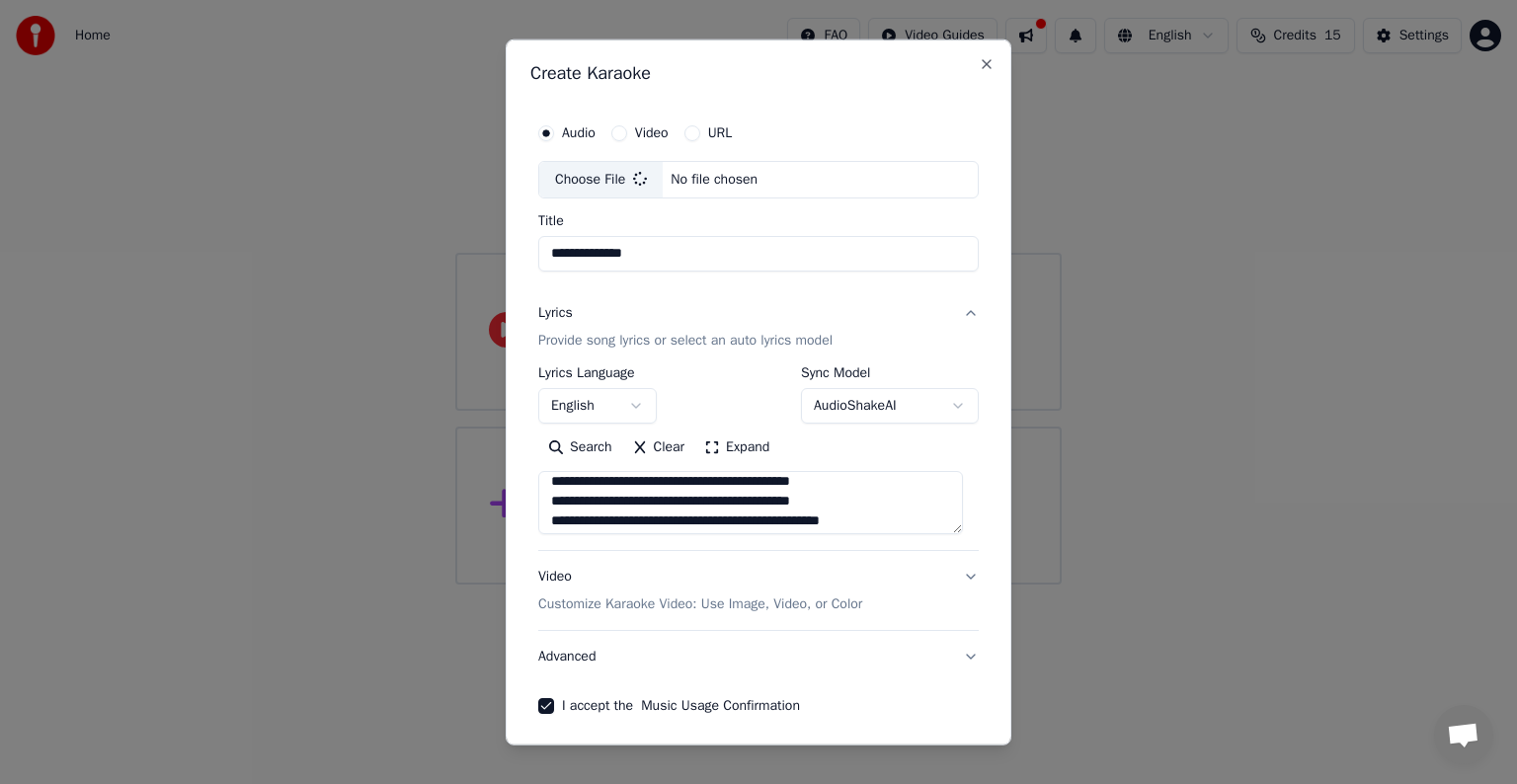 type on "**********" 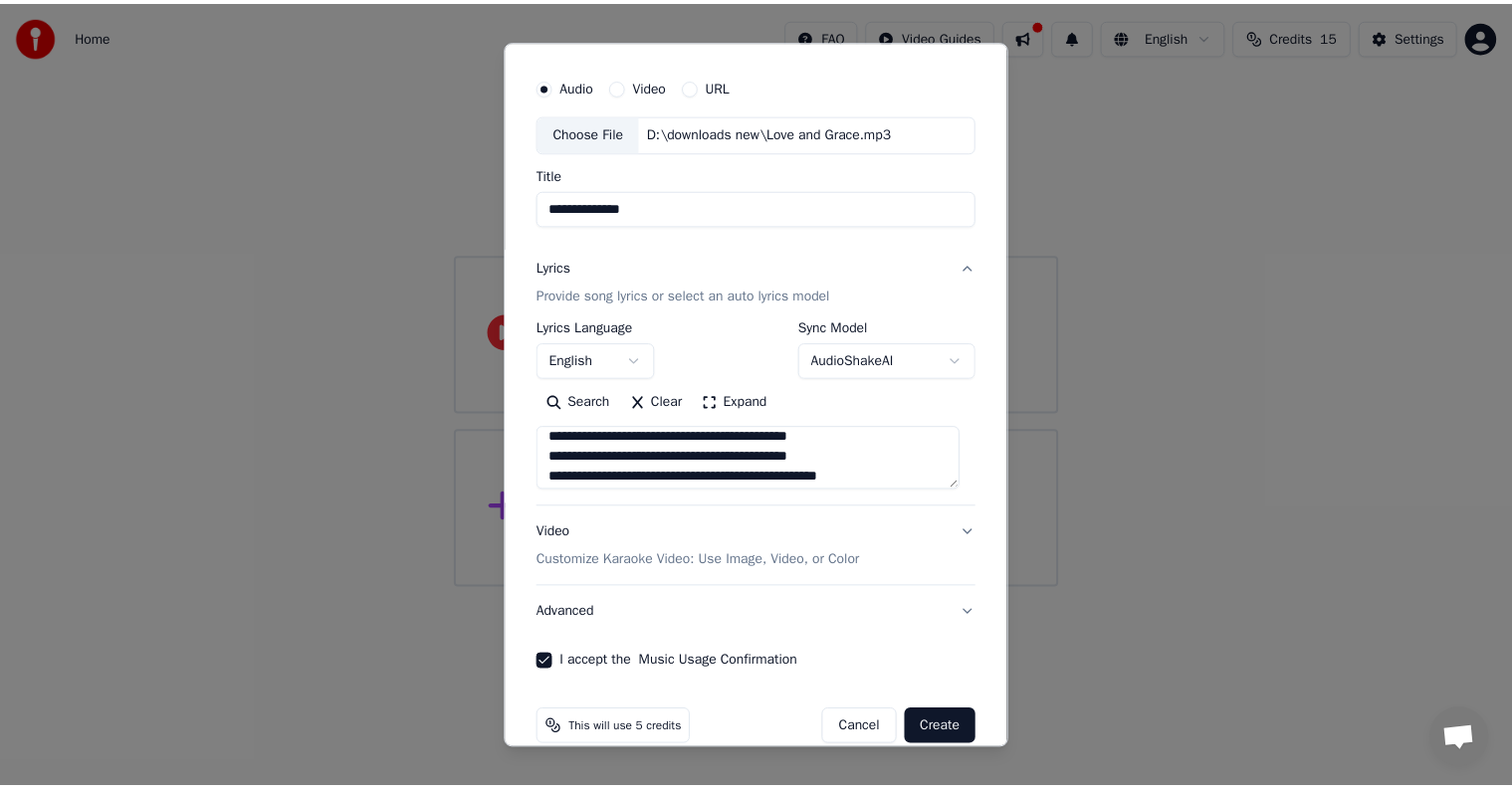 scroll, scrollTop: 76, scrollLeft: 0, axis: vertical 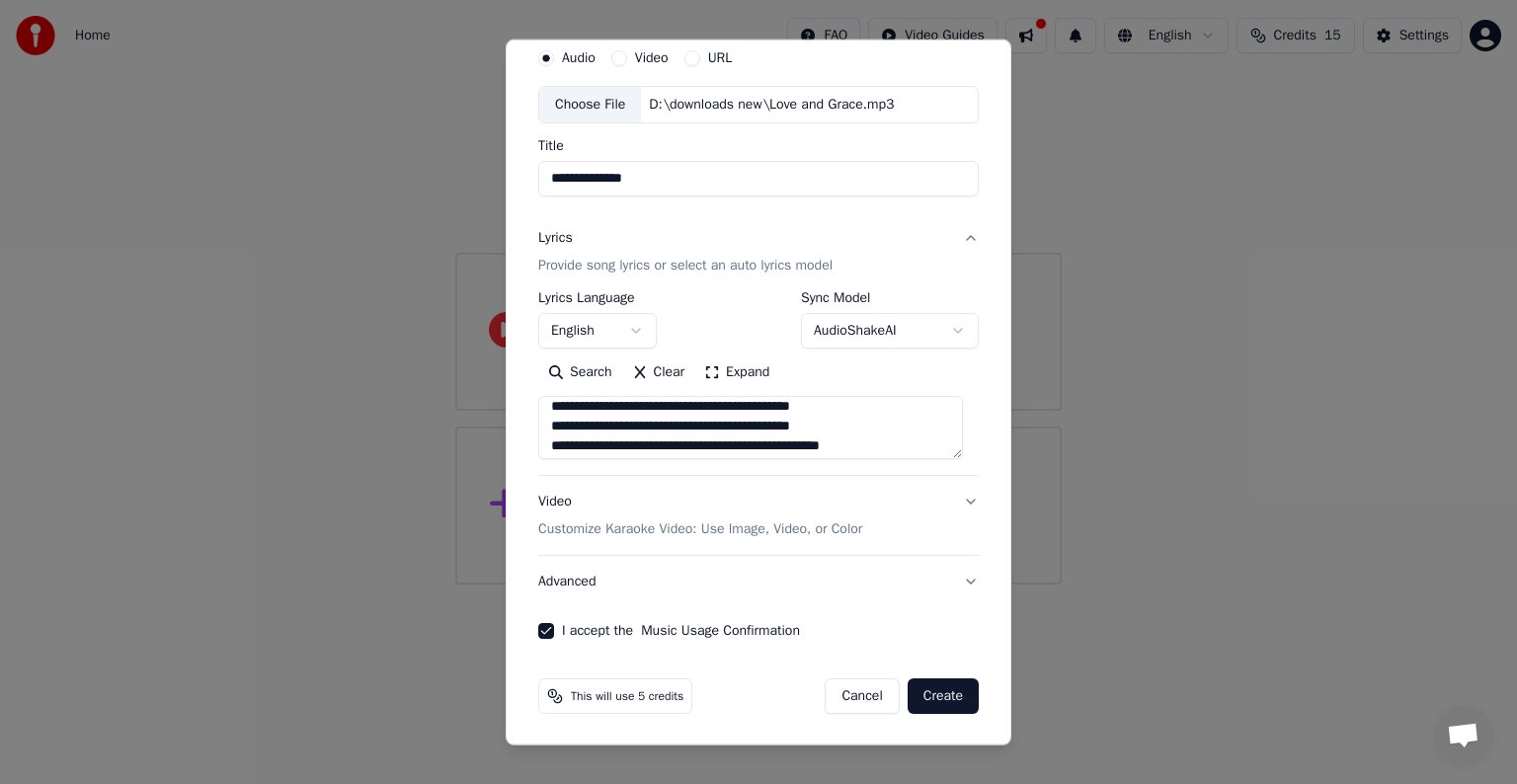 click on "Create" at bounding box center [943, 696] 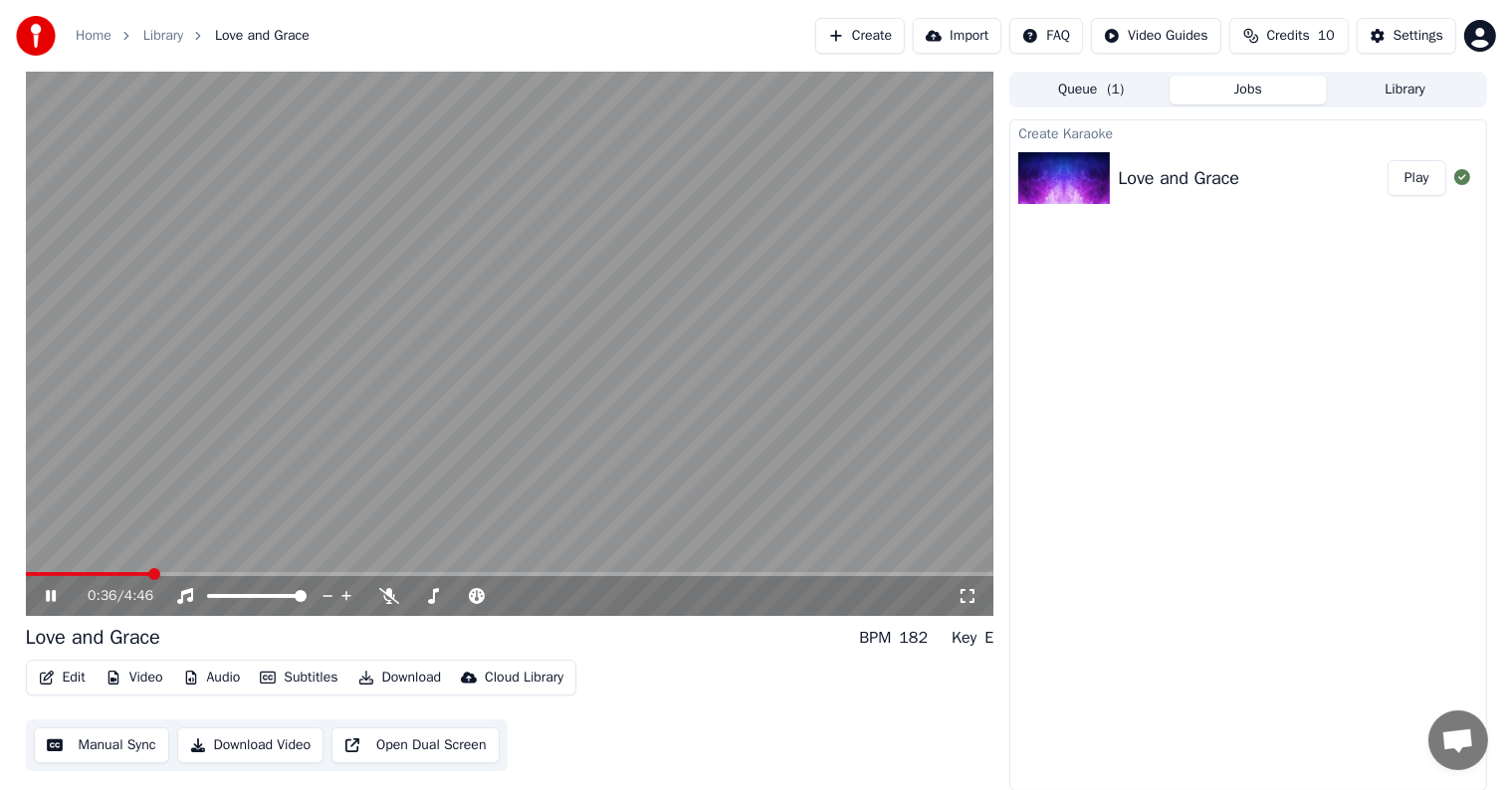 click on "0:36  /  4:46 Love and Grace BPM 182 Key E Edit Video Audio Subtitles Download Cloud Library Manual Sync Download Video Open Dual Screen Queue ( 1 ) Jobs Library Create Karaoke Love and Grace Play" at bounding box center (756, 431) 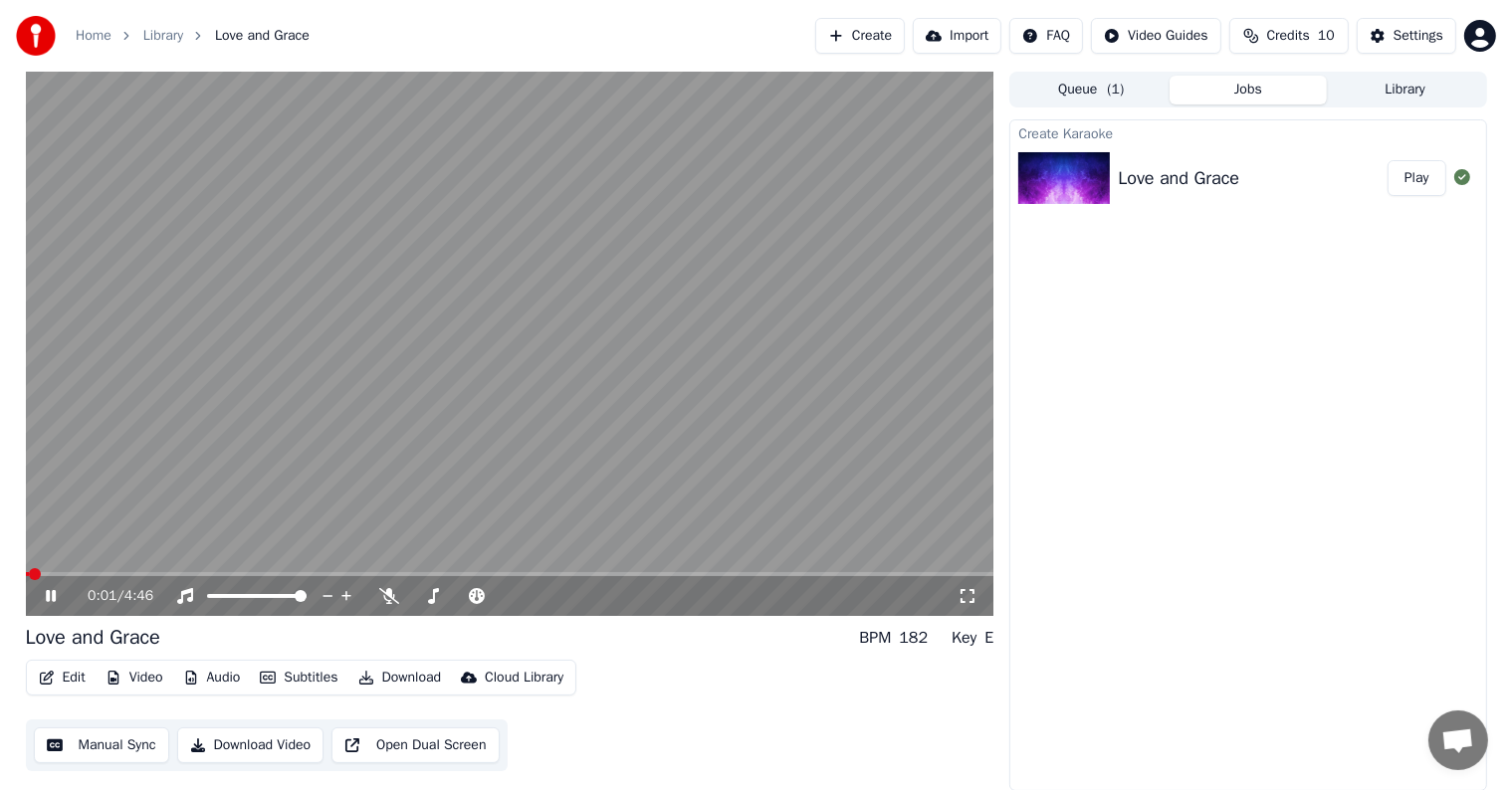 click at bounding box center (27, 574) 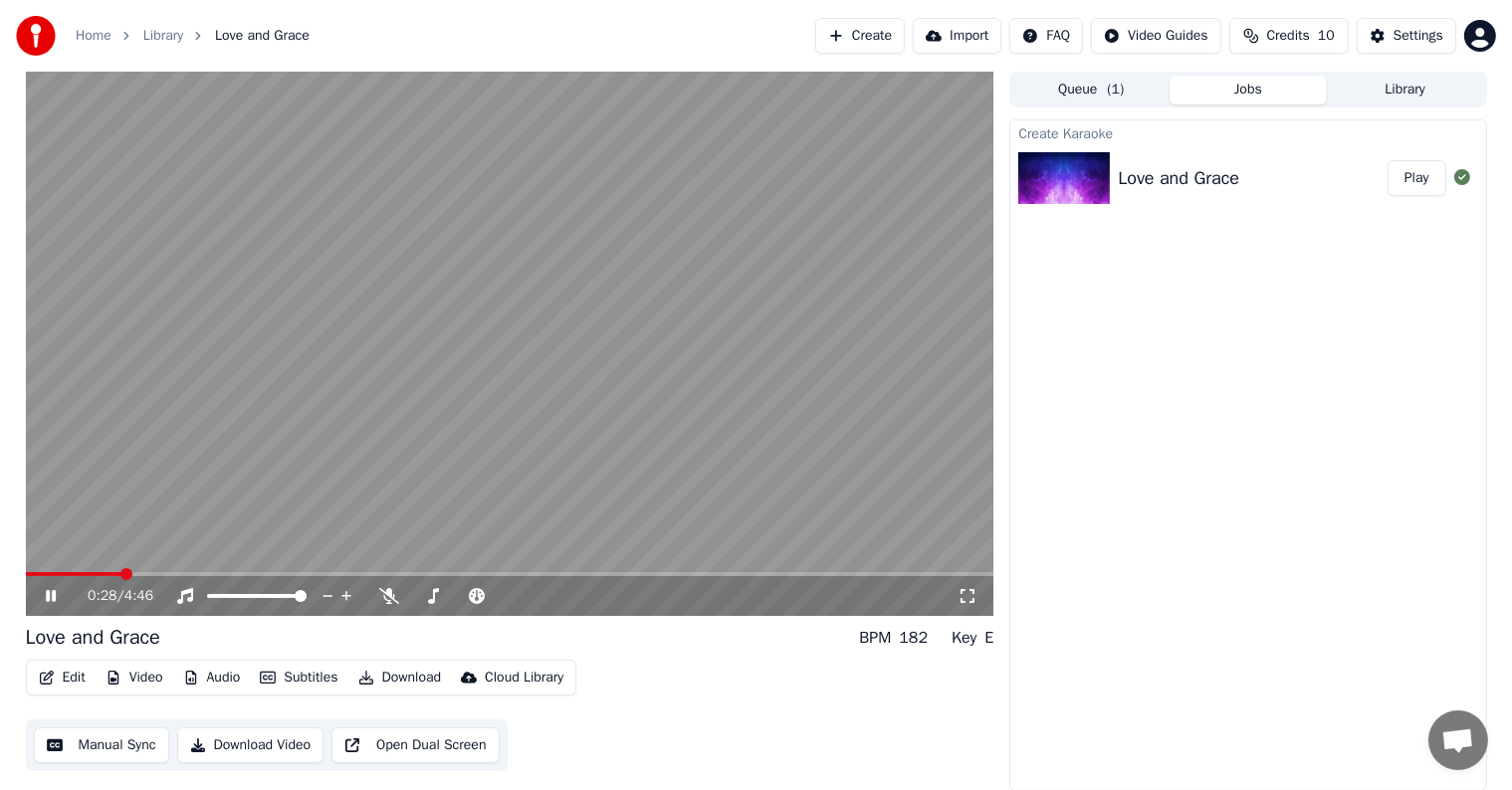 click on "Audio" at bounding box center (212, 678) 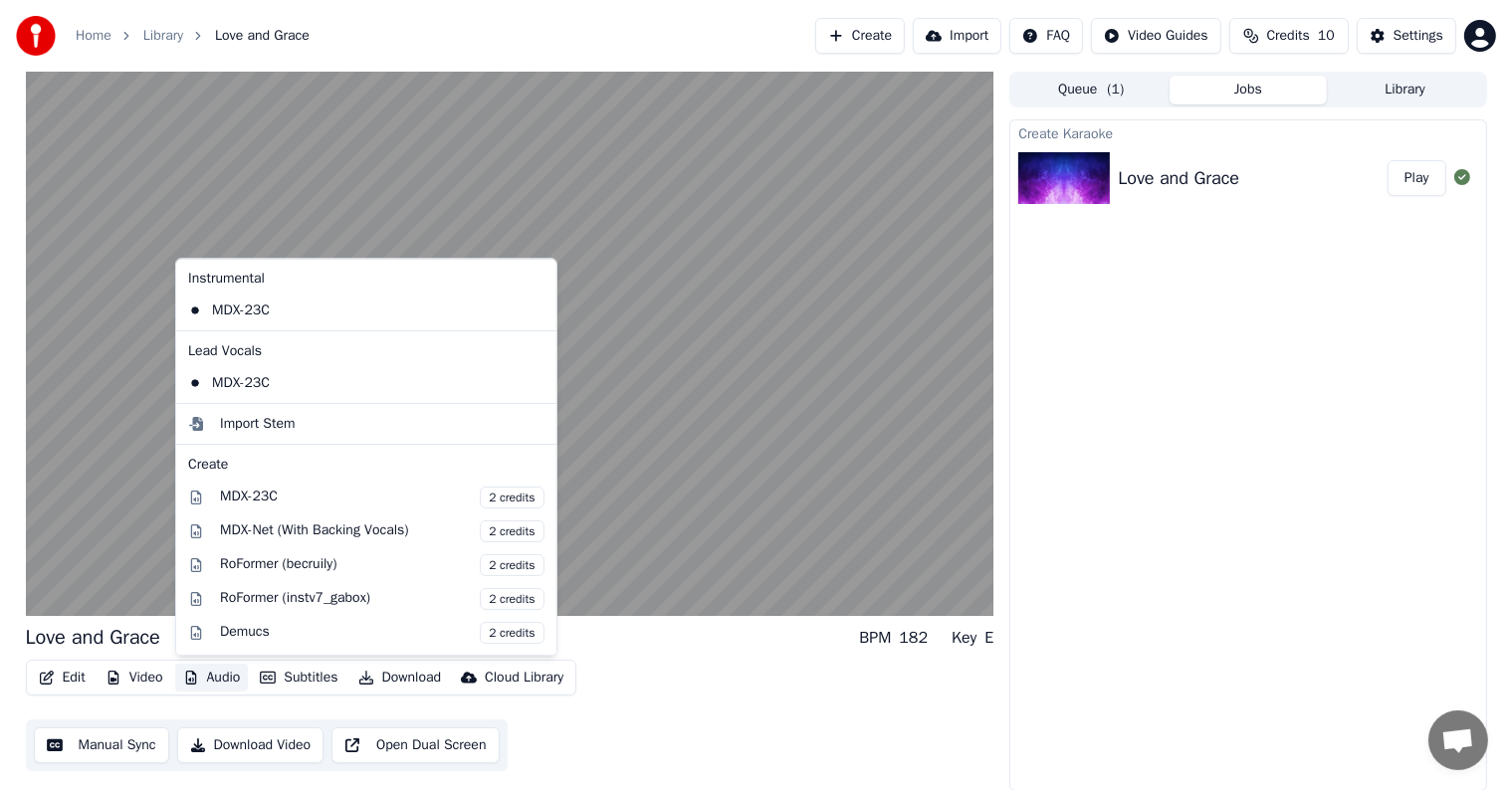 click on "Audio" at bounding box center [212, 678] 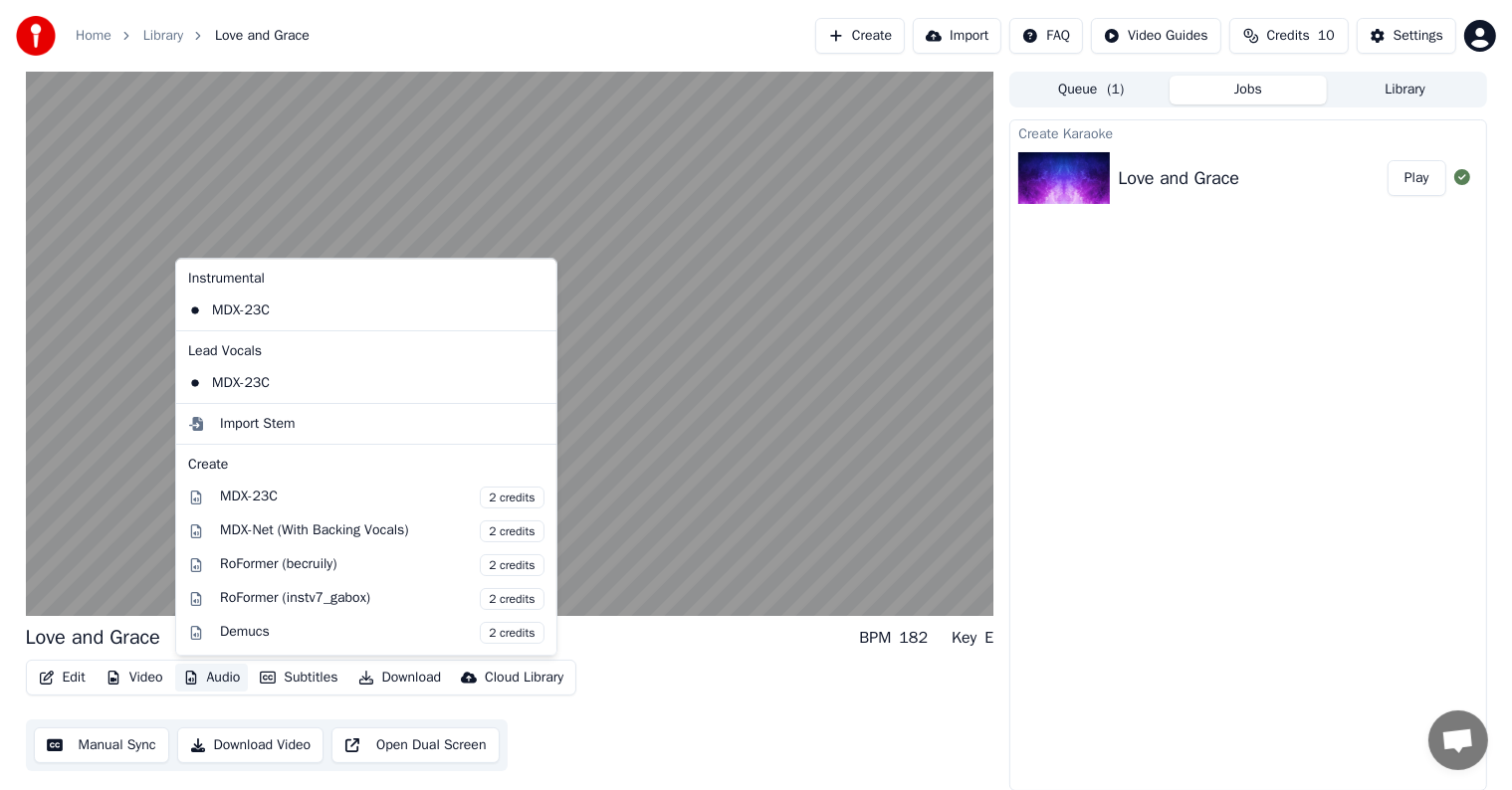 click on "Audio" at bounding box center [212, 678] 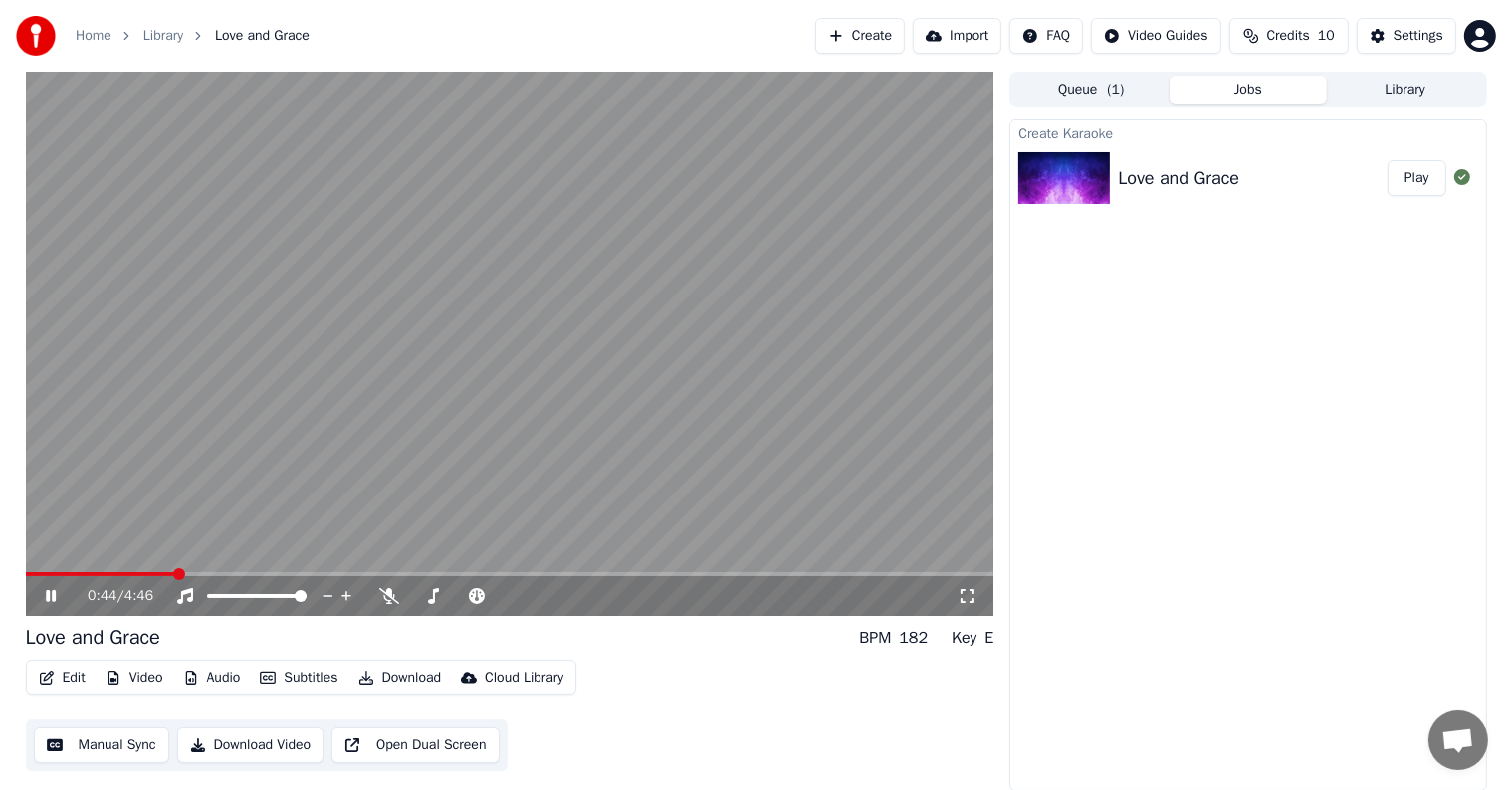 click 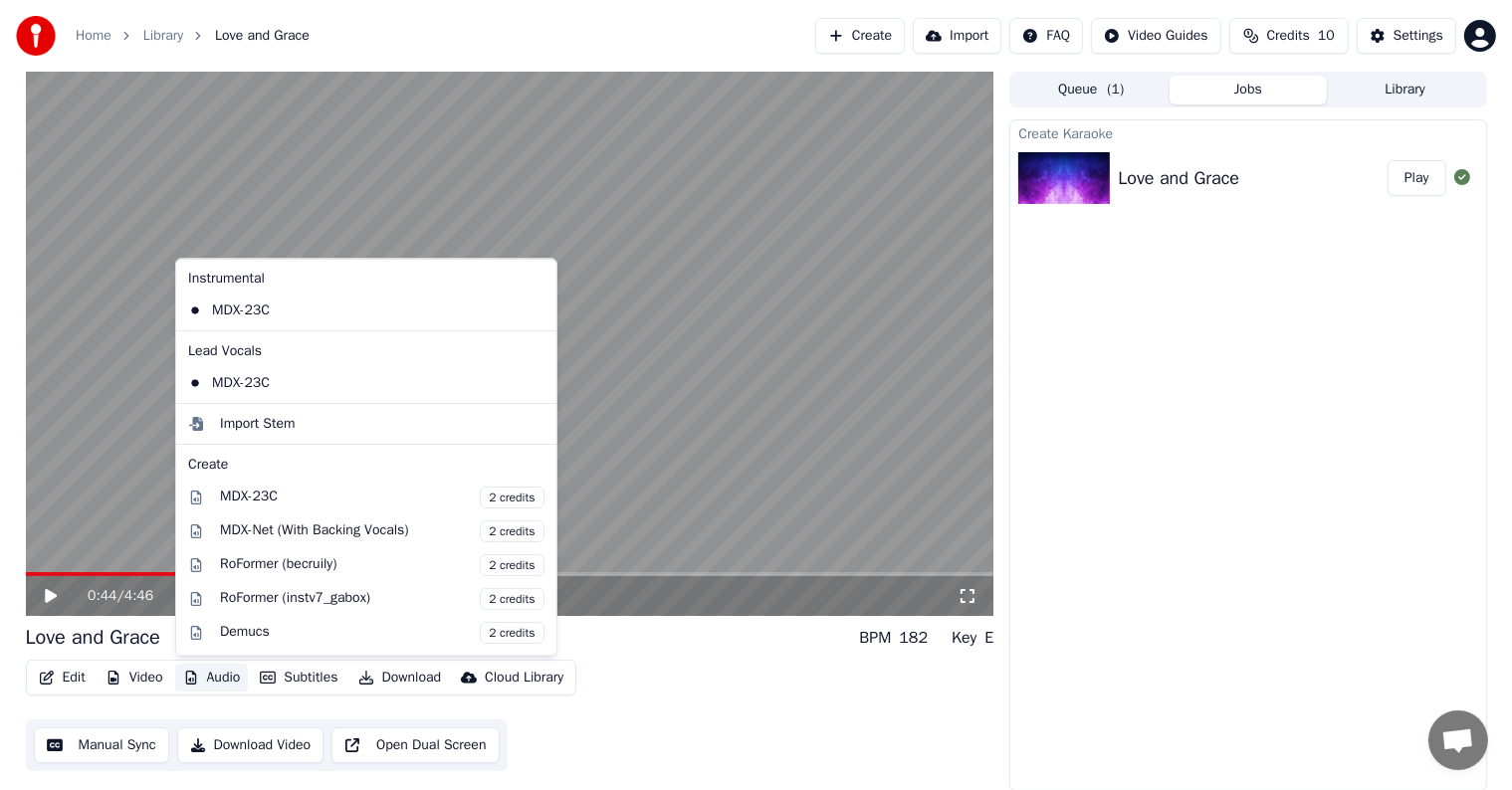 click on "Audio" at bounding box center (212, 678) 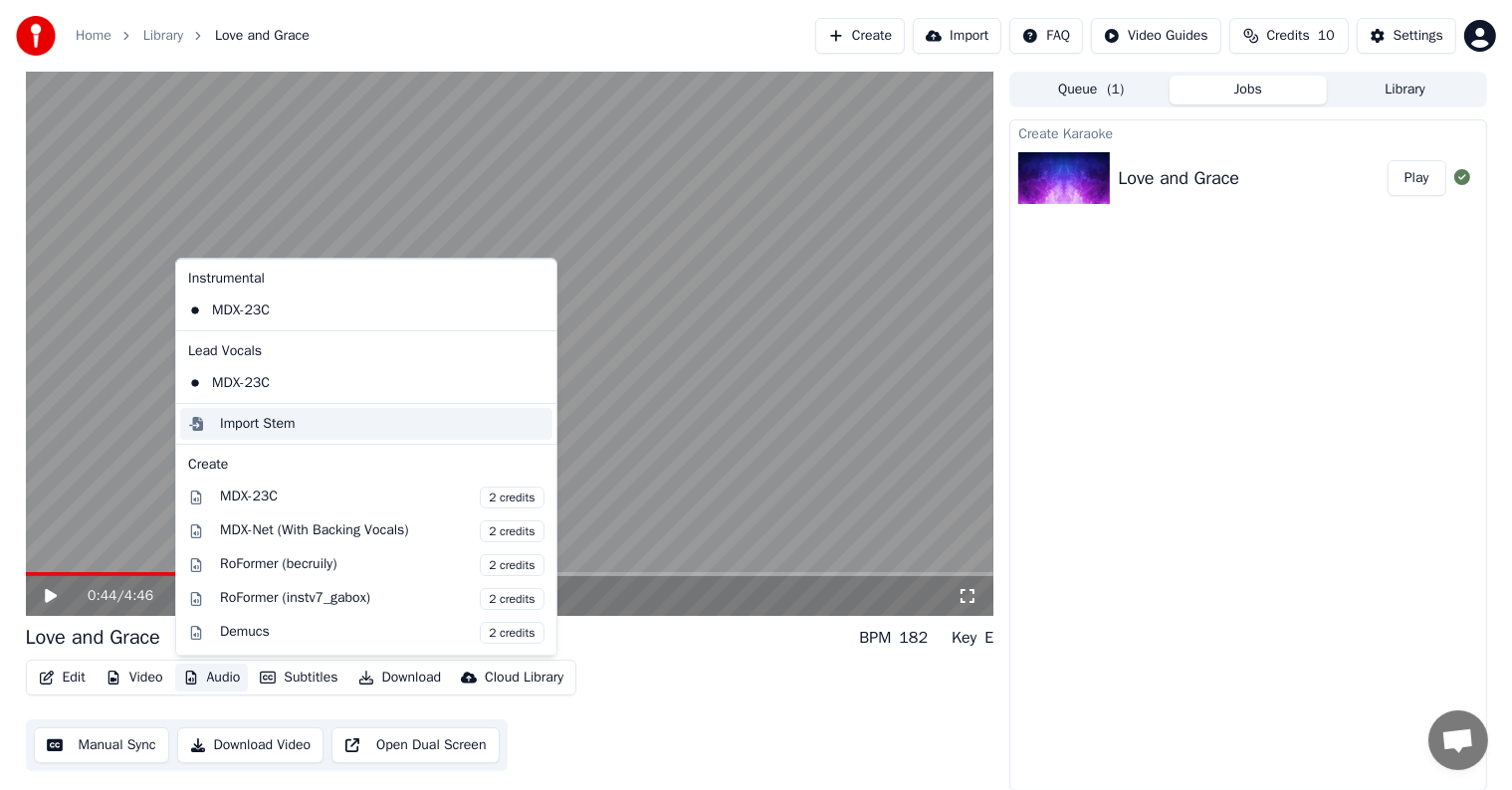 click on "Import Stem" at bounding box center (258, 424) 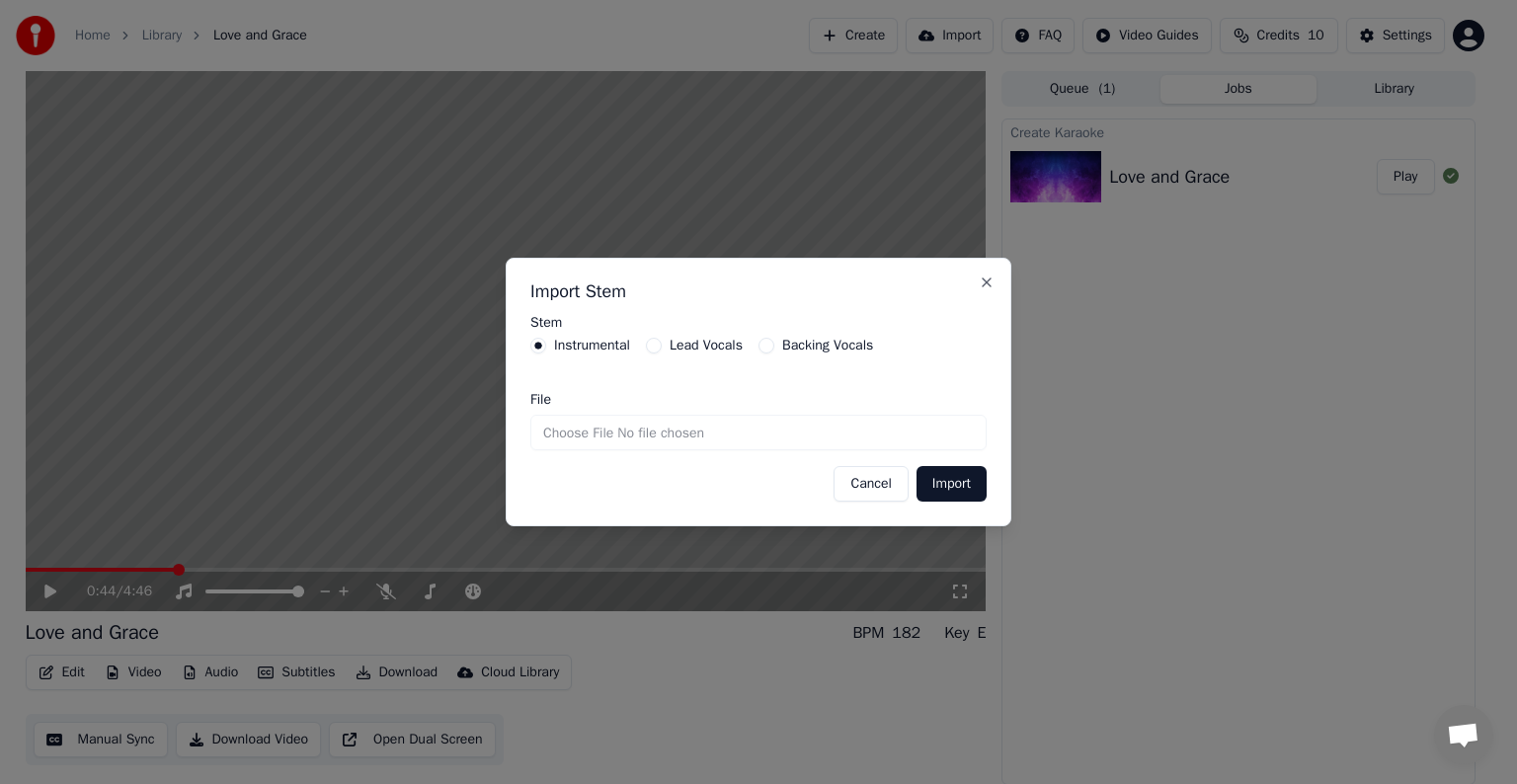 click on "Instrumental" at bounding box center [592, 346] 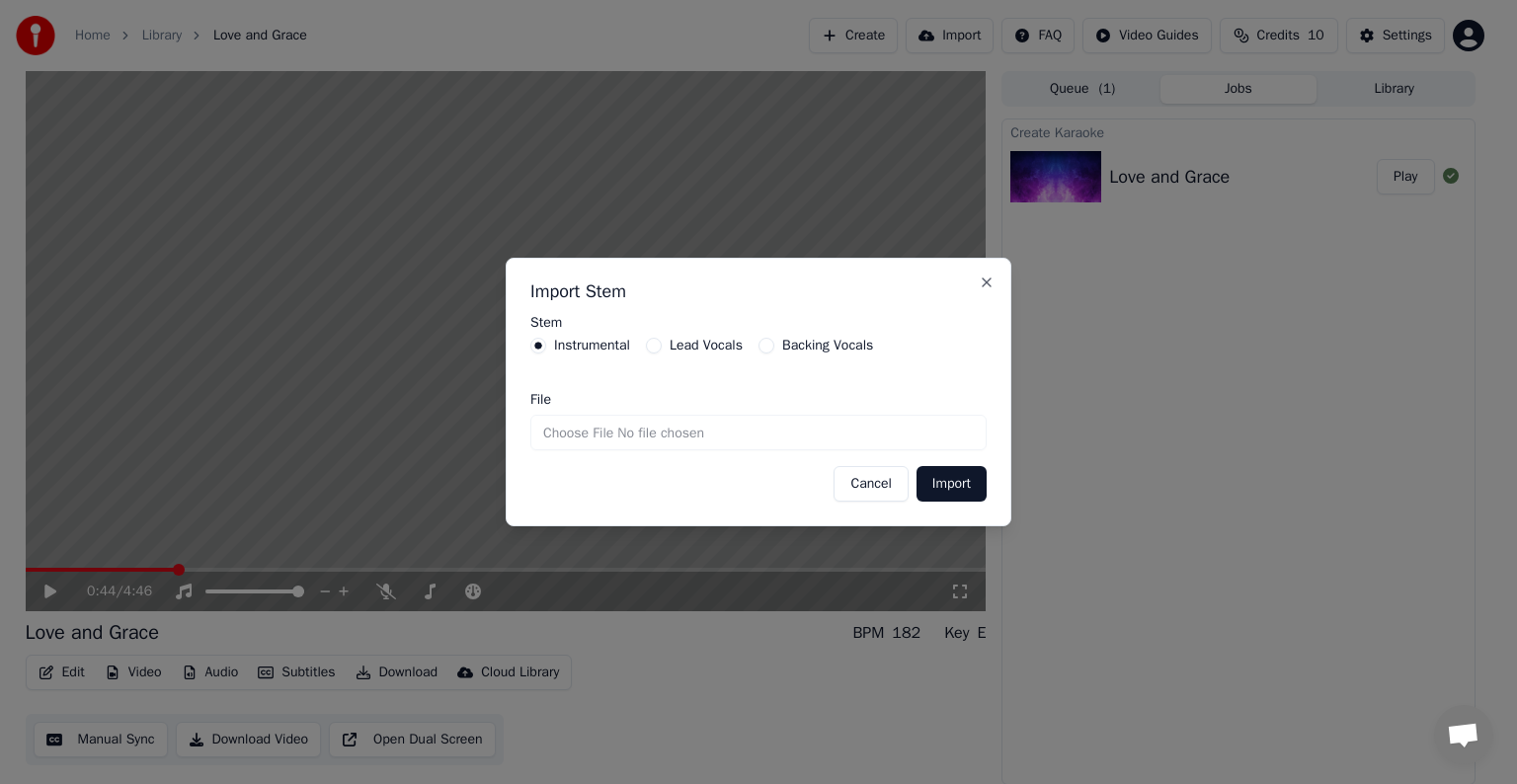 click on "File" at bounding box center (758, 432) 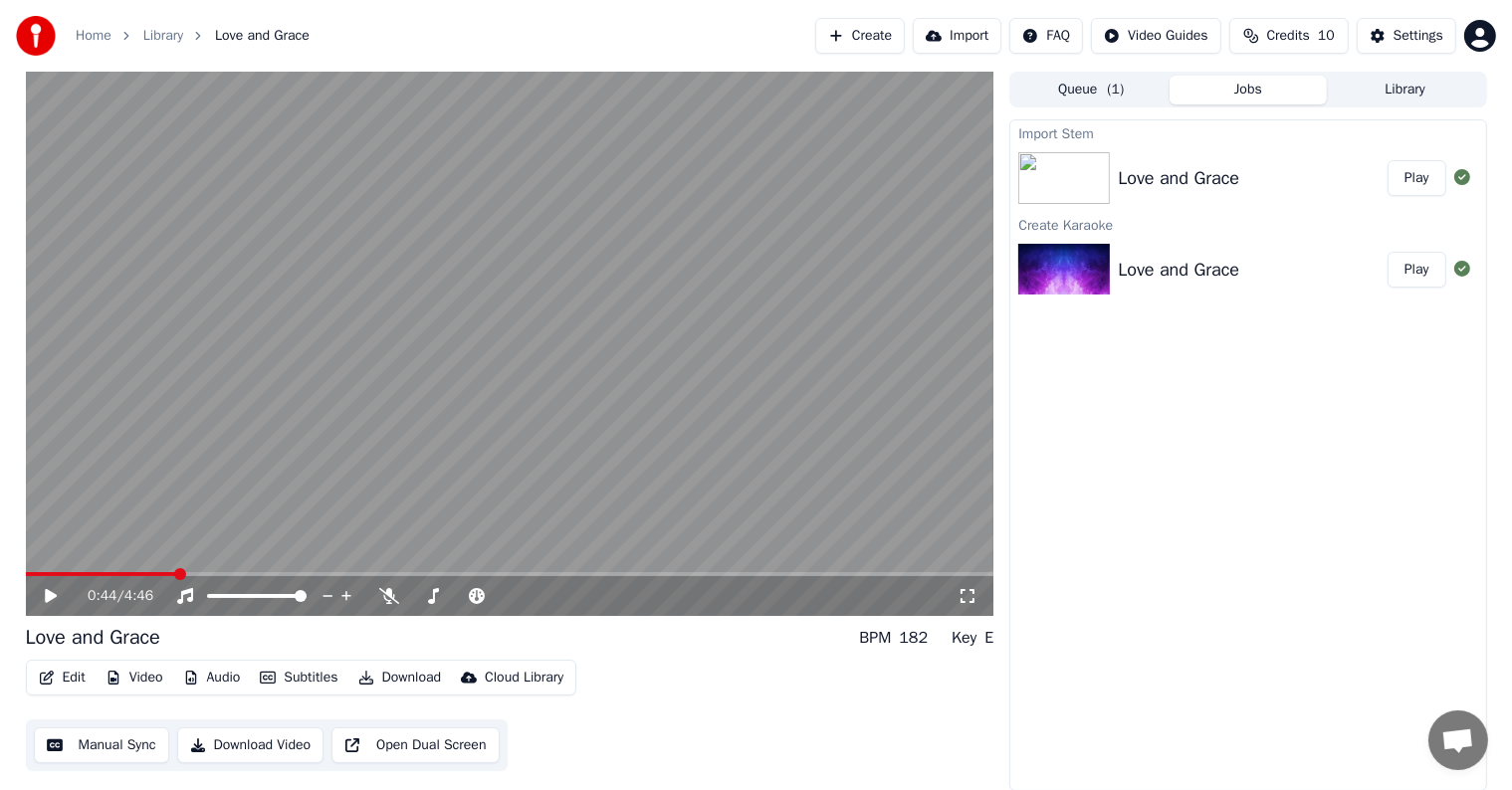 click on "Play" at bounding box center [1416, 270] 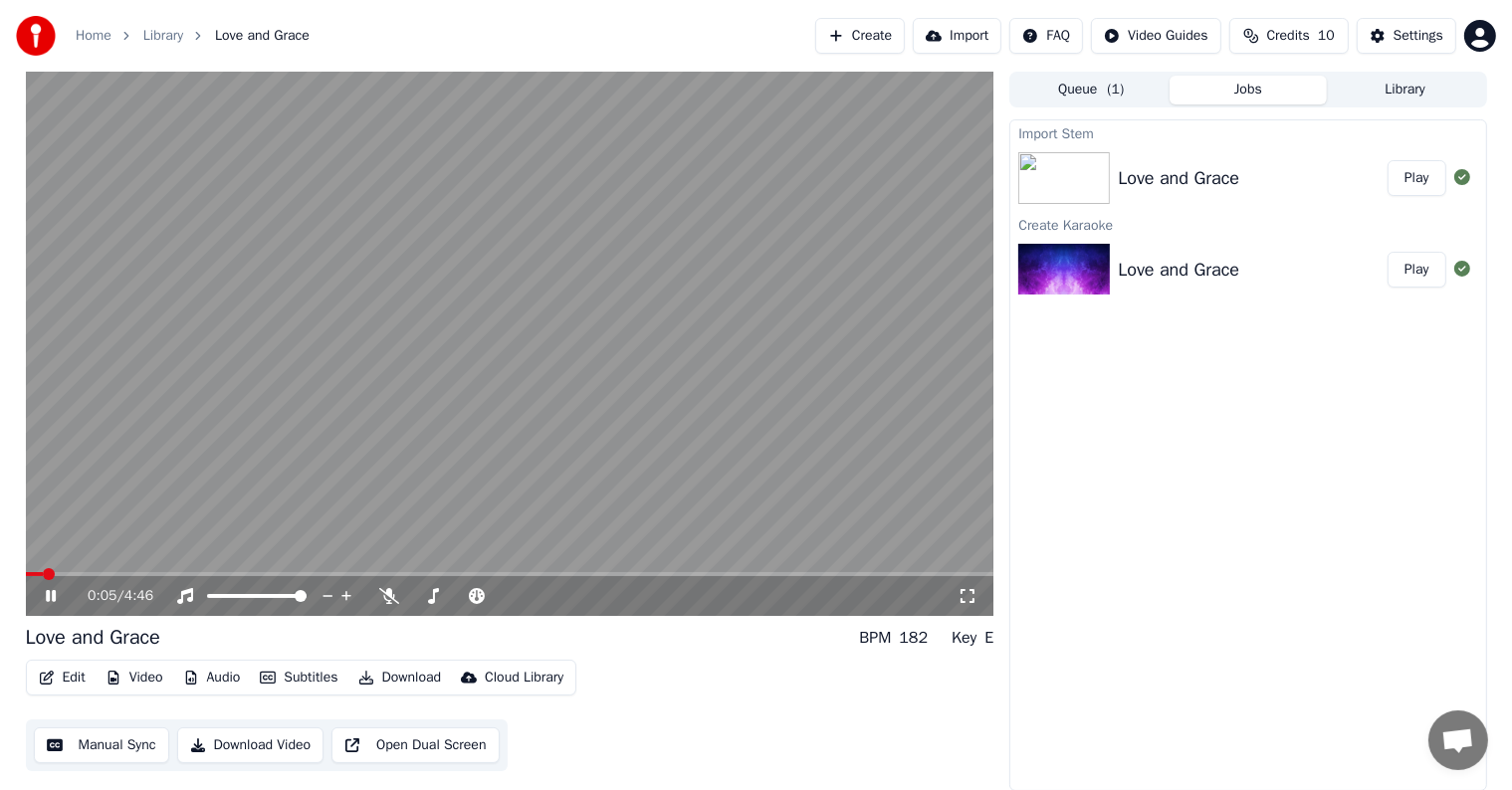 click 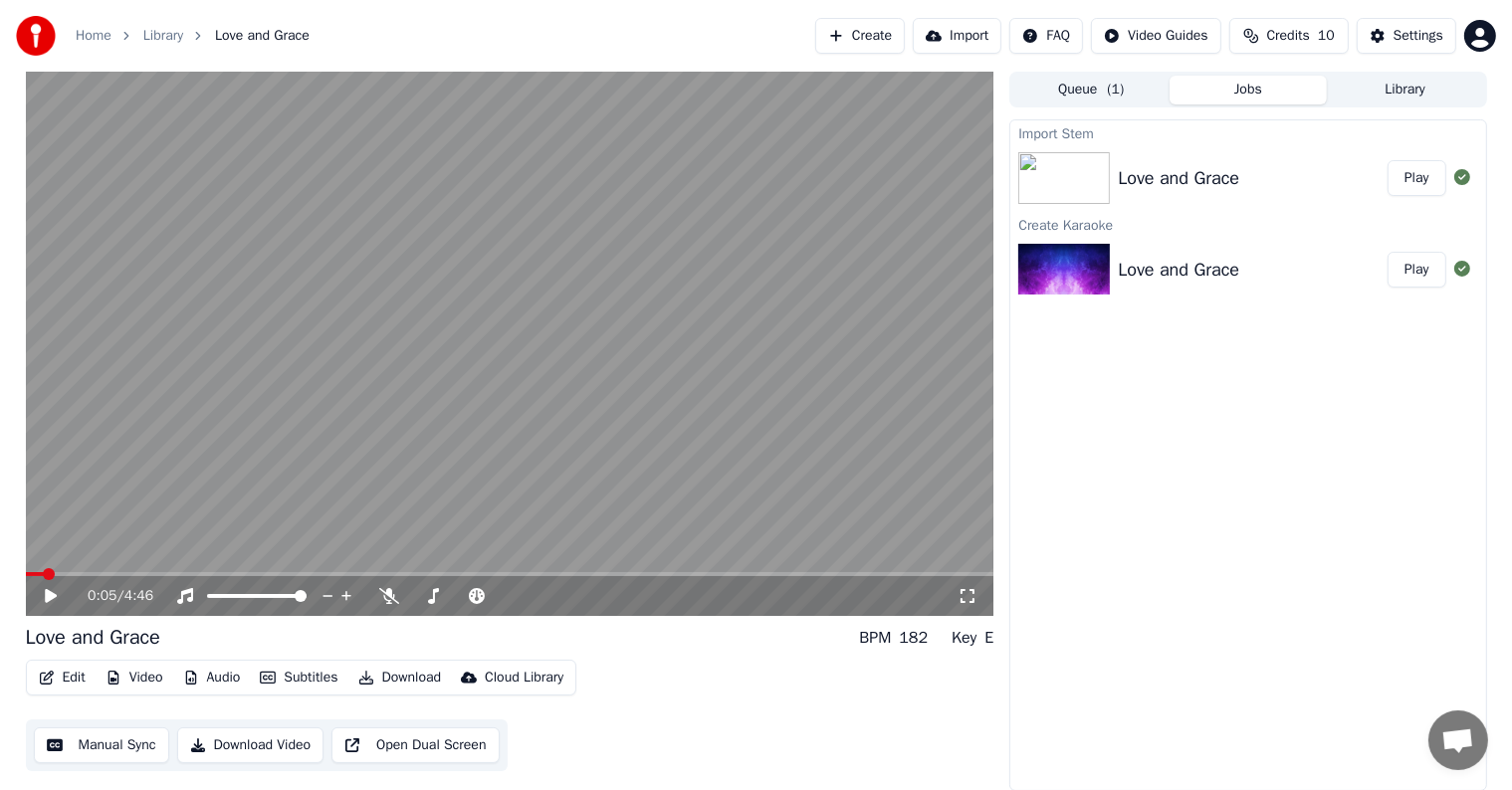 click on "Play" at bounding box center [1416, 178] 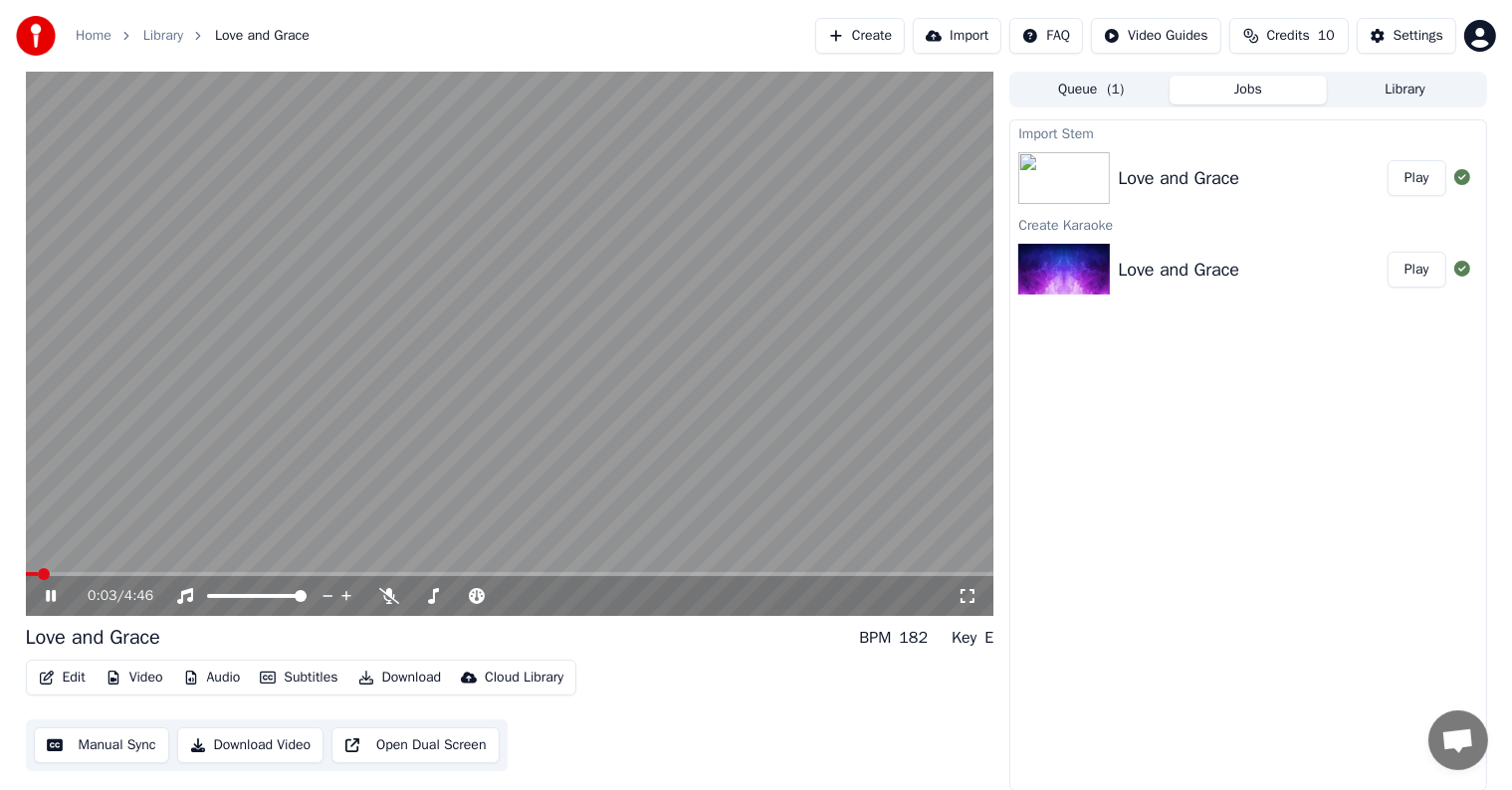 click on "0:03  /  4:46" at bounding box center (510, 596) 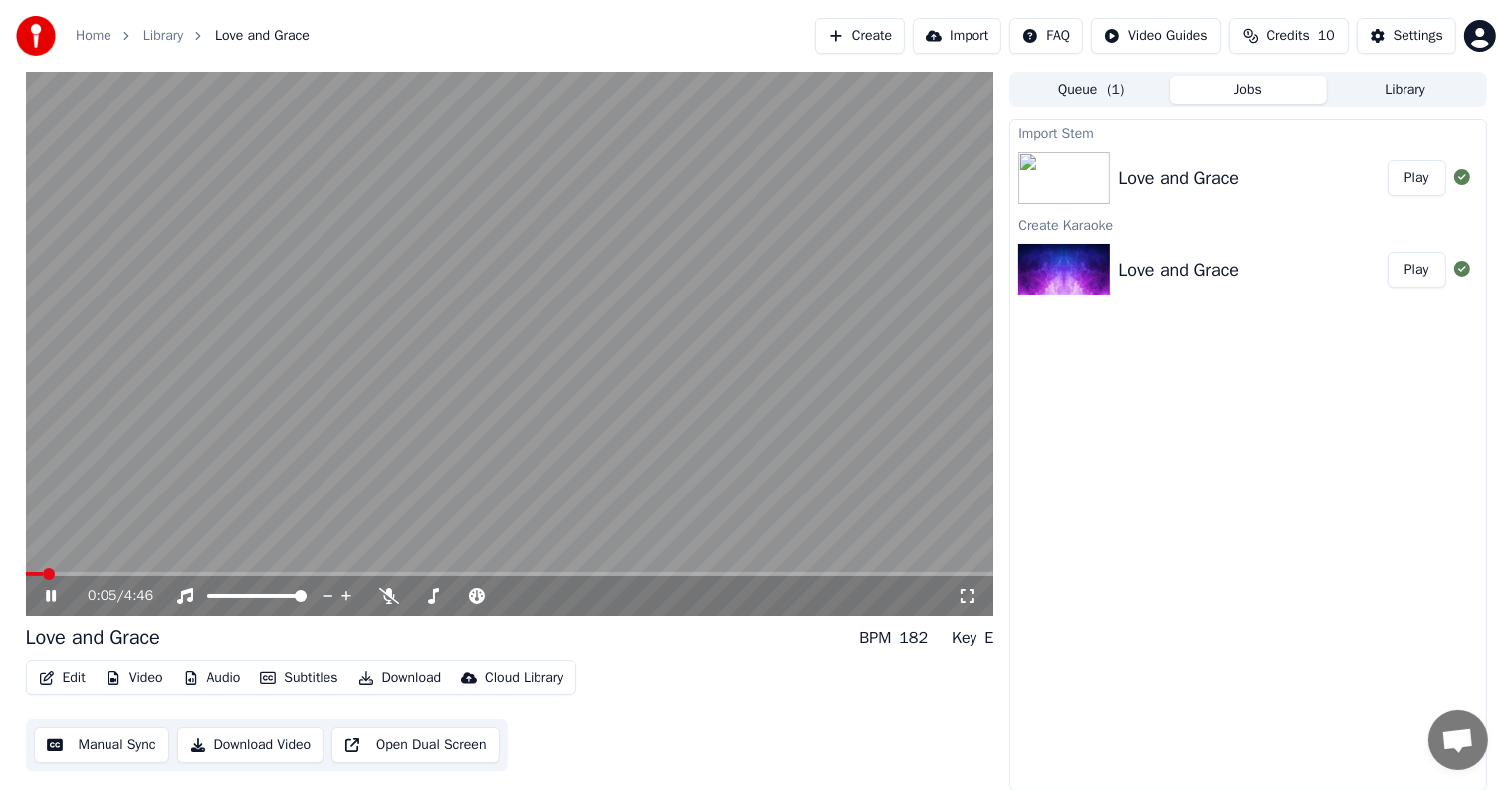 click 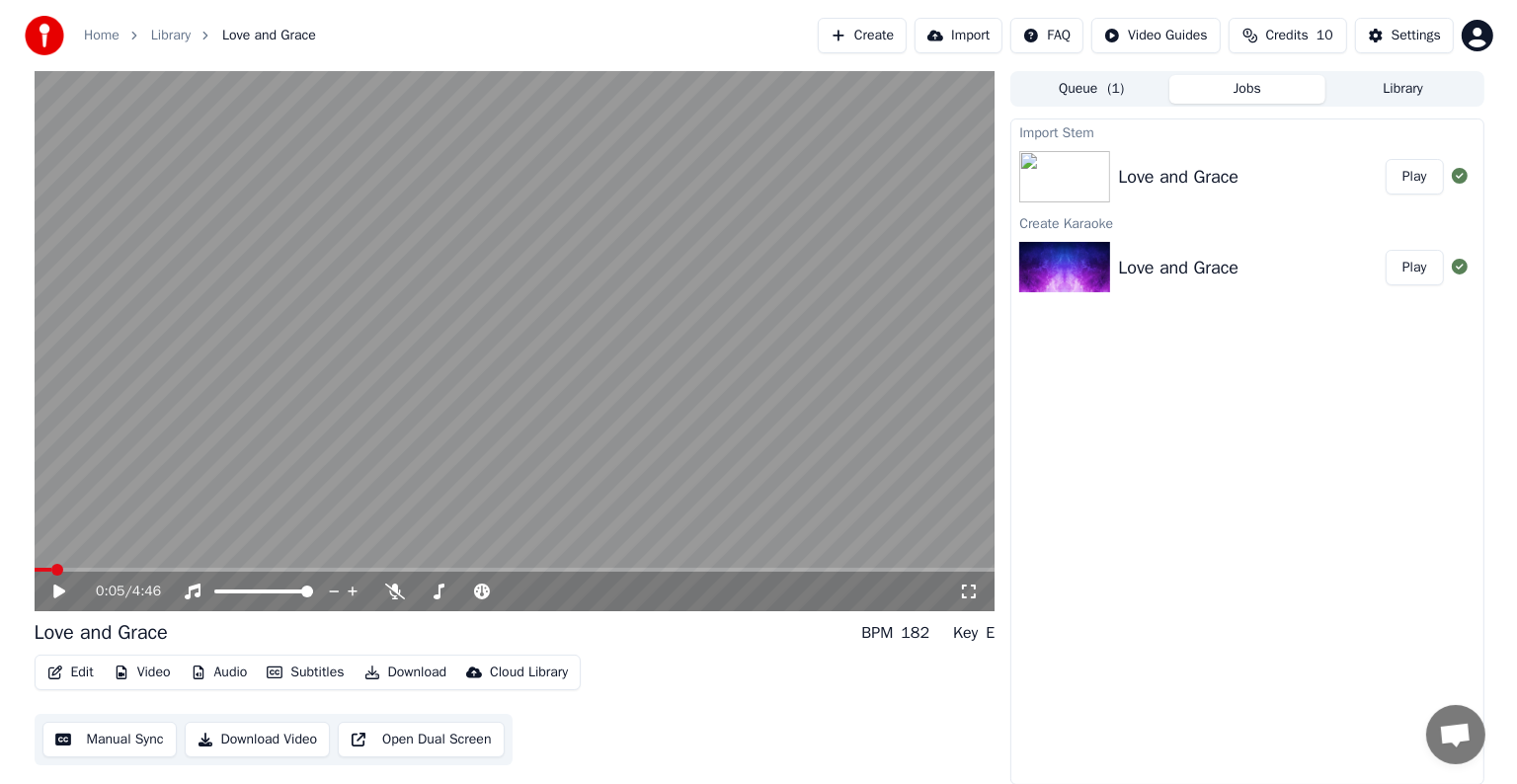 scroll, scrollTop: 0, scrollLeft: 0, axis: both 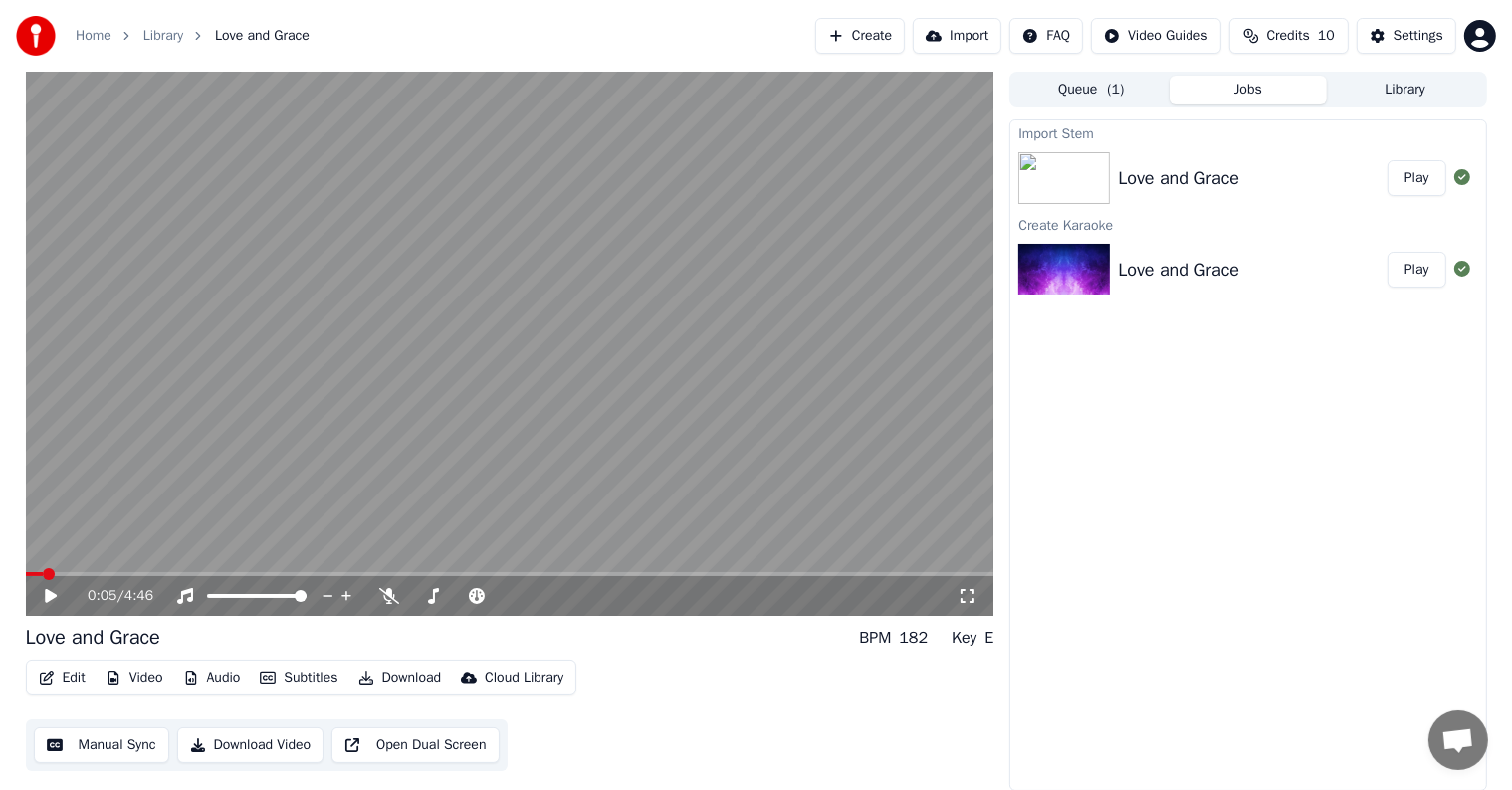 click on "( 1 )" at bounding box center [1116, 90] 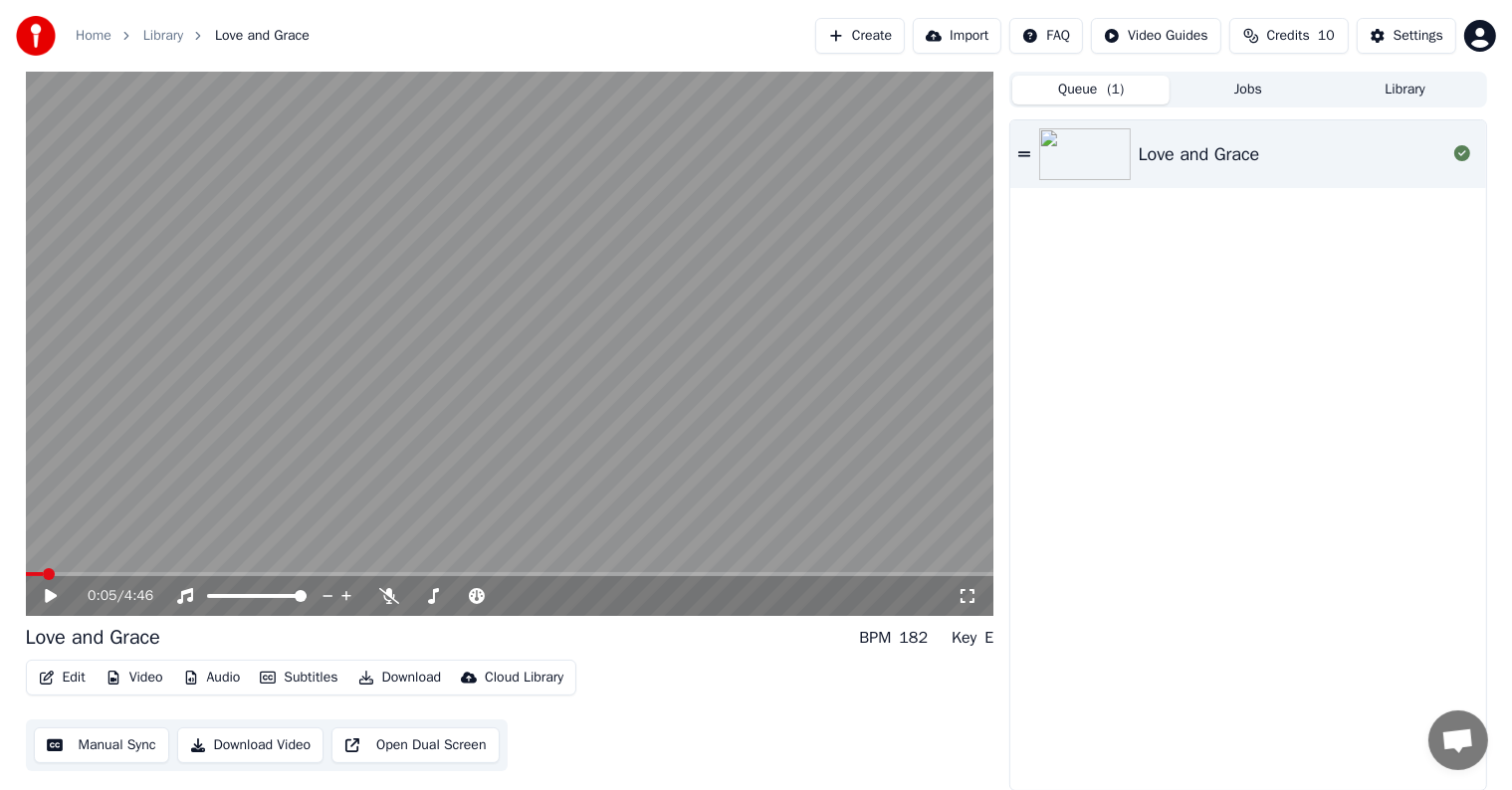 click at bounding box center (1085, 154) 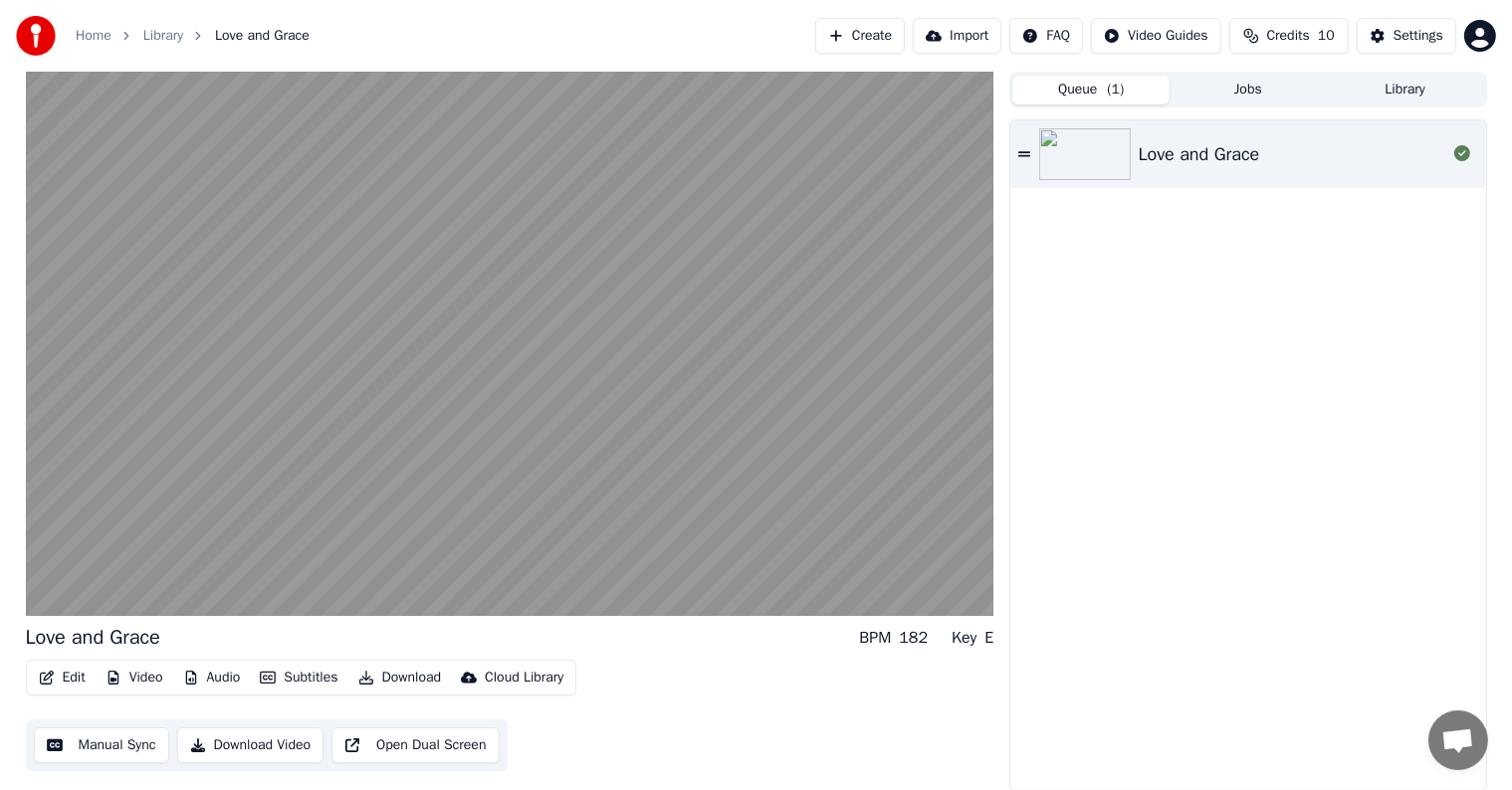 click at bounding box center (1085, 154) 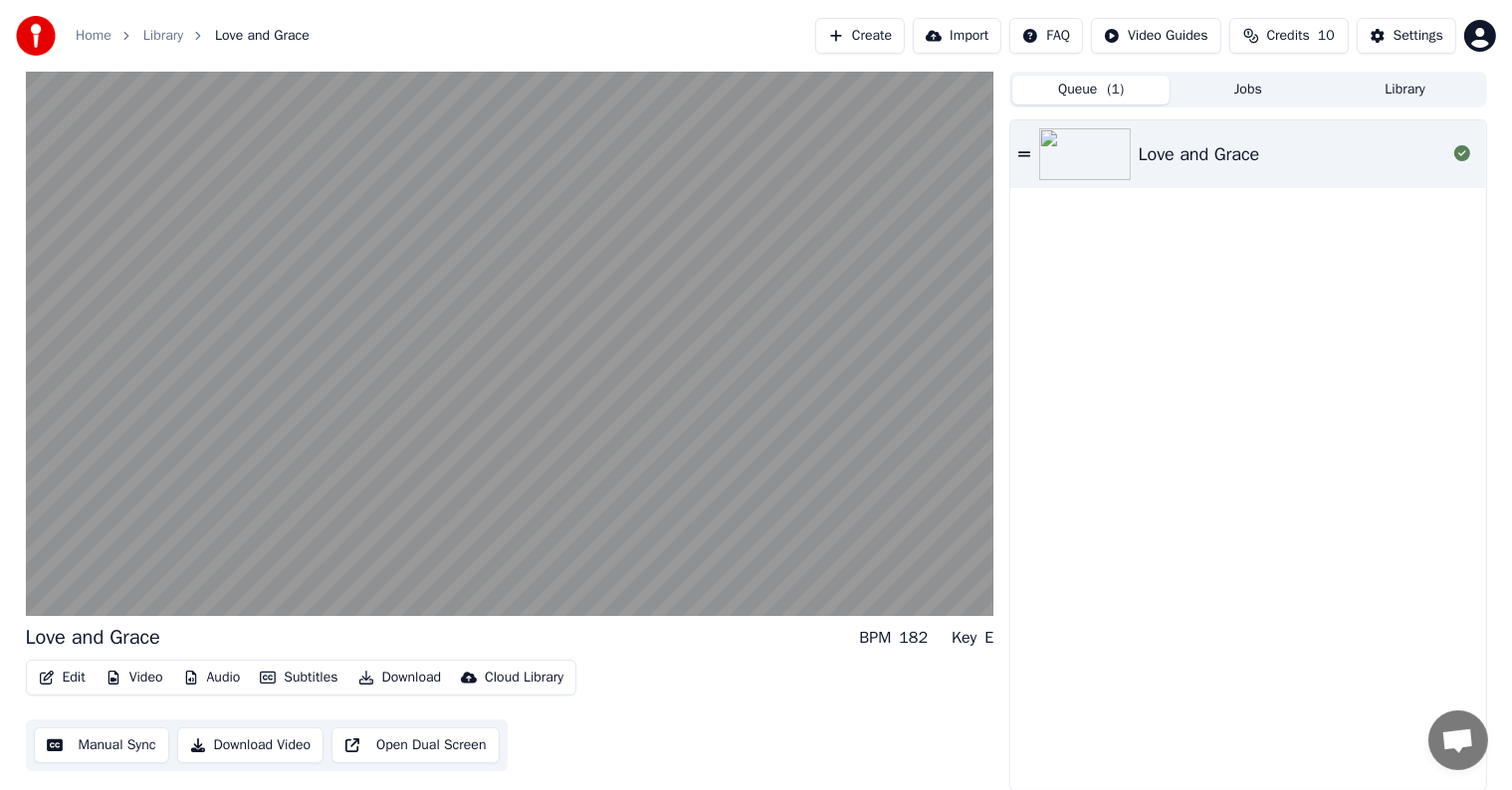 click on "Jobs" at bounding box center [1248, 90] 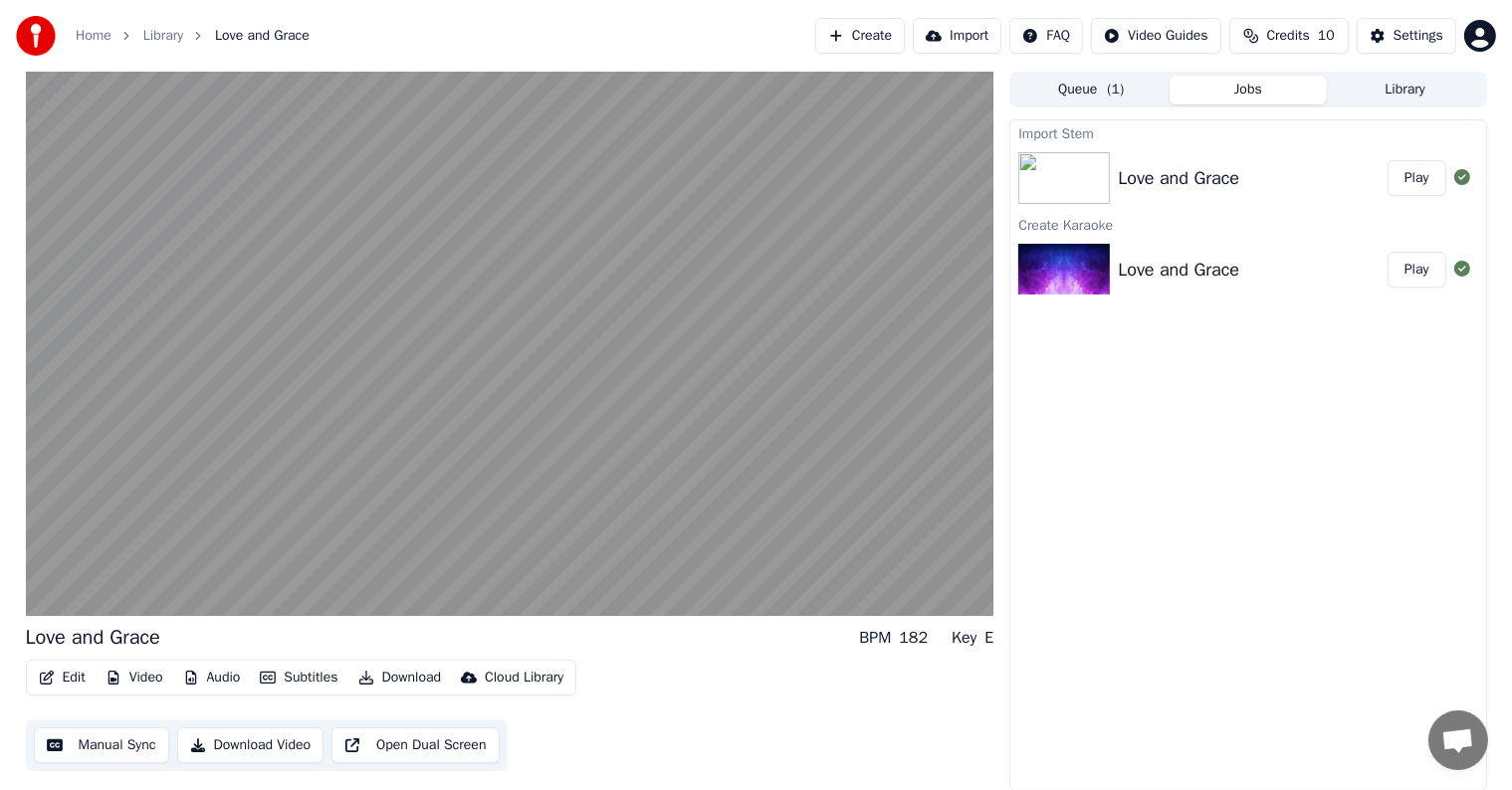 click on "Queue ( 1 )" at bounding box center [1091, 90] 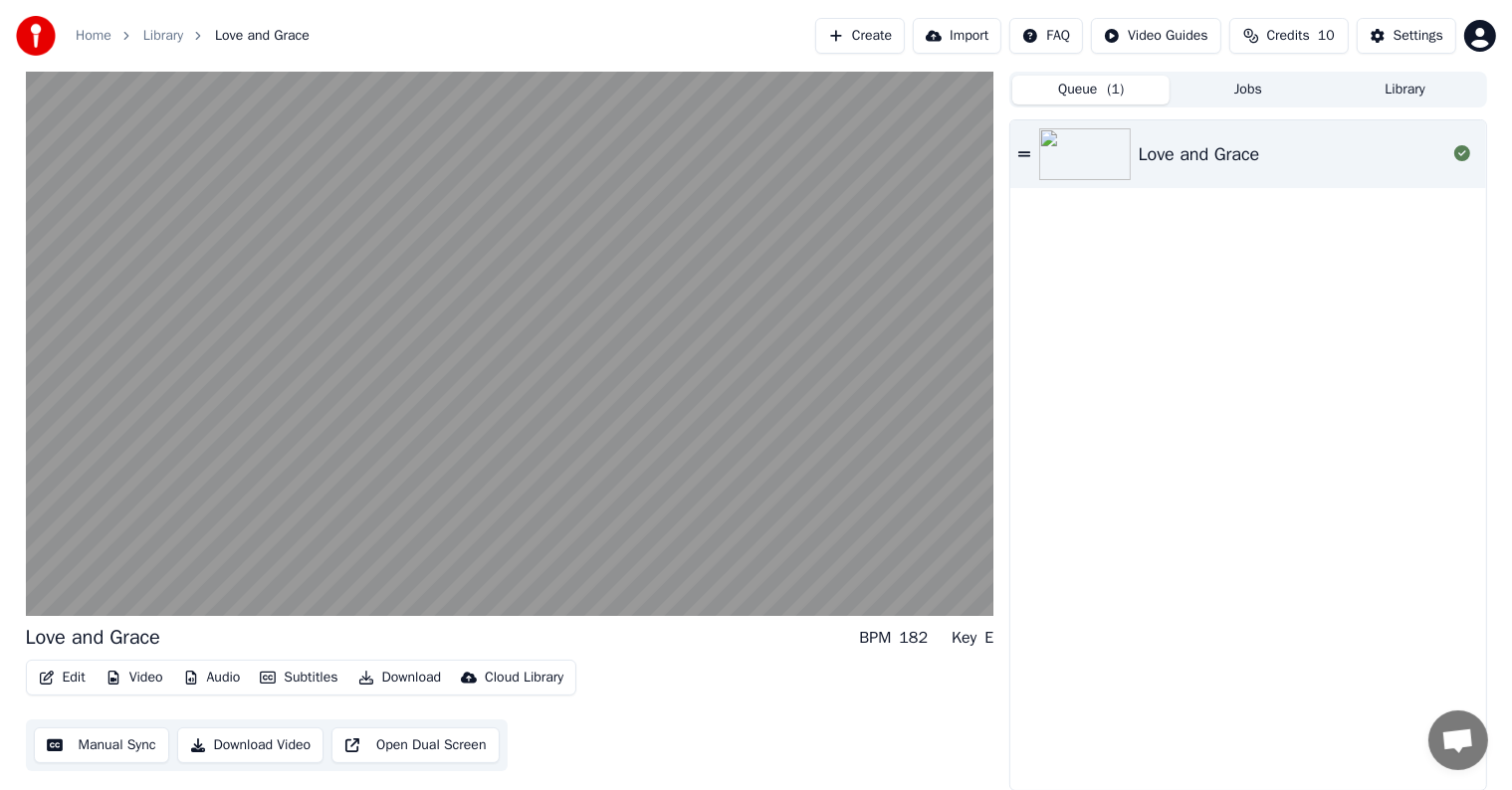 click at bounding box center (1085, 154) 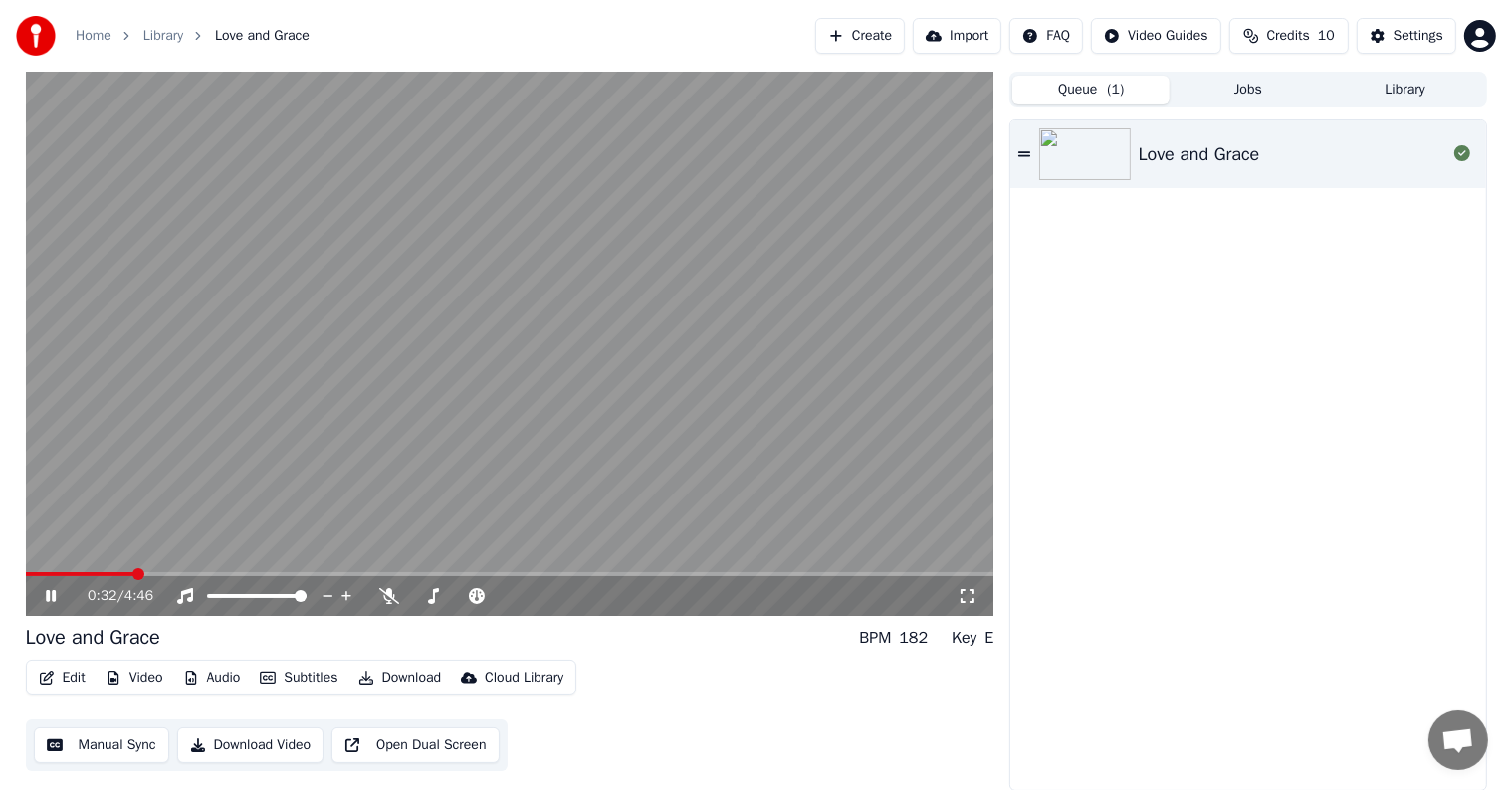 click 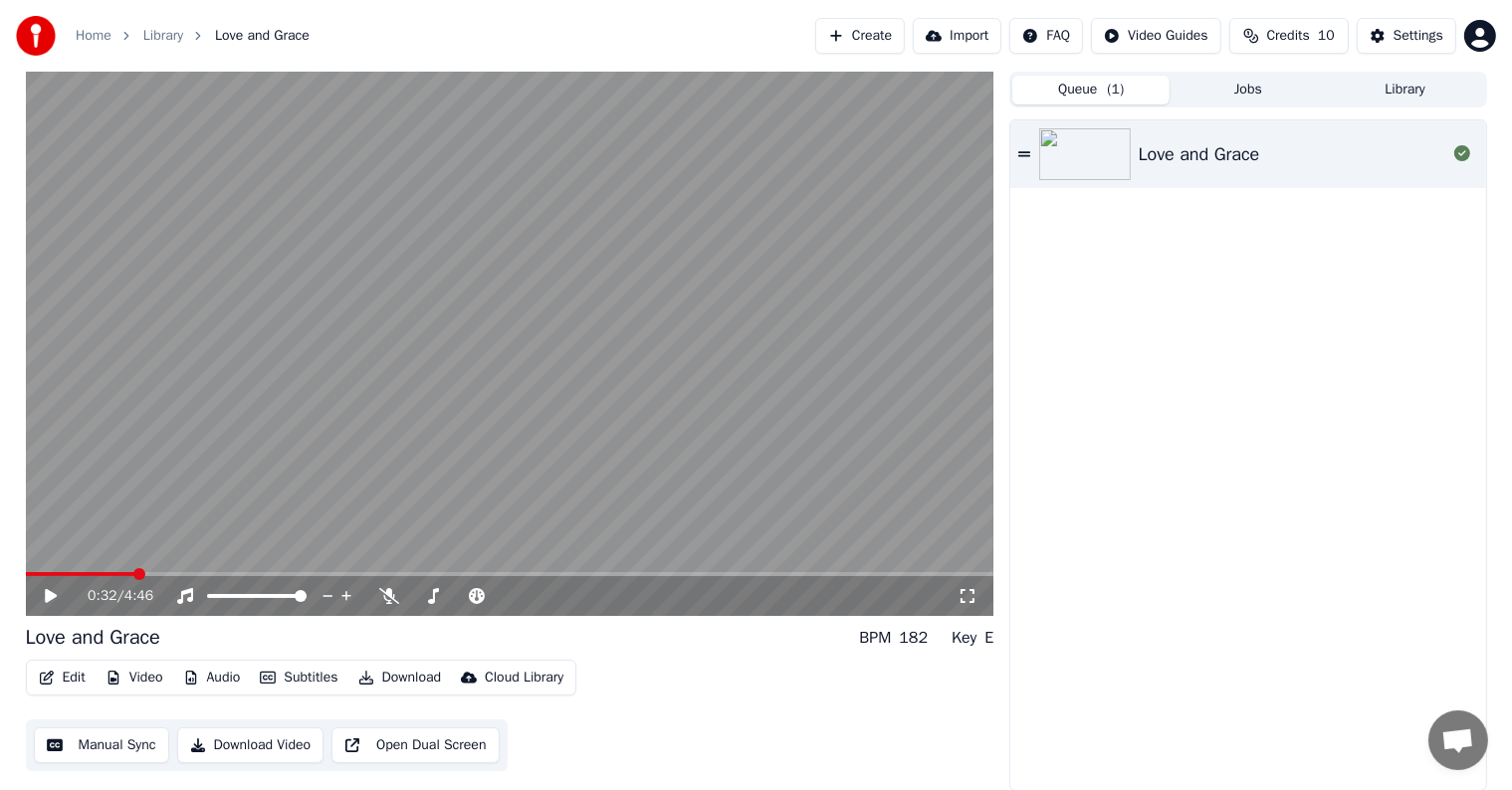 click 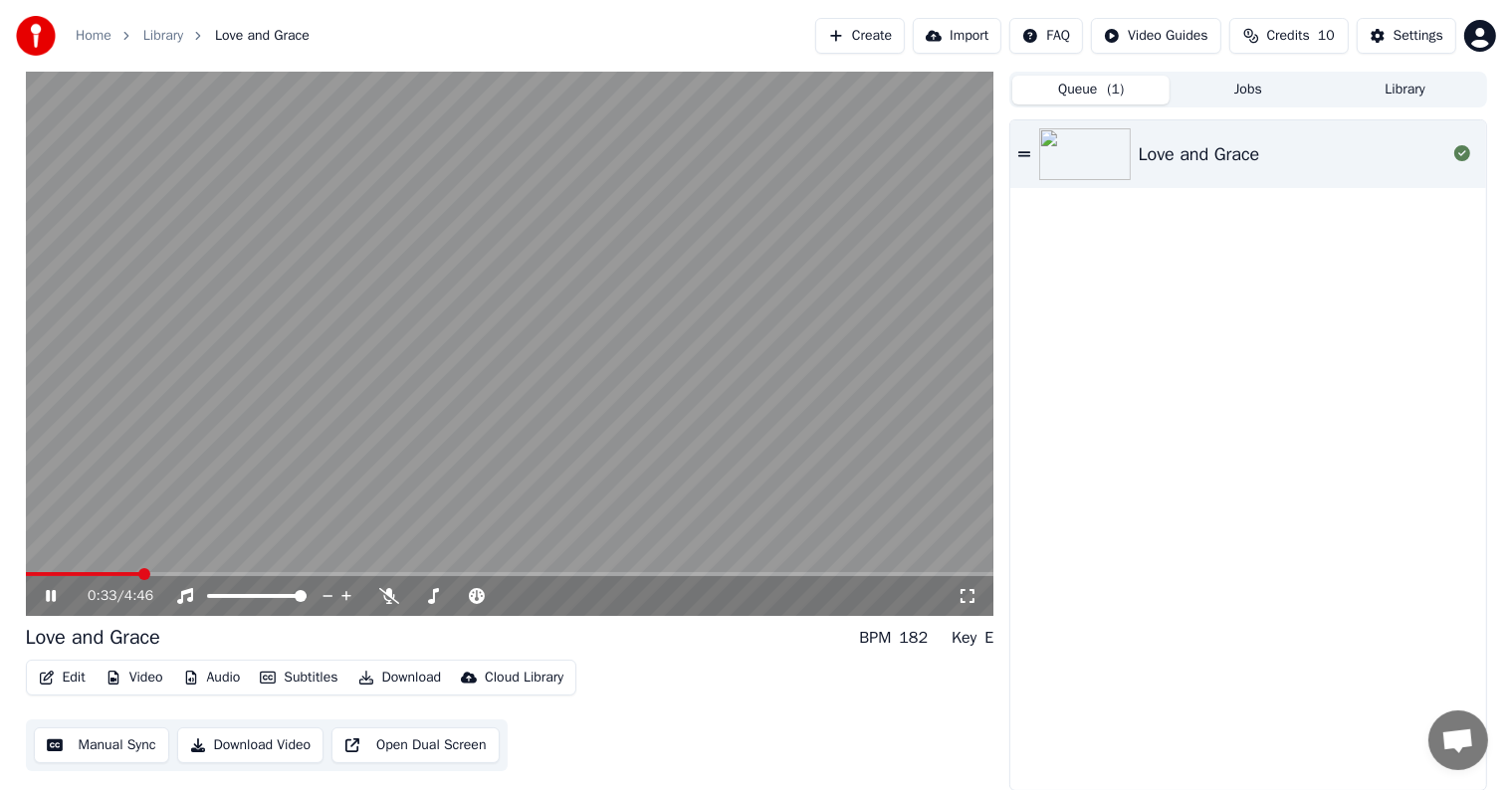 click at bounding box center [510, 574] 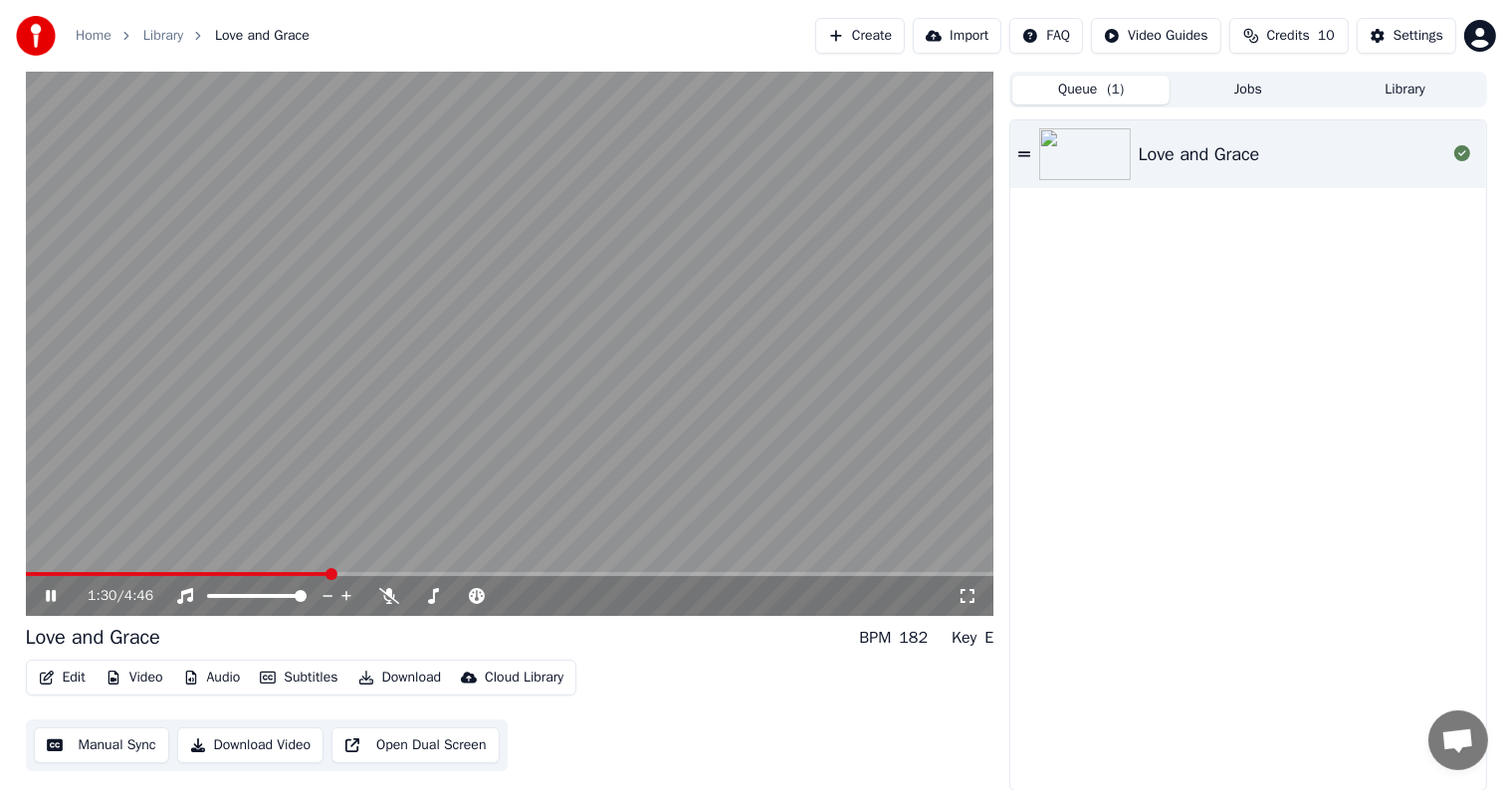 click at bounding box center [510, 574] 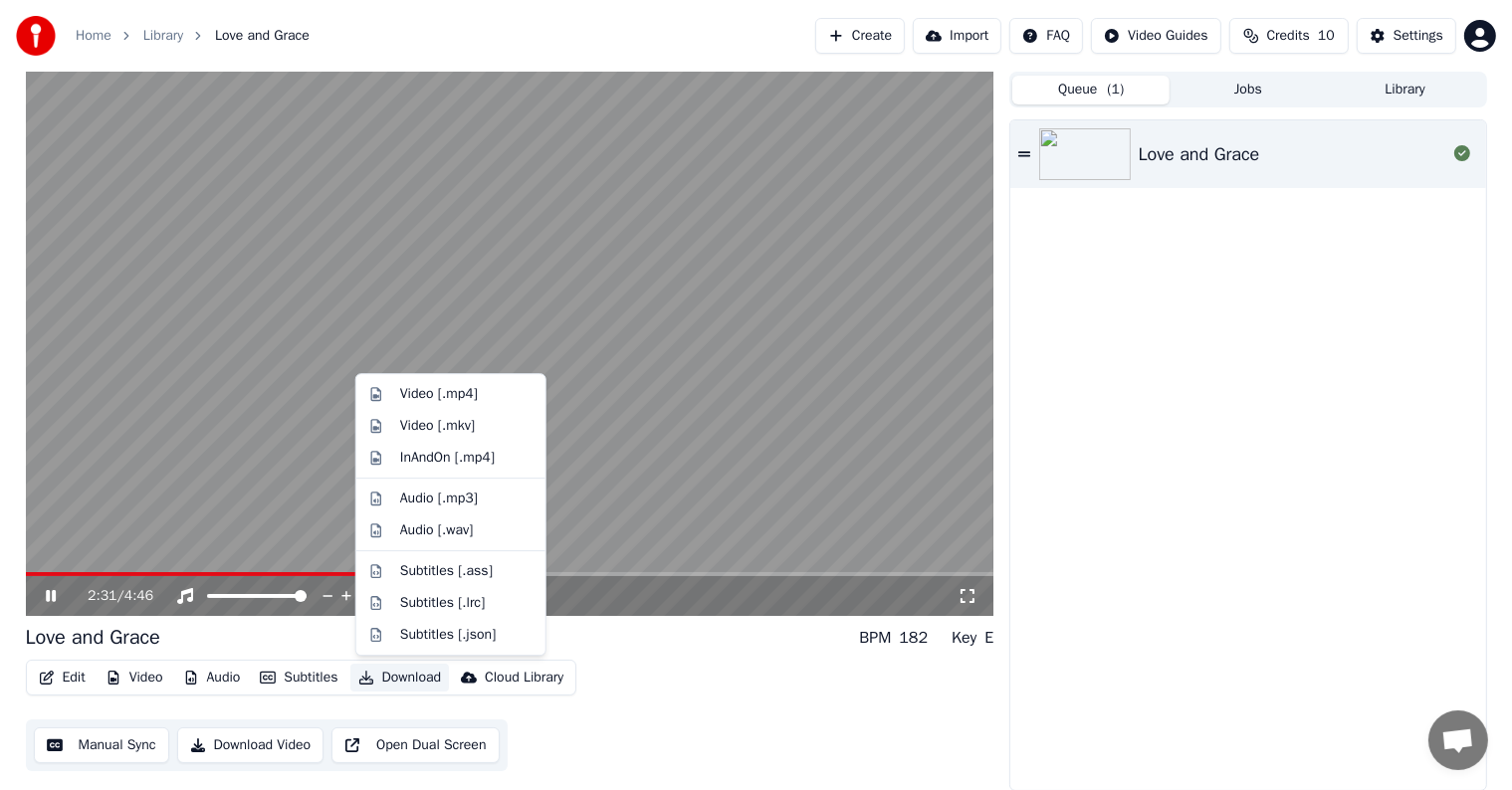 click on "Download" at bounding box center [400, 678] 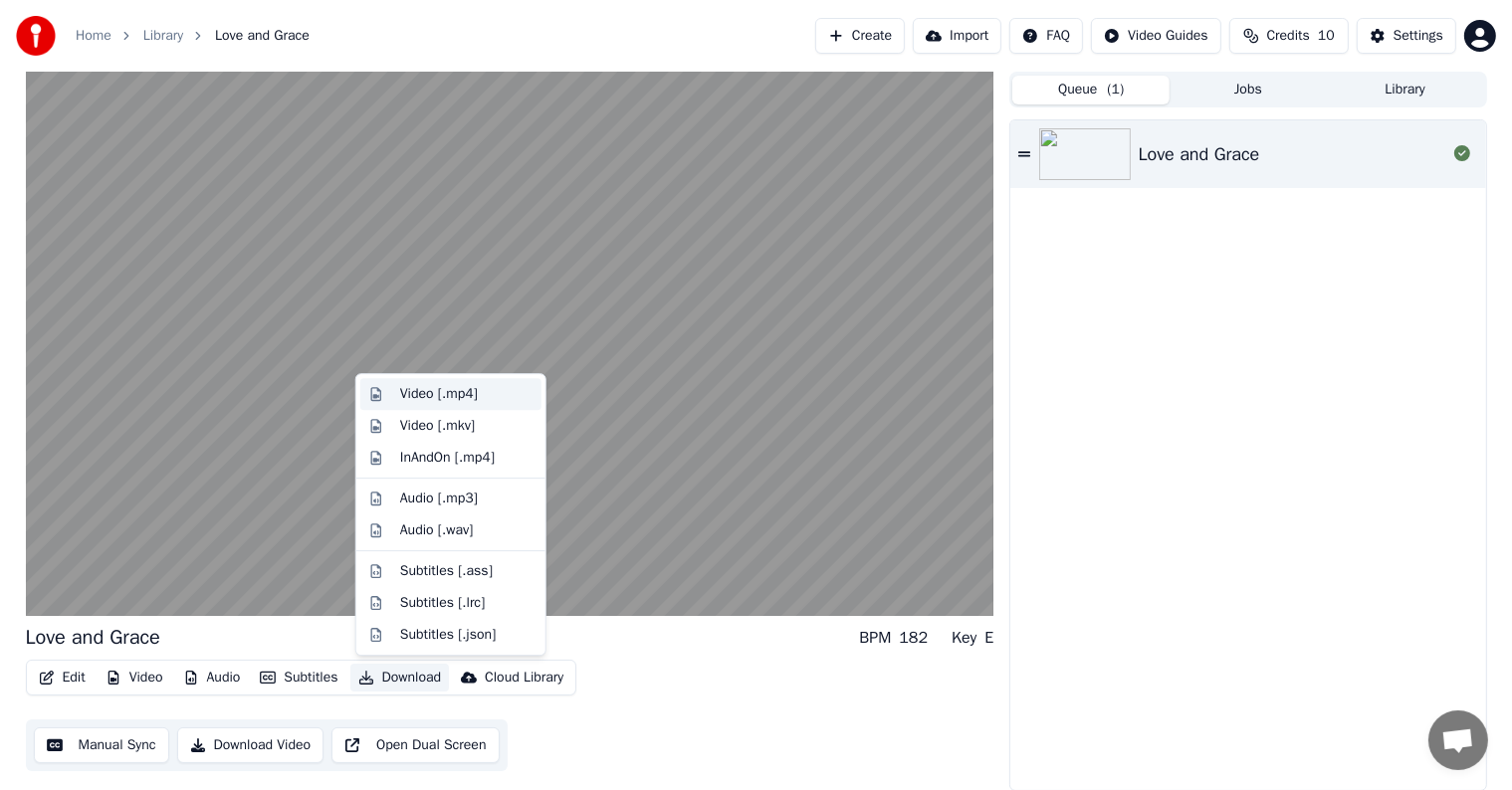 click on "Video [.mp4]" at bounding box center (439, 394) 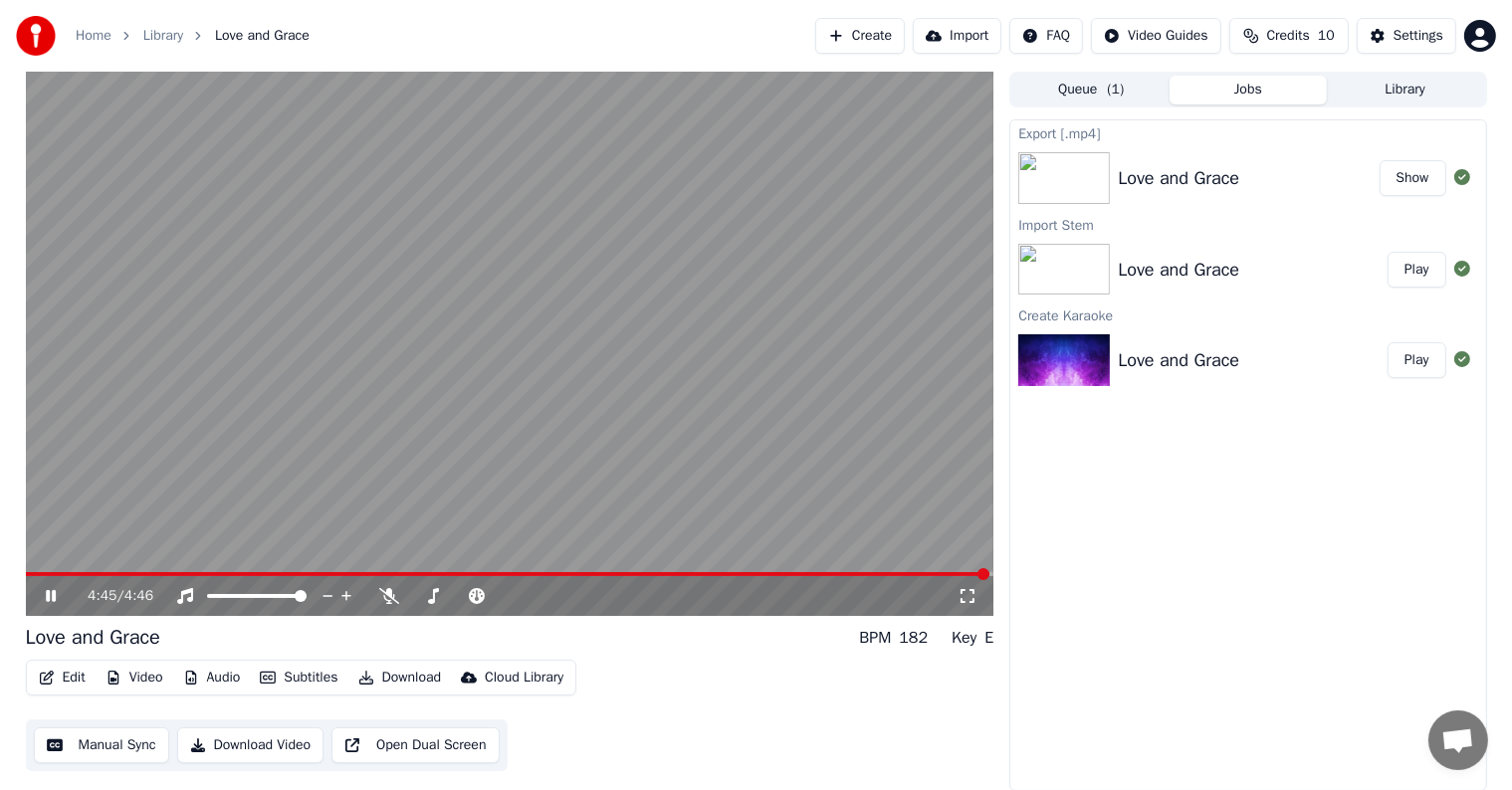 click 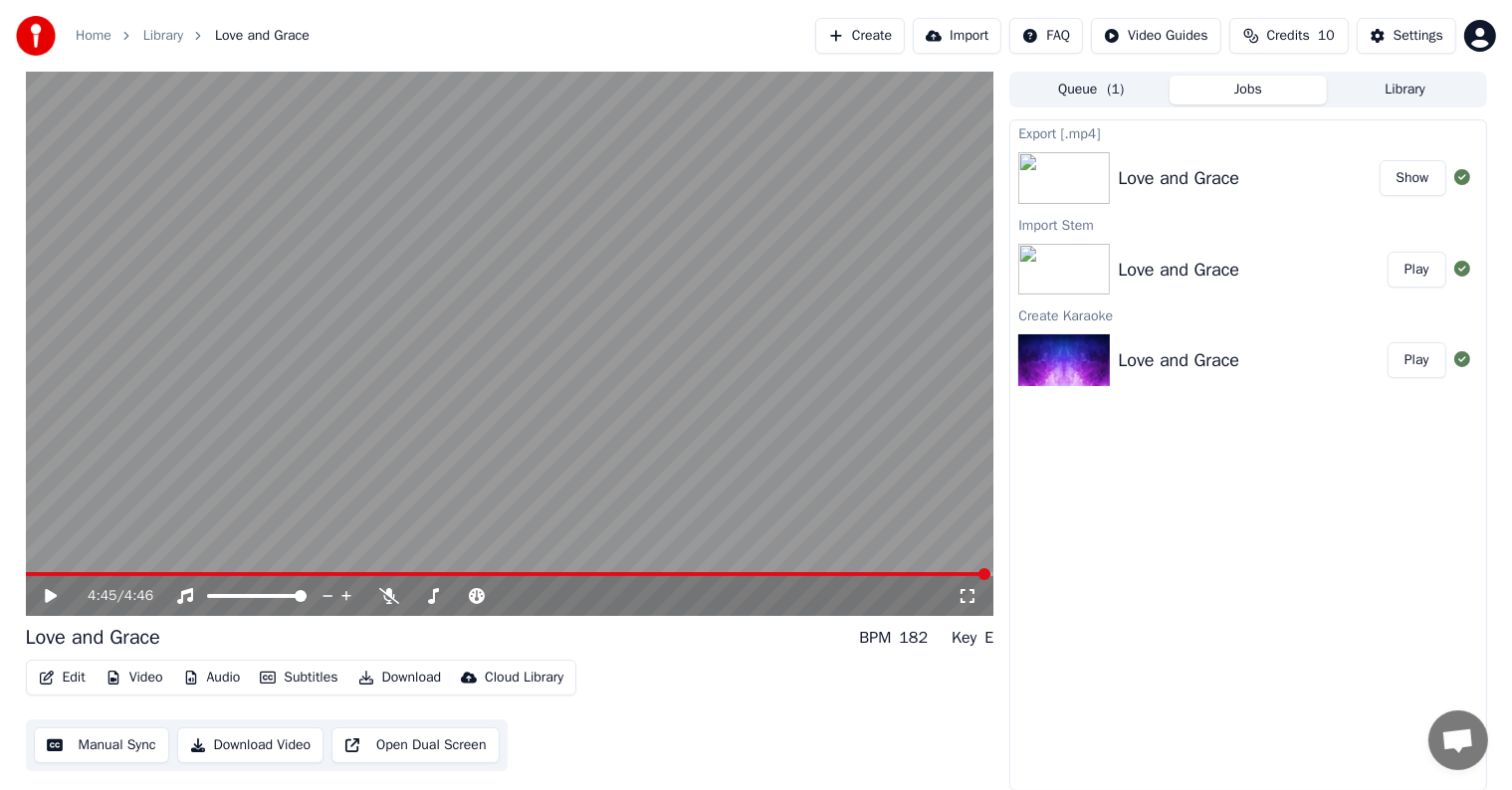 click on "Show" at bounding box center (1412, 178) 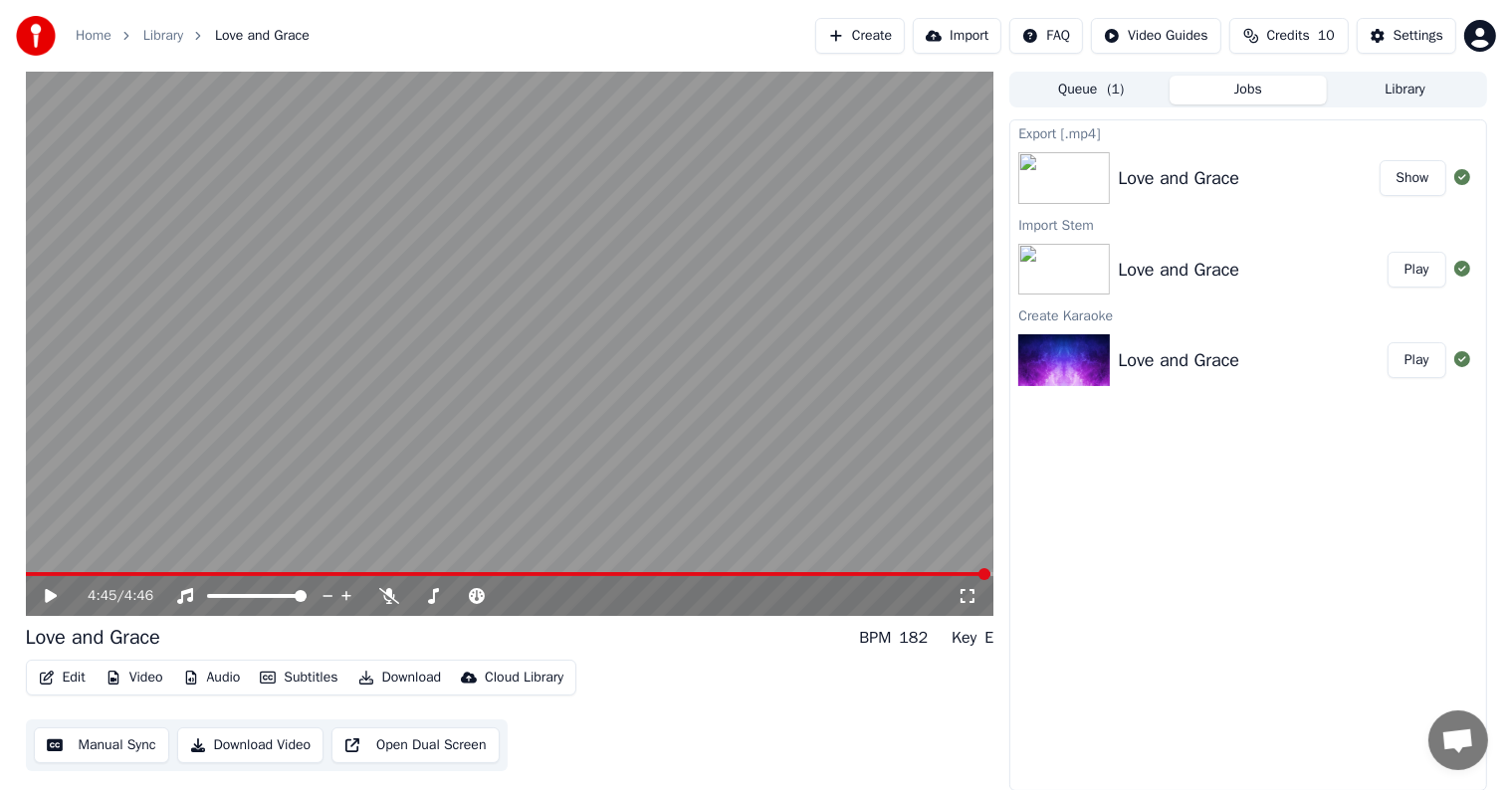 click on "Create" at bounding box center [860, 36] 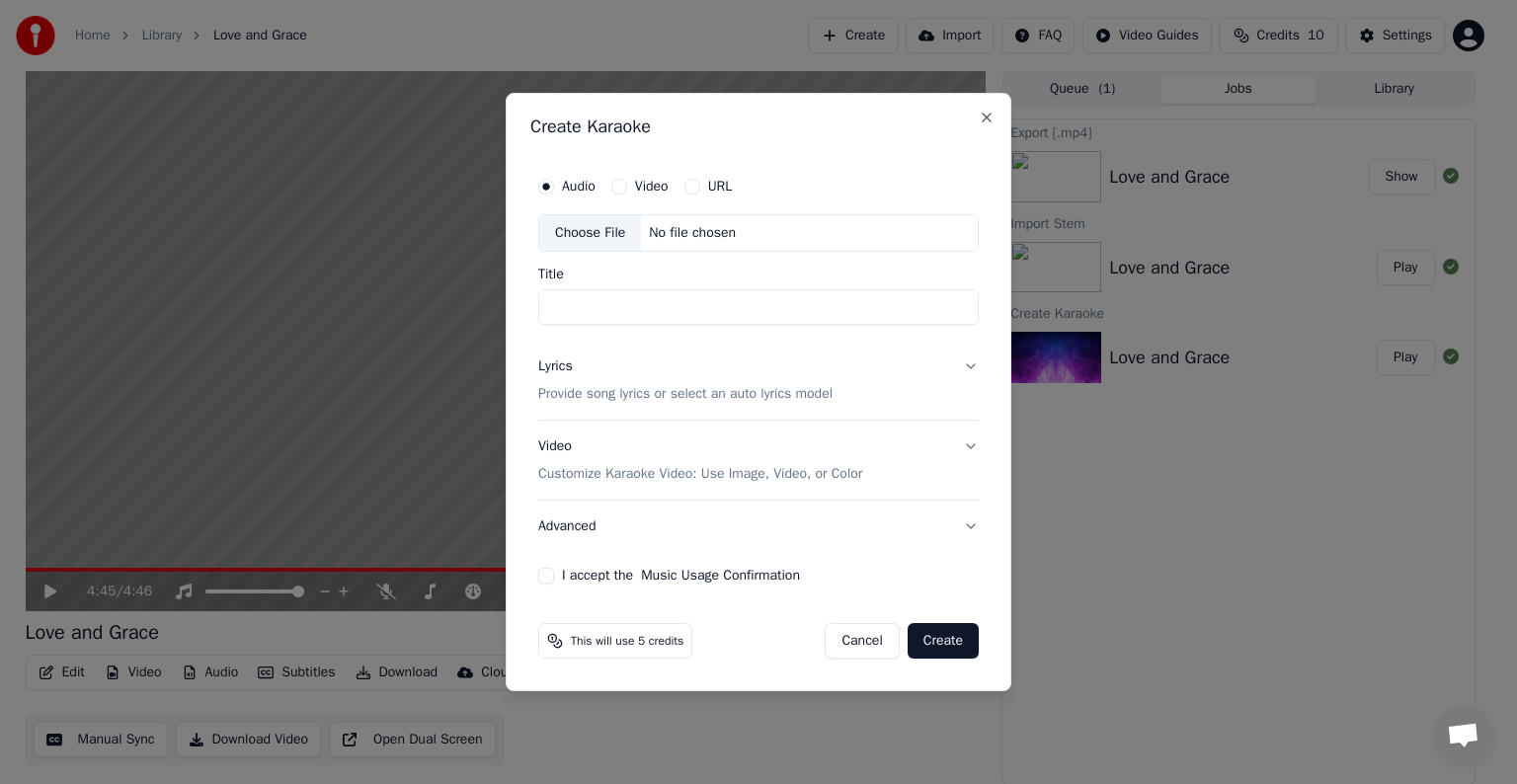 click on "Title" at bounding box center [758, 307] 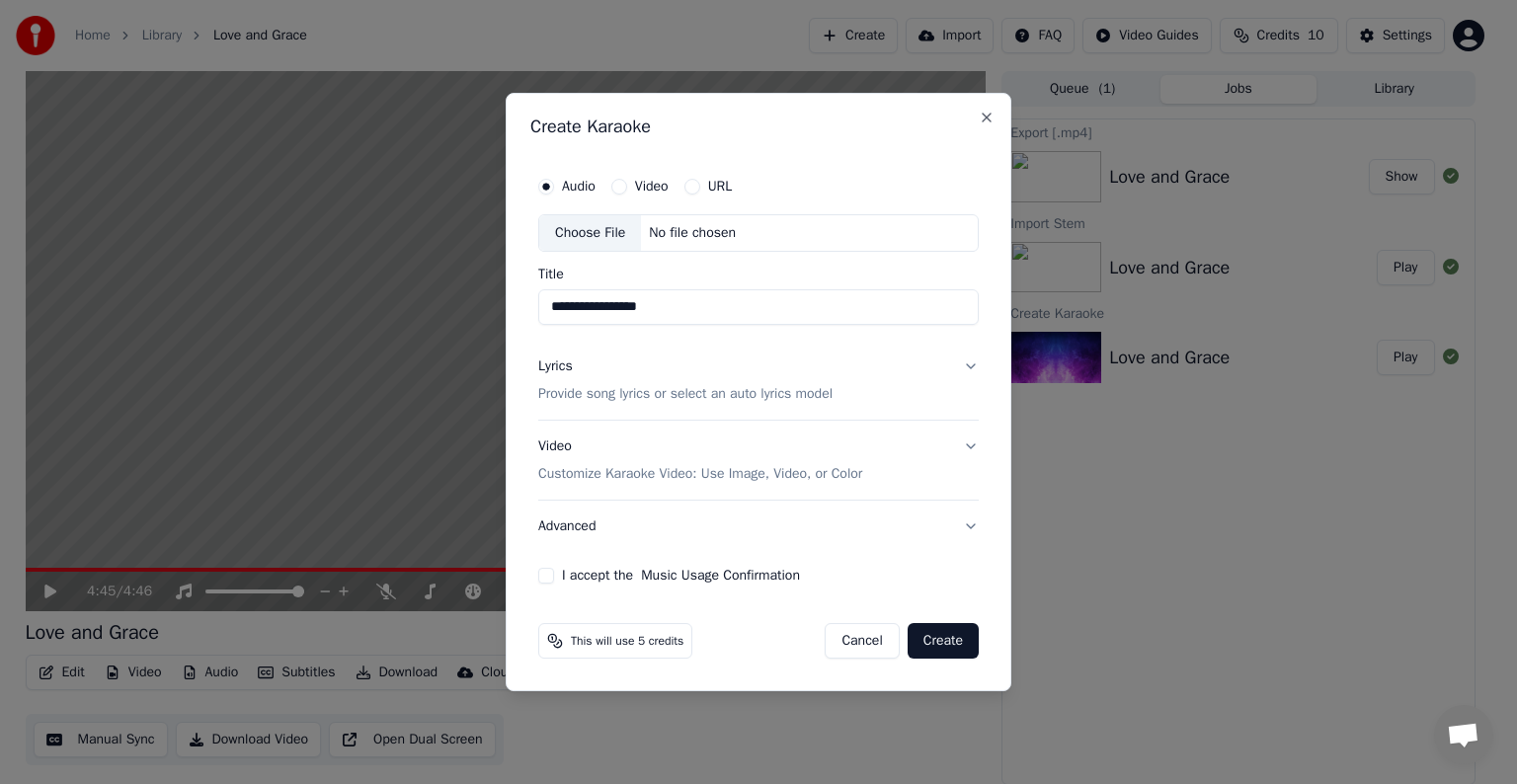 click on "Music Usage Confirmation" at bounding box center [720, 576] 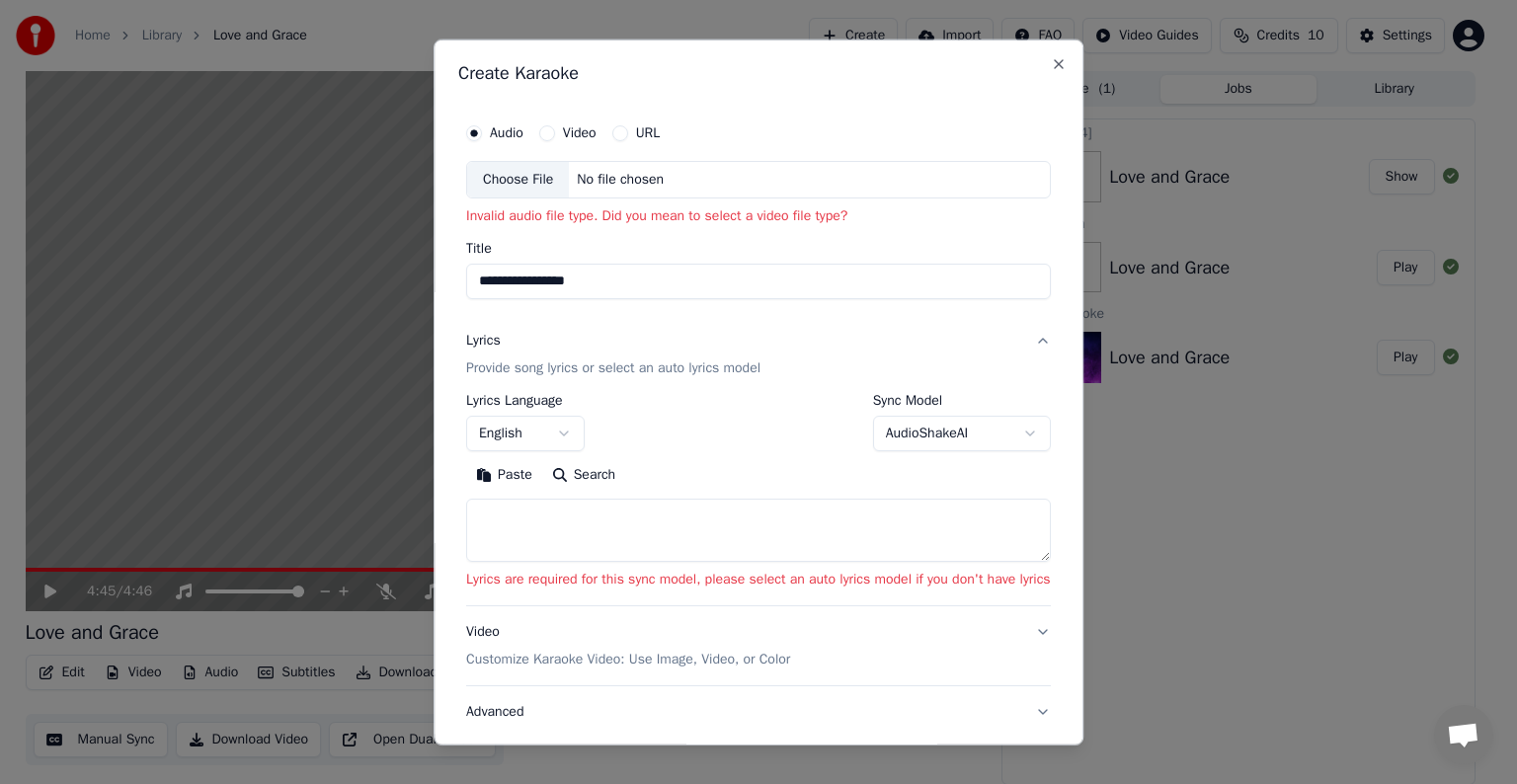 click on "Audio" at bounding box center (507, 133) 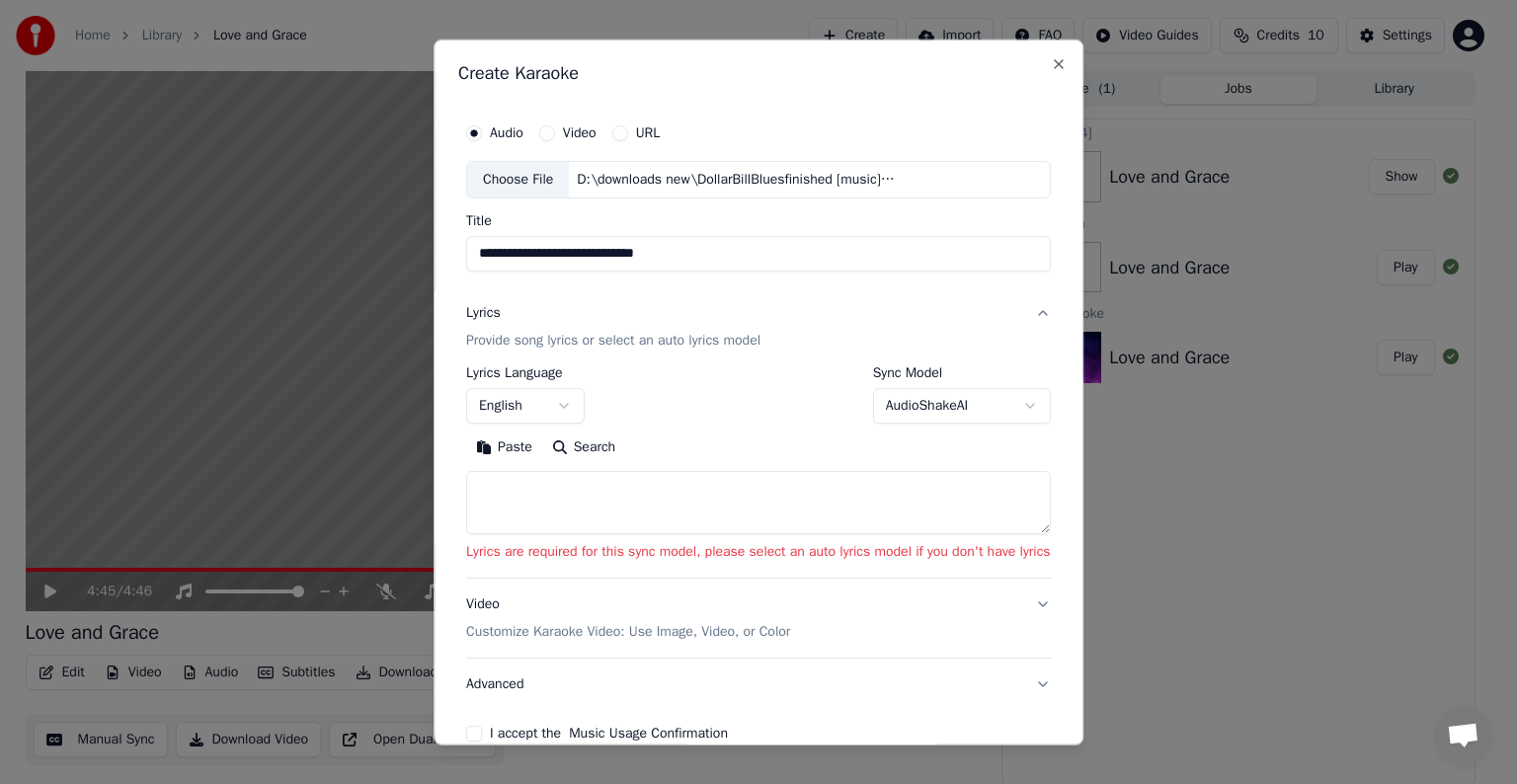 click on "Provide song lyrics or select an auto lyrics model" at bounding box center (613, 341) 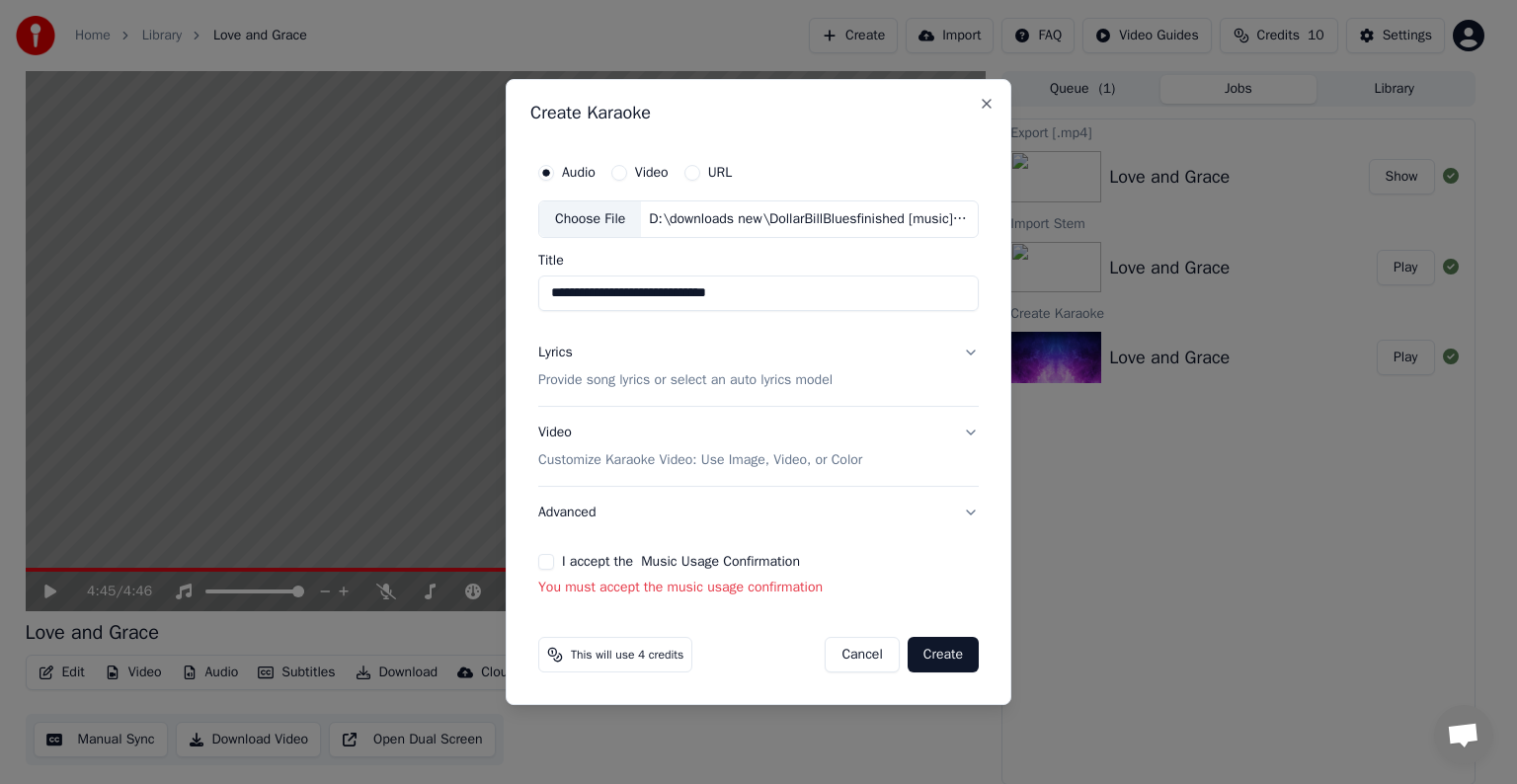 click on "Provide song lyrics or select an auto lyrics model" at bounding box center (685, 380) 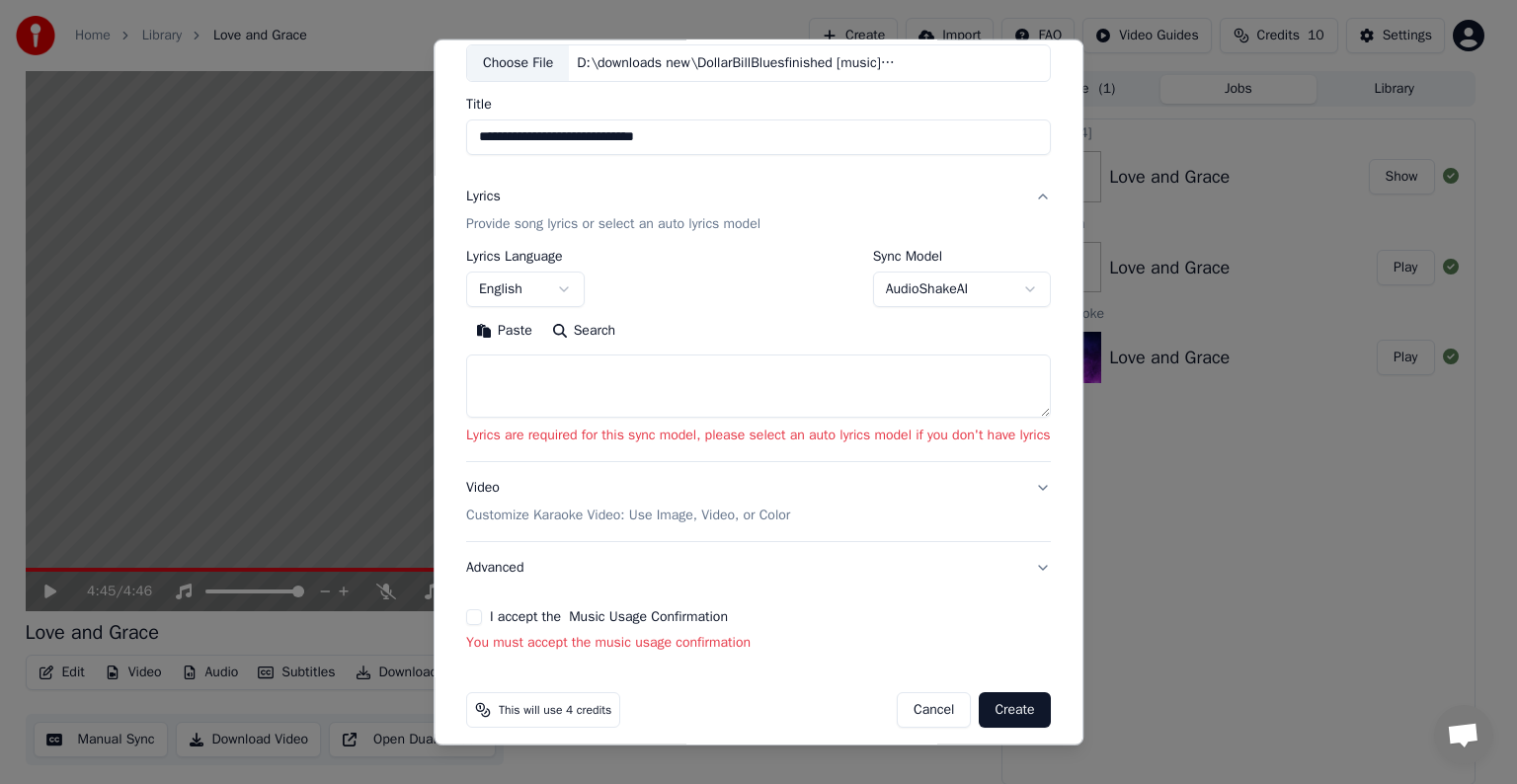 scroll, scrollTop: 130, scrollLeft: 0, axis: vertical 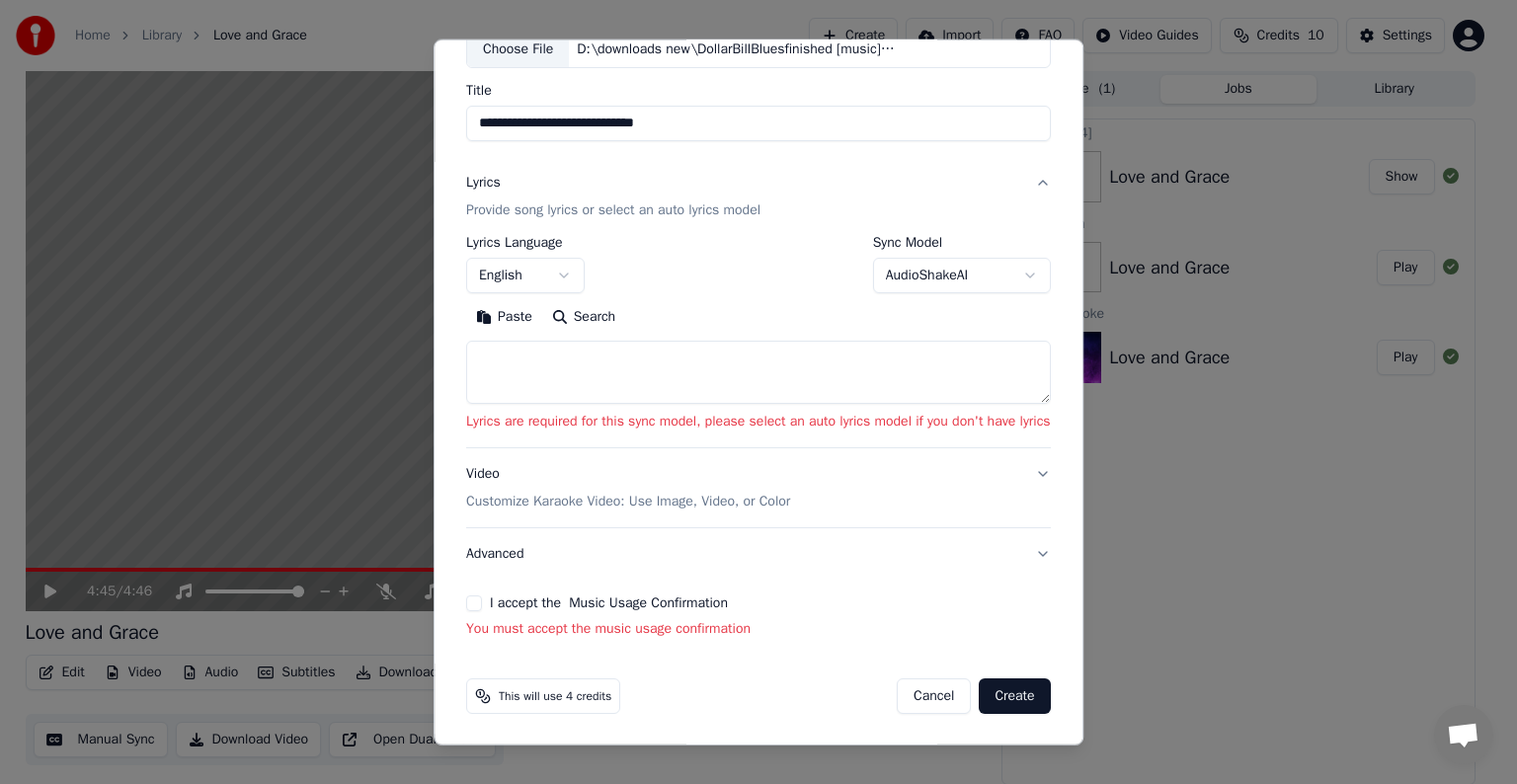 click at bounding box center (758, 372) 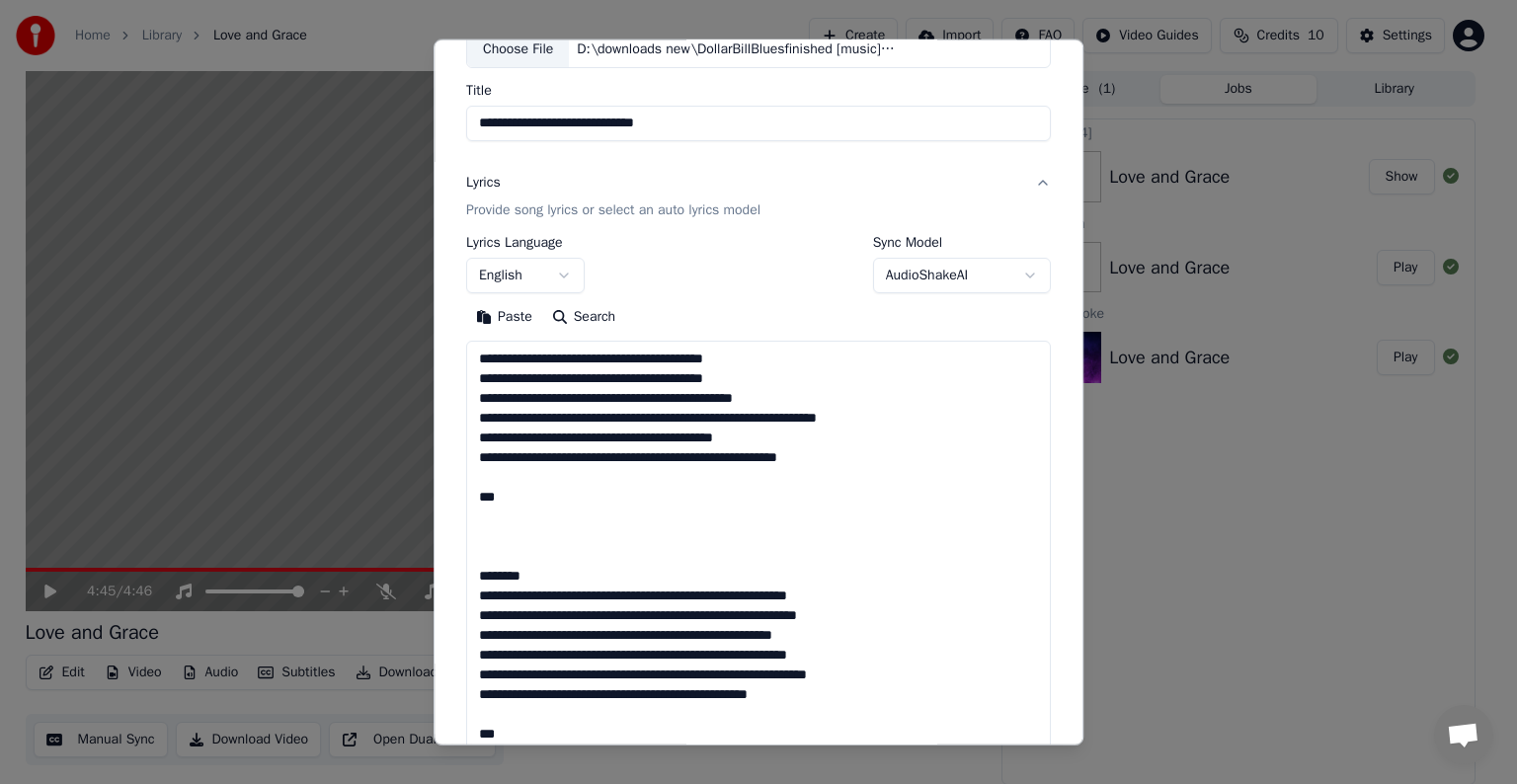 scroll, scrollTop: 1130, scrollLeft: 0, axis: vertical 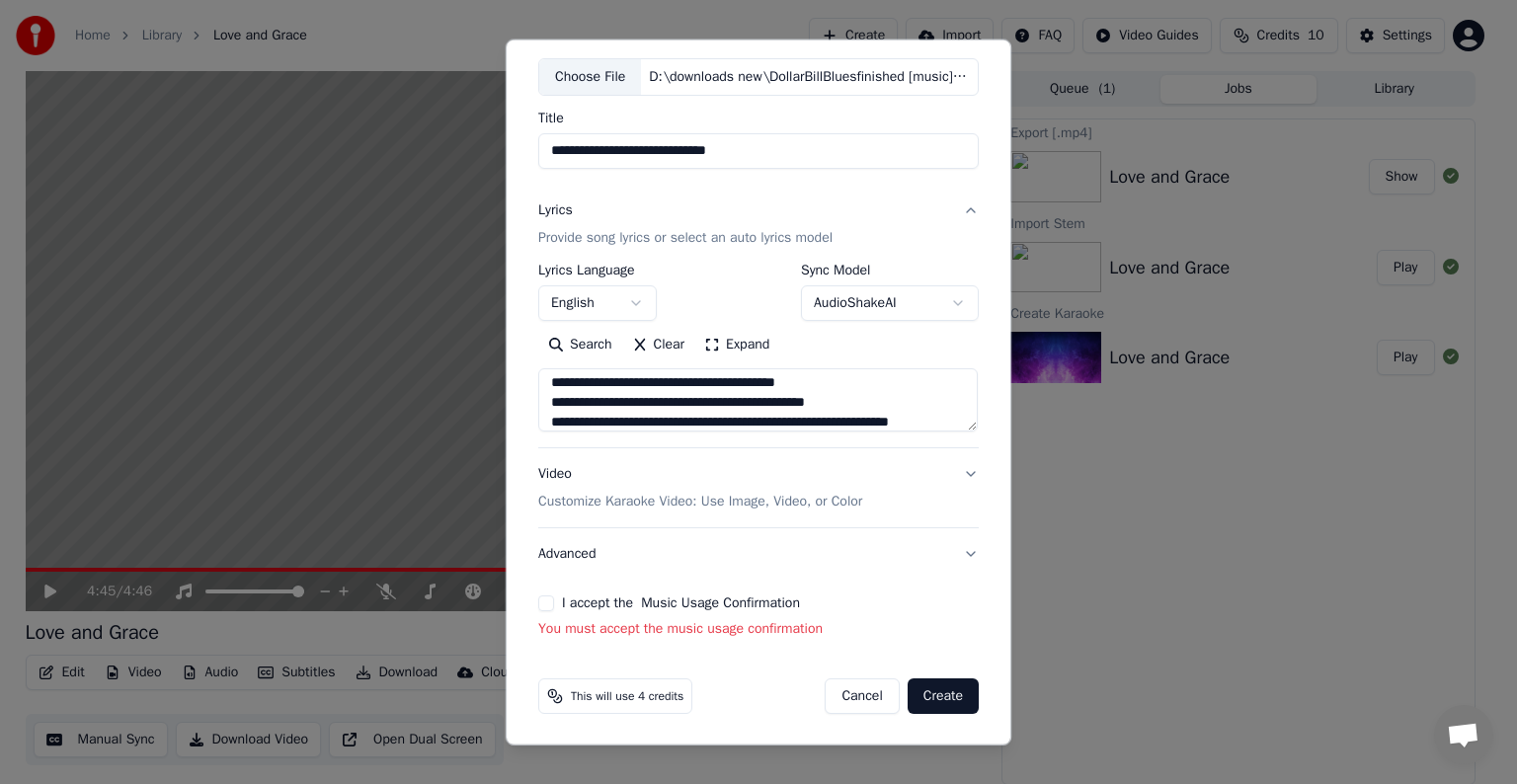 type on "**********" 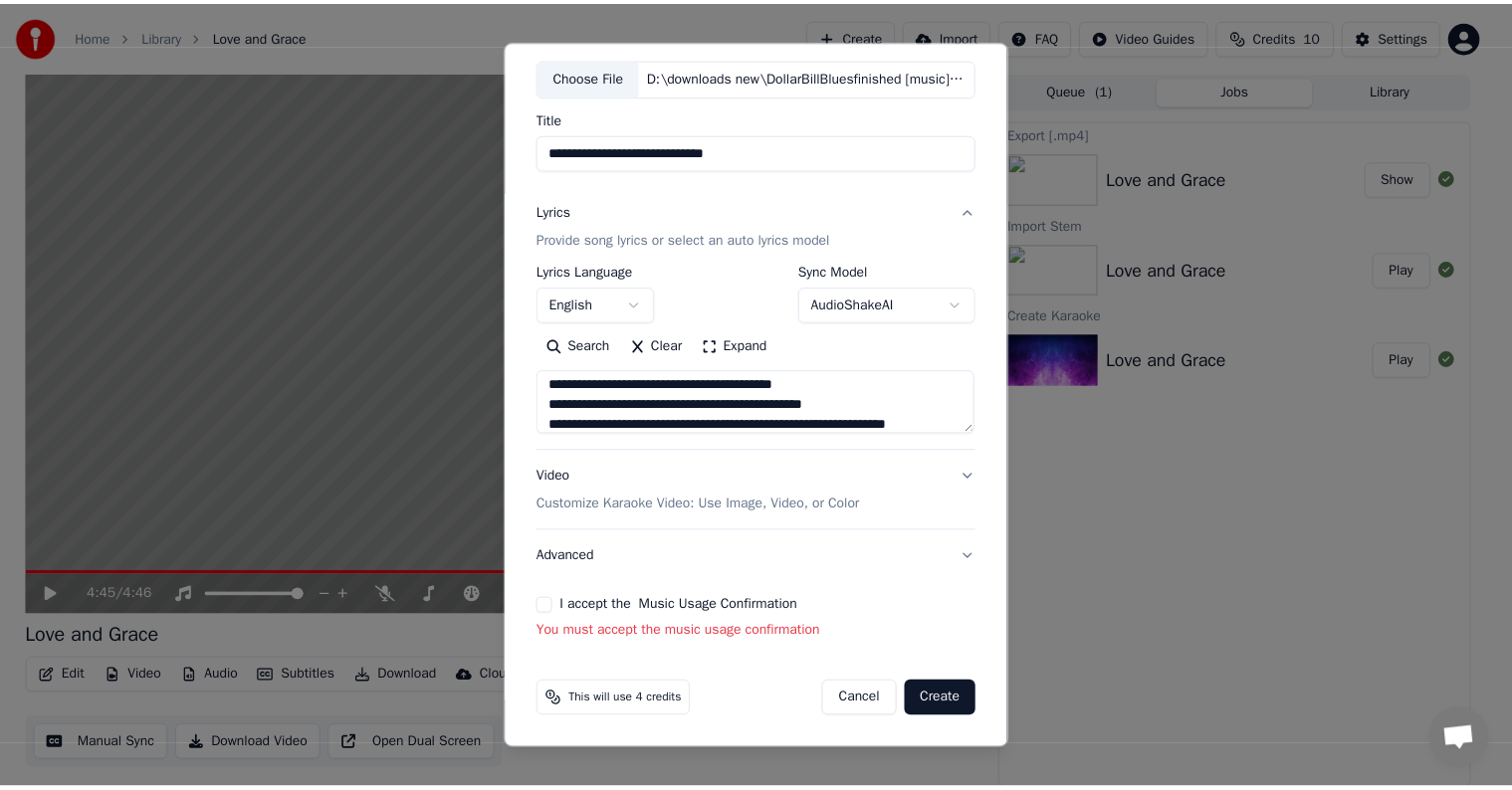 scroll, scrollTop: 76, scrollLeft: 0, axis: vertical 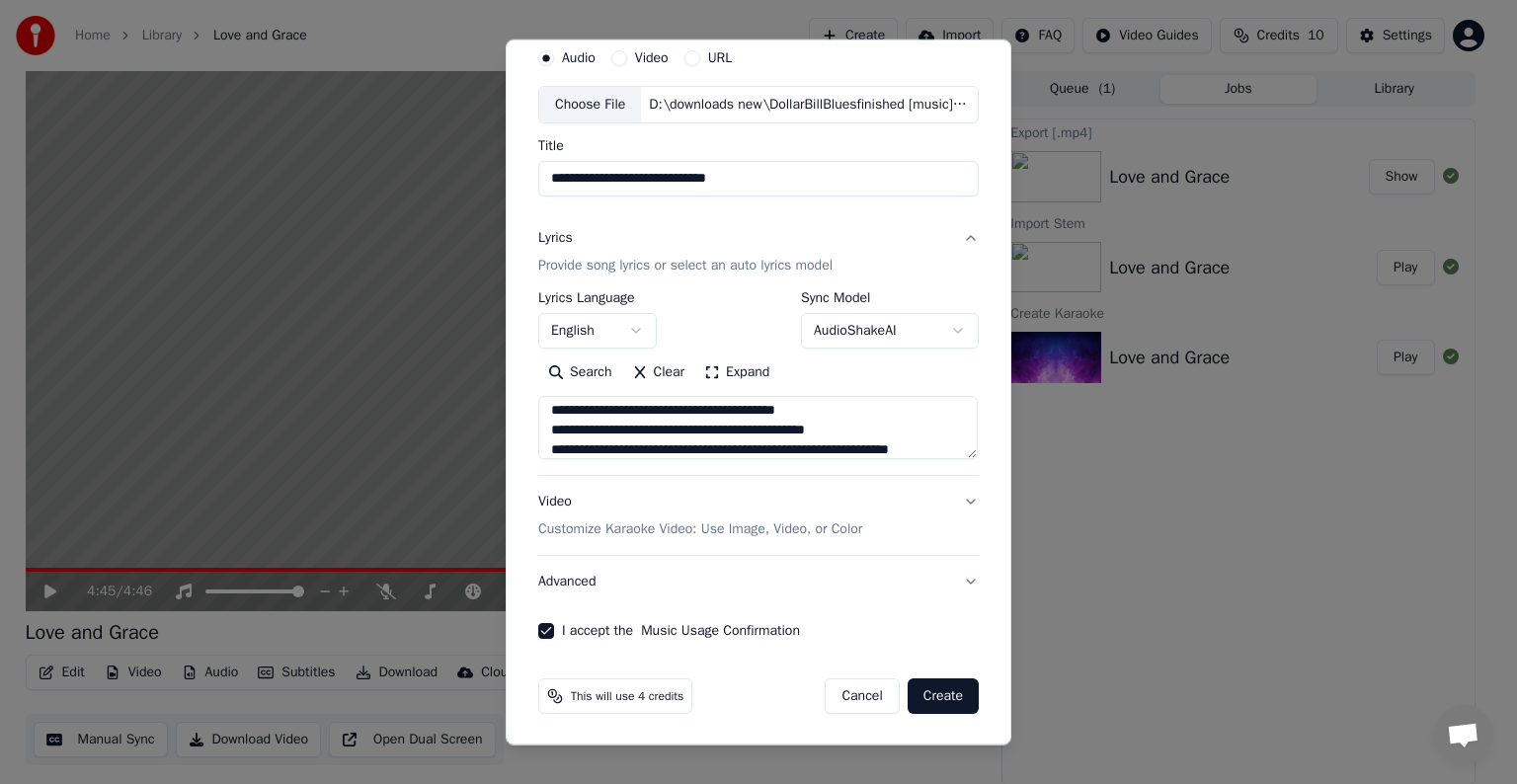 click on "Create" at bounding box center [943, 696] 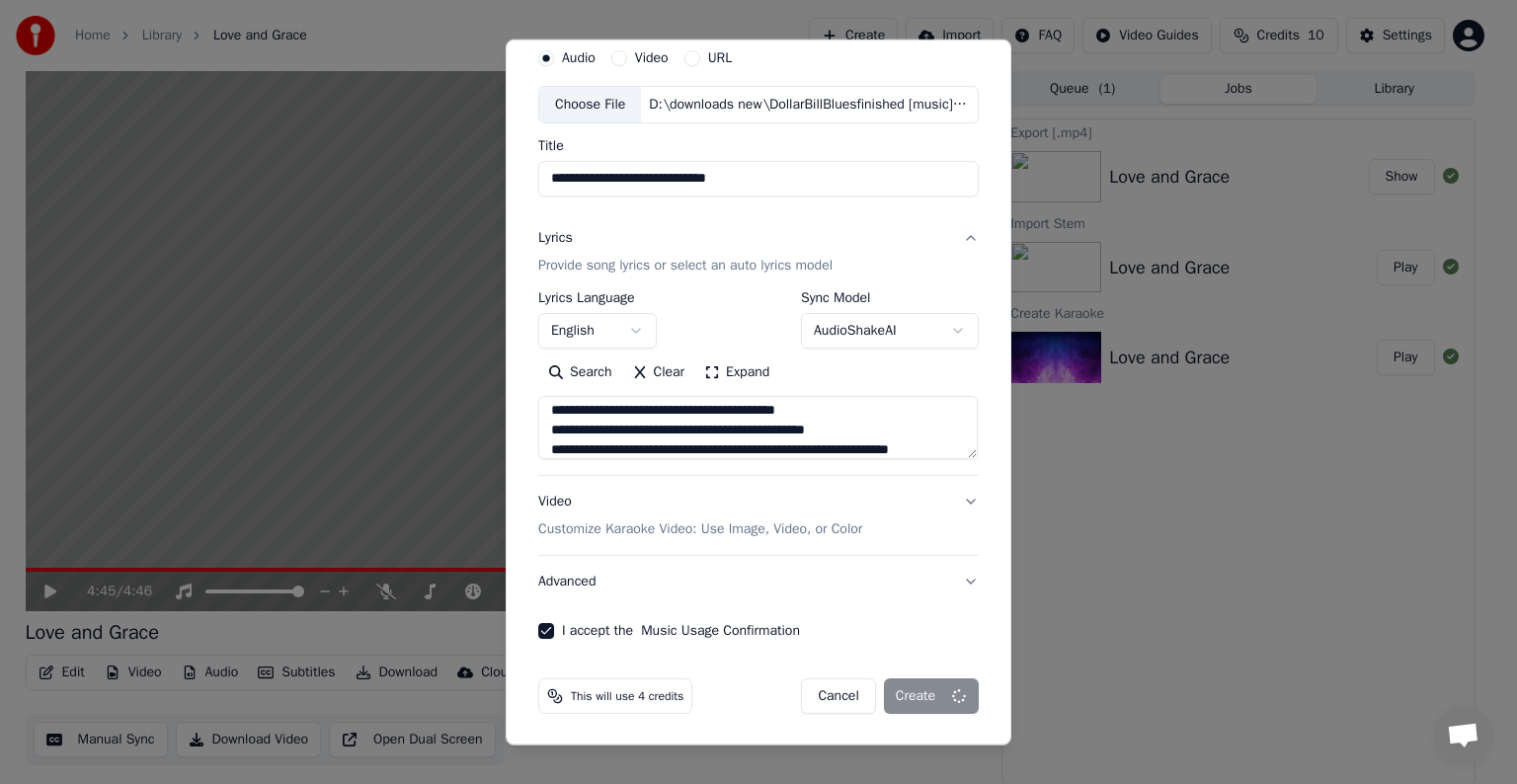 type 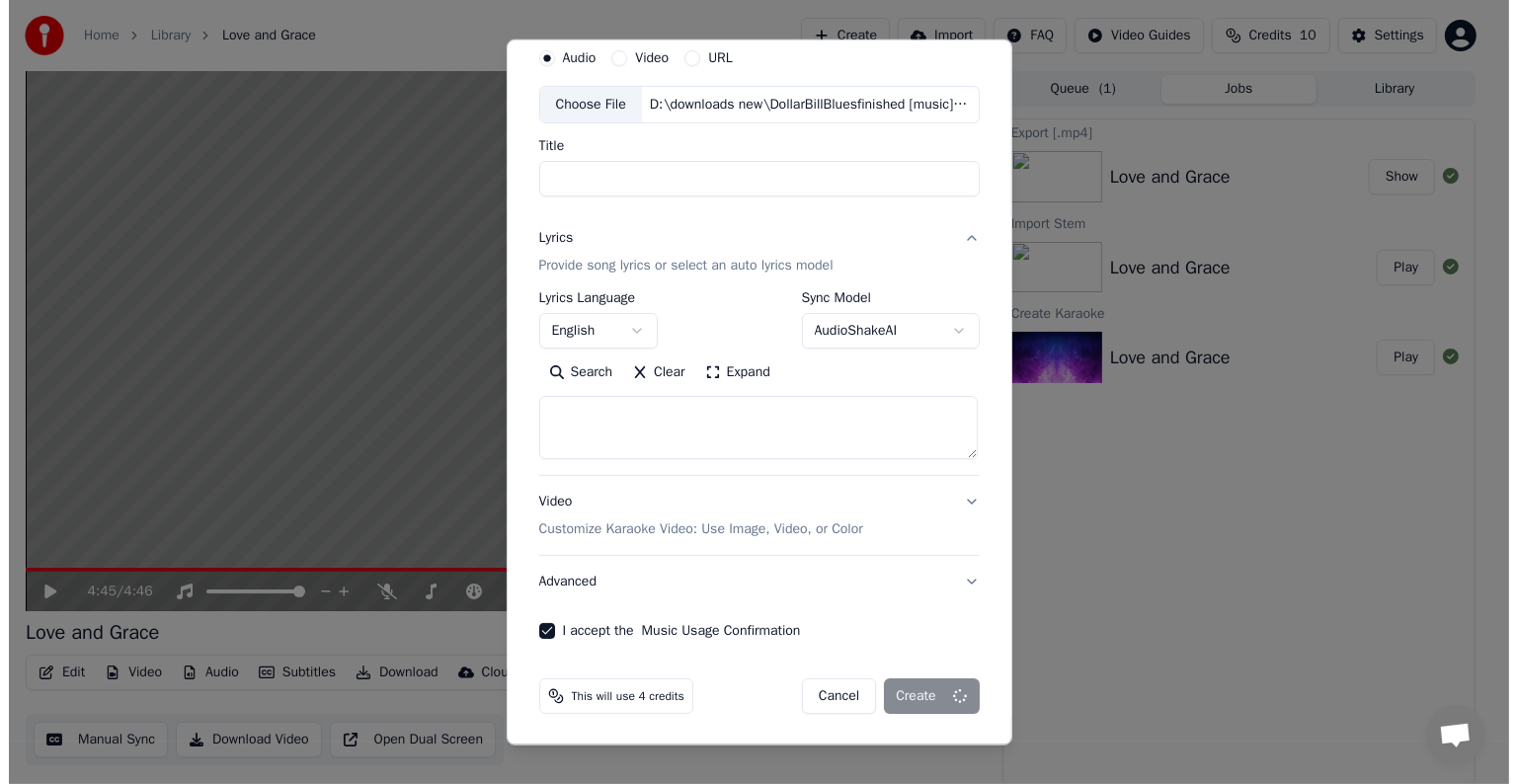 scroll, scrollTop: 0, scrollLeft: 0, axis: both 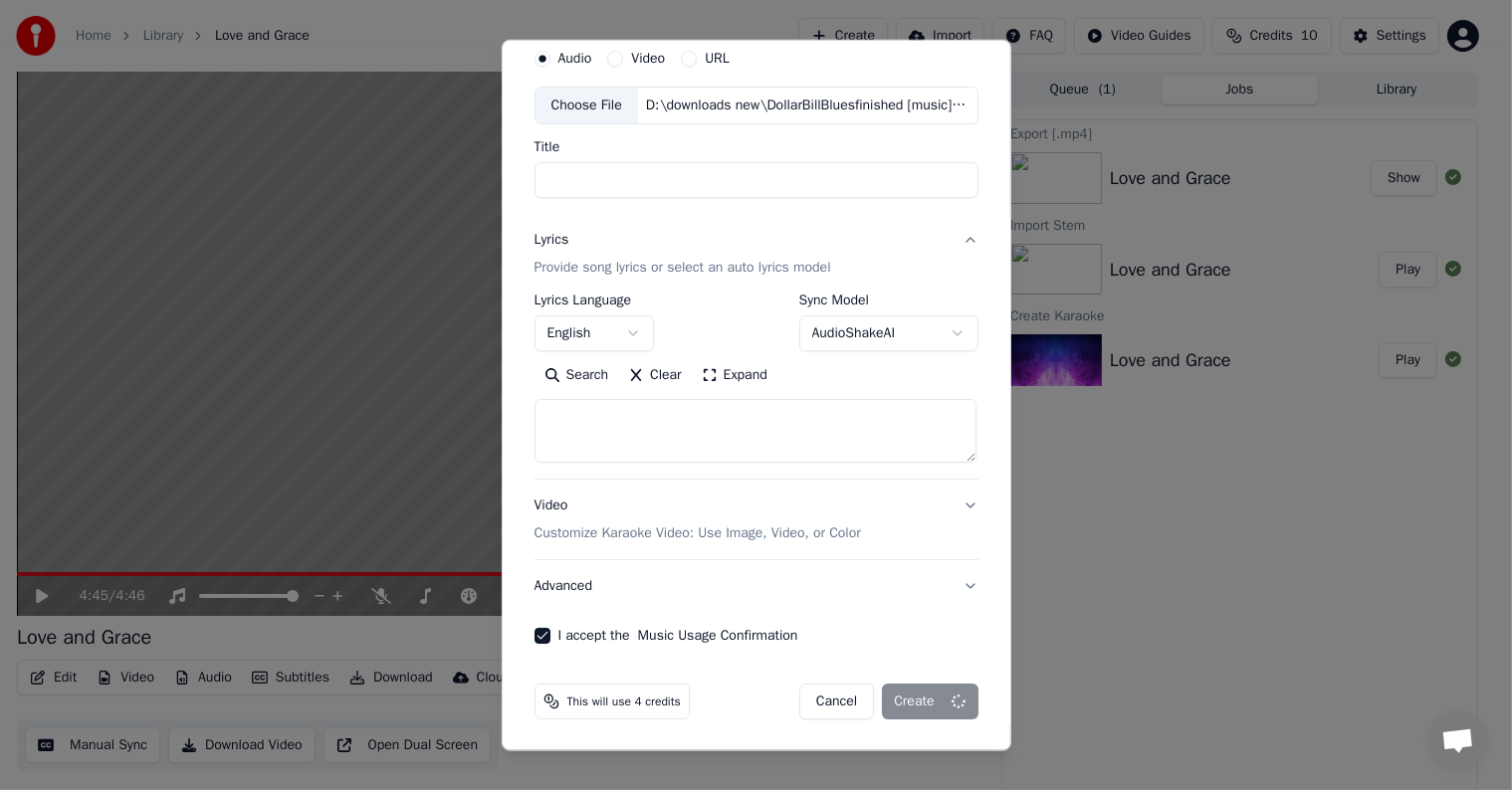 select 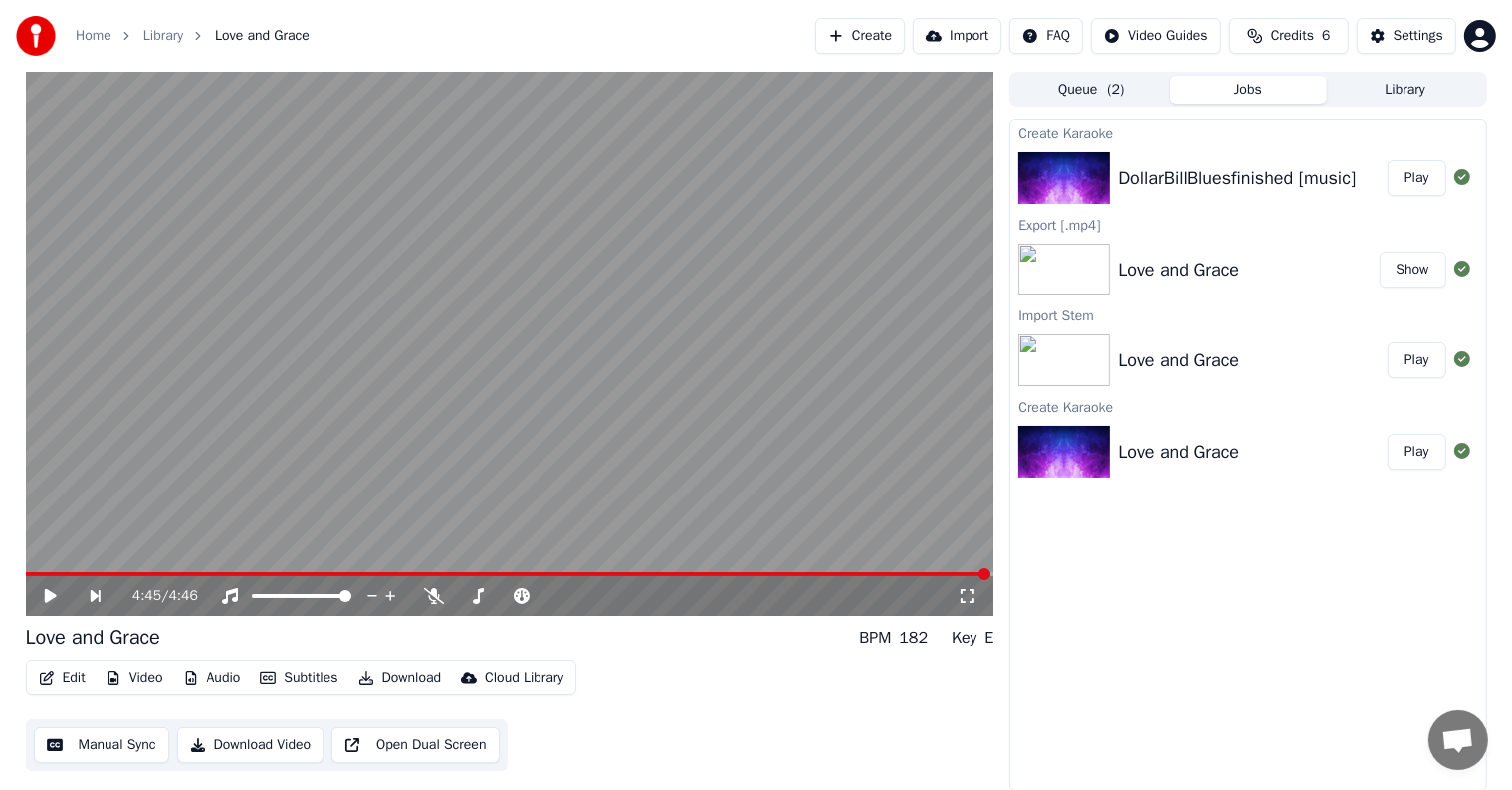 click on "Play" at bounding box center [1416, 178] 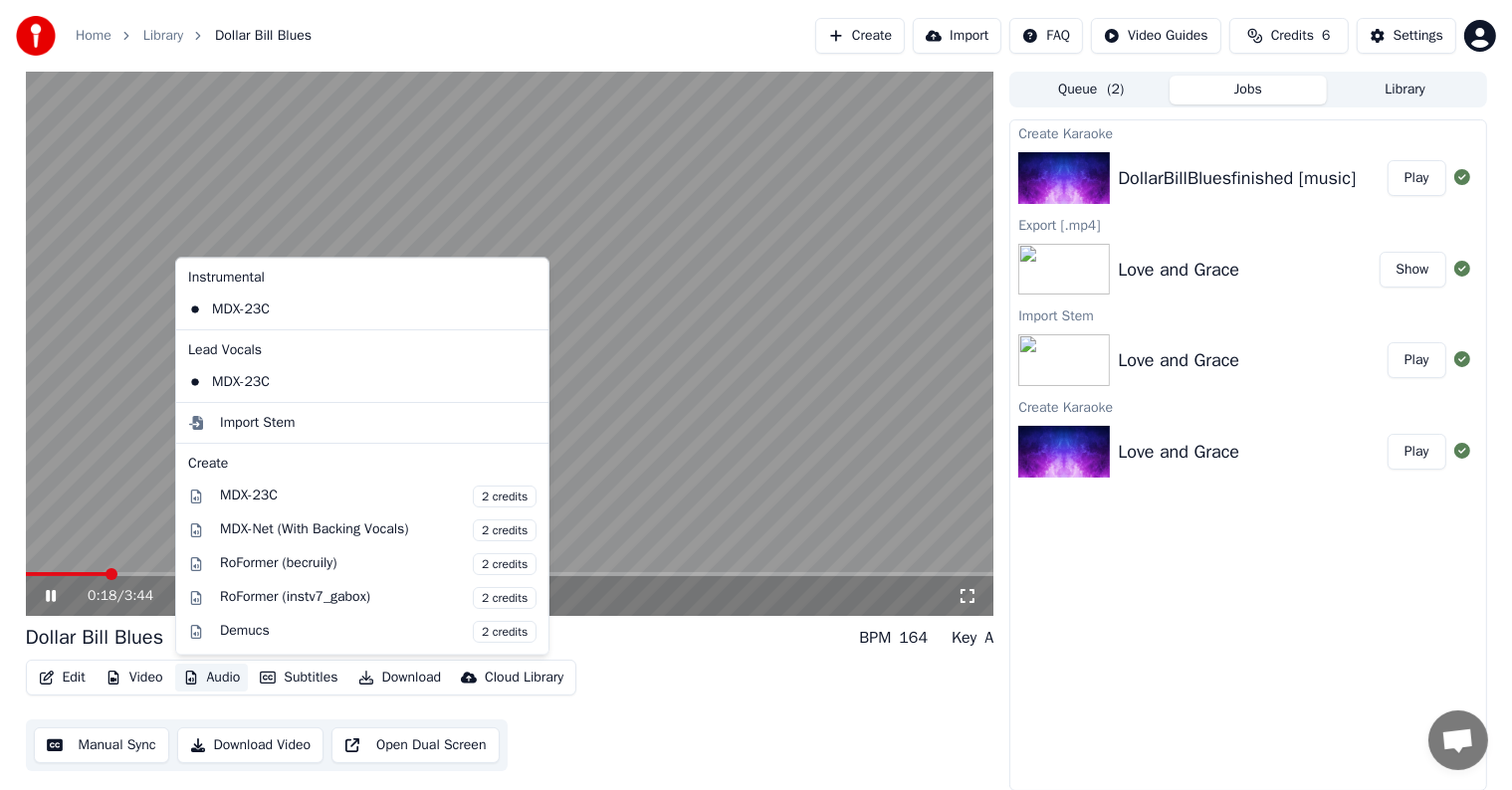 click on "Audio" at bounding box center [212, 678] 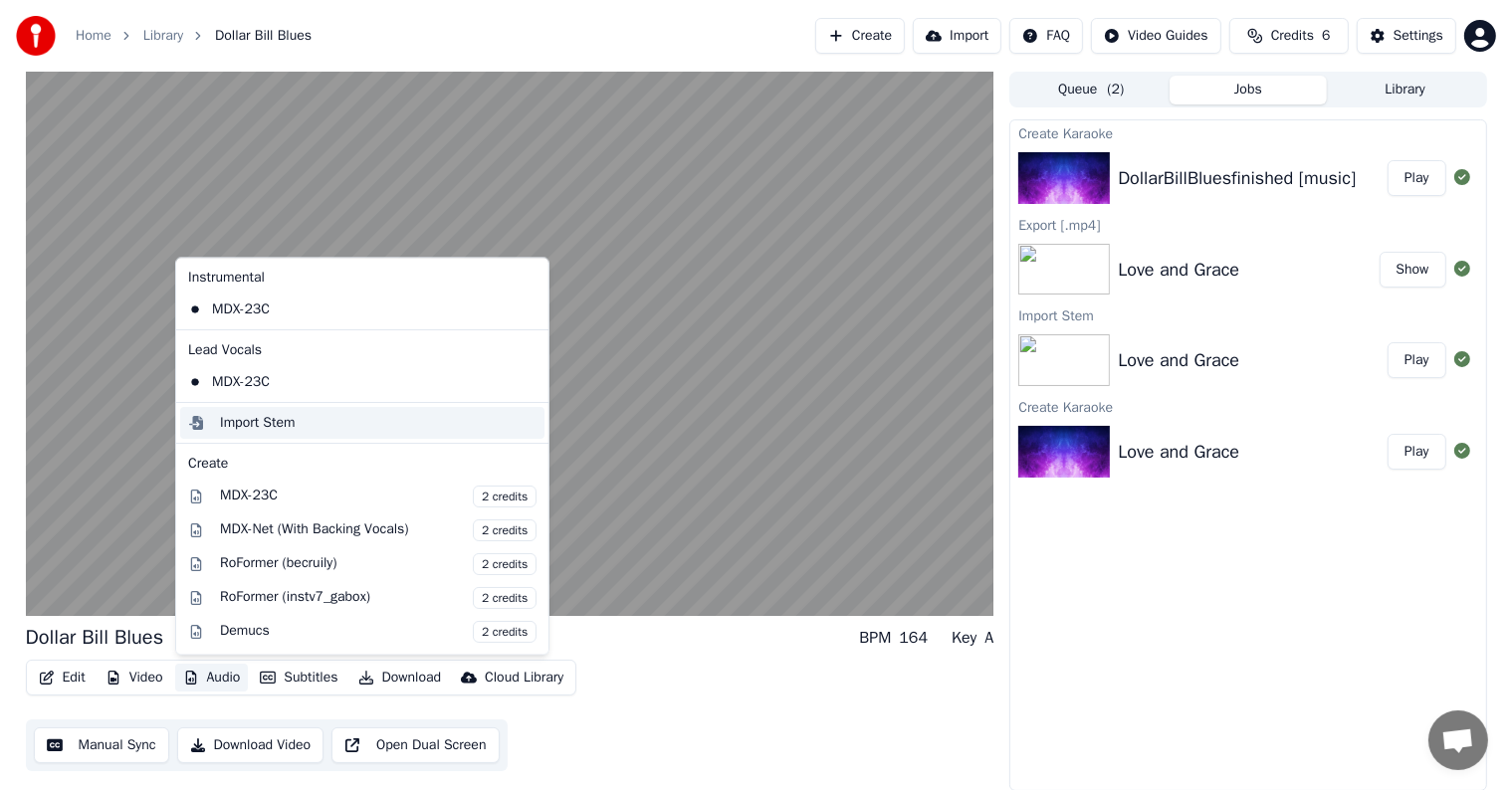 click on "Import Stem" at bounding box center [258, 423] 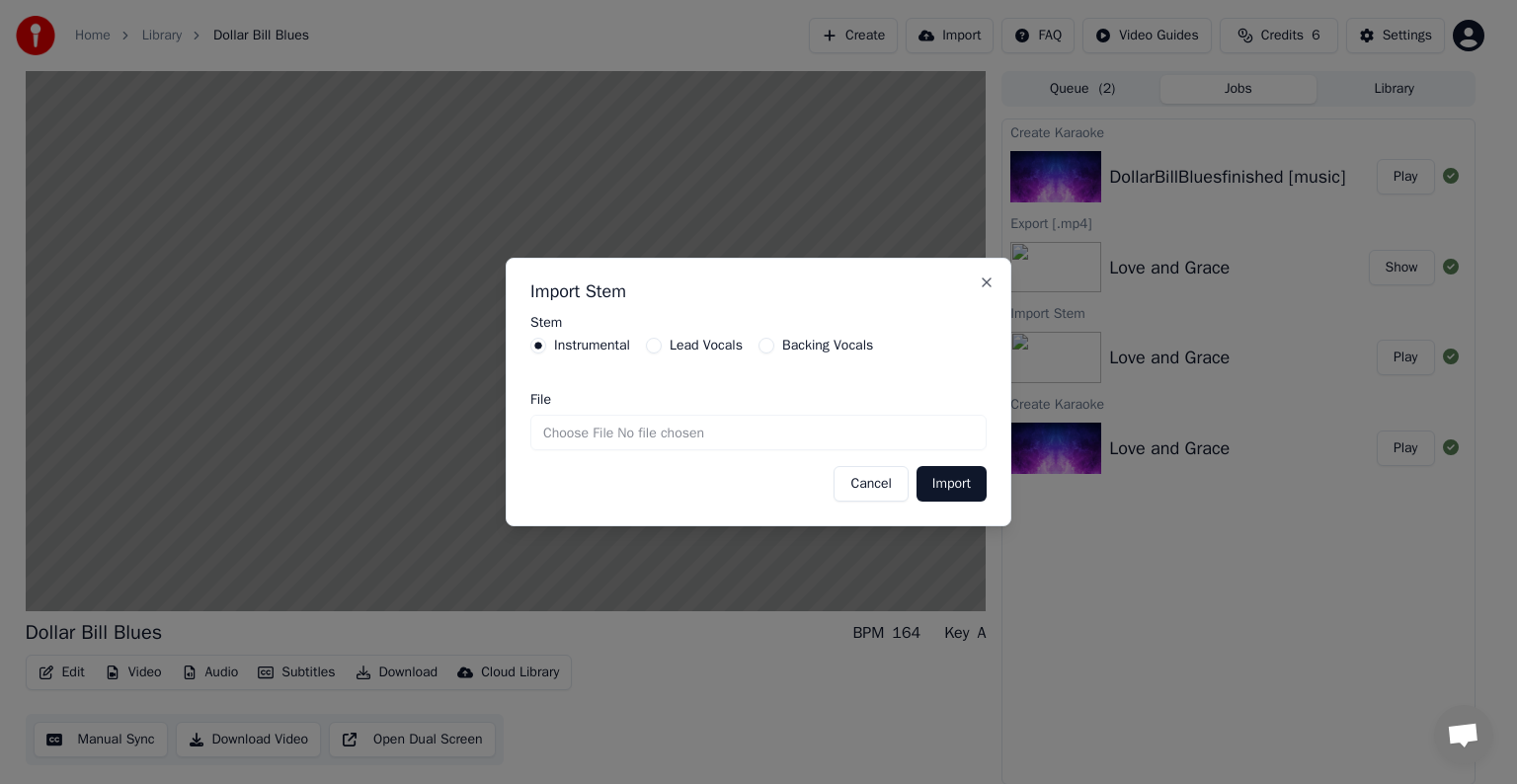 click on "Lead Vocals" at bounding box center [706, 346] 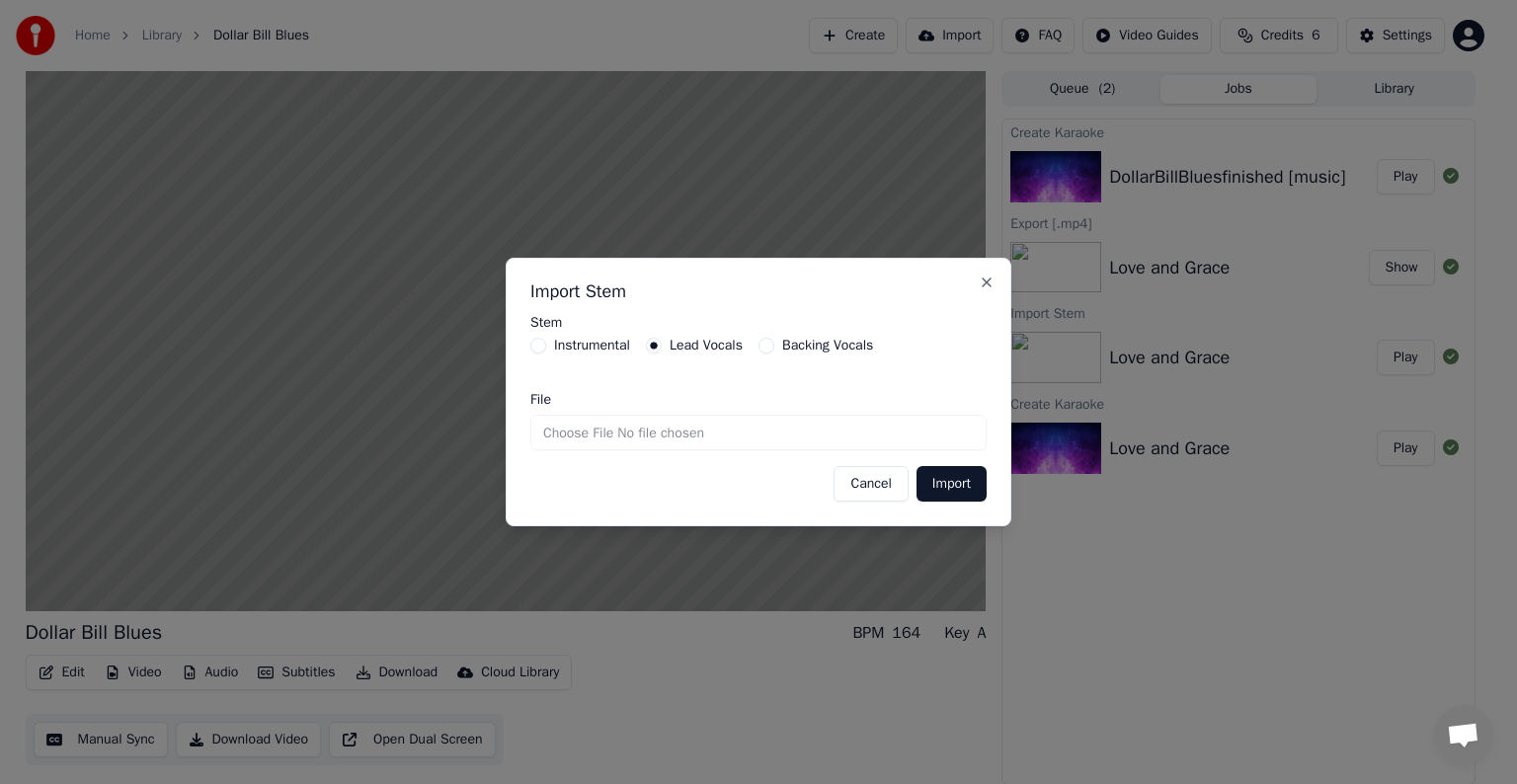 click on "File" at bounding box center (758, 432) 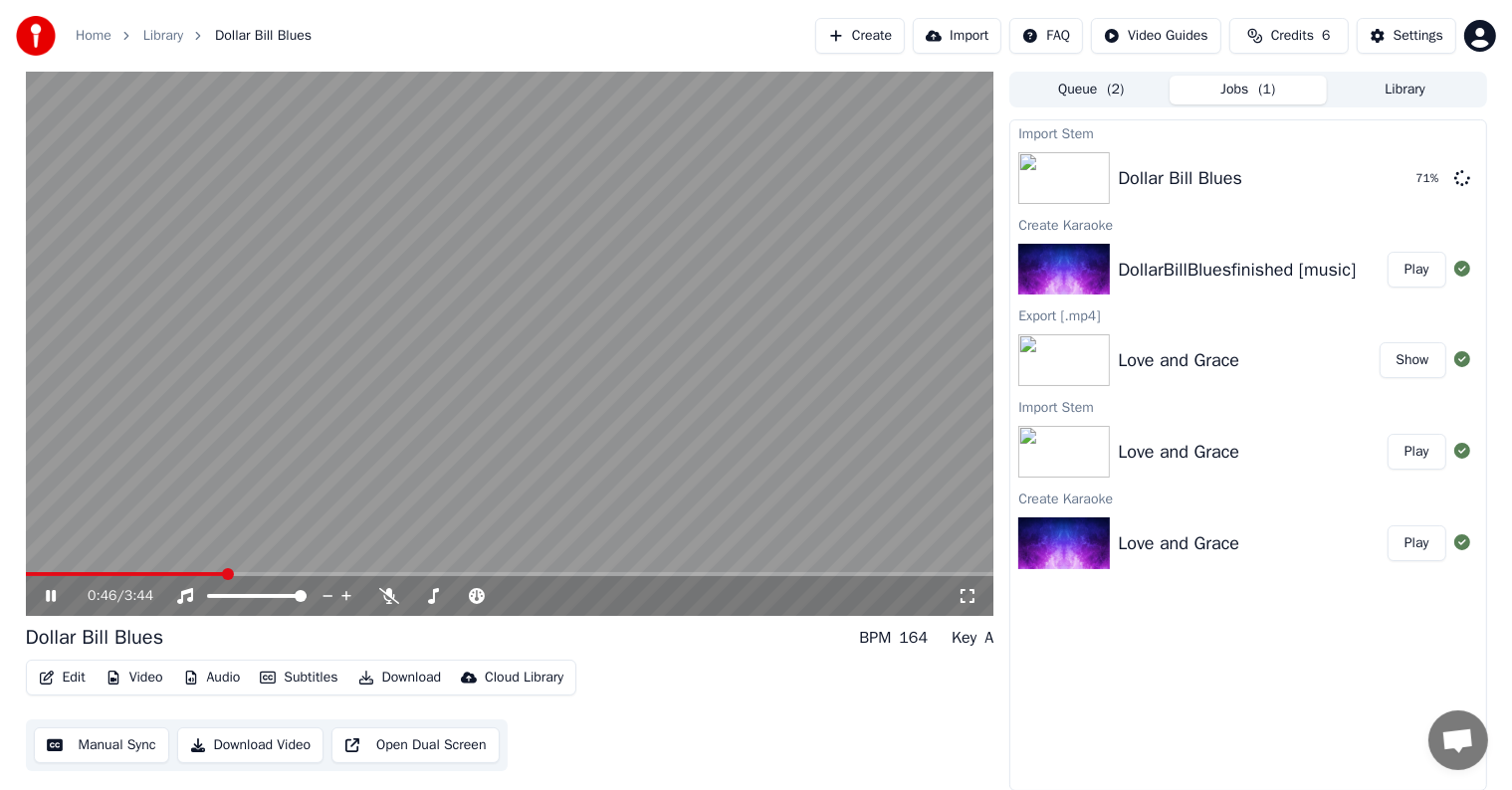 click 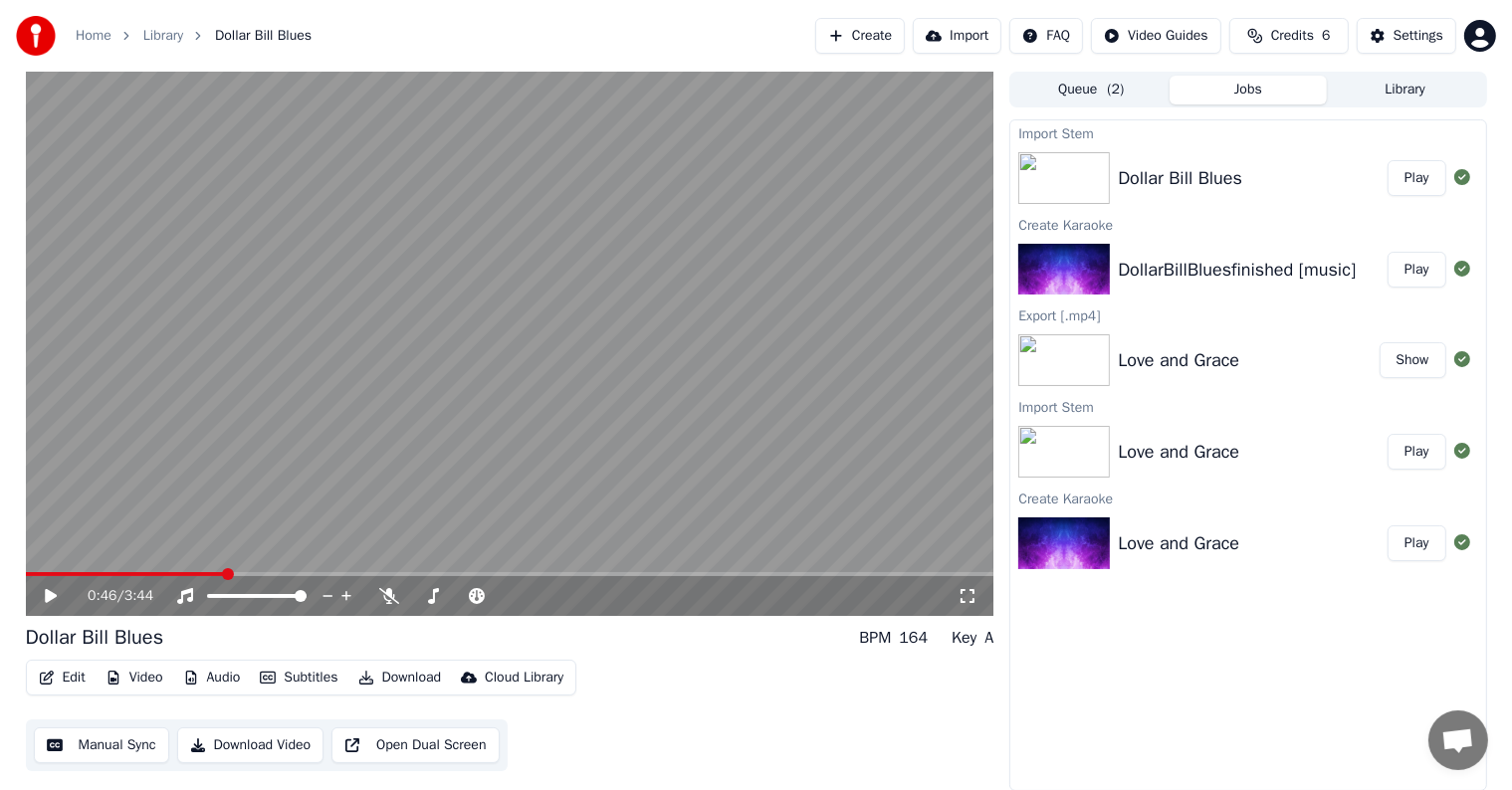 click on "Play" at bounding box center (1416, 178) 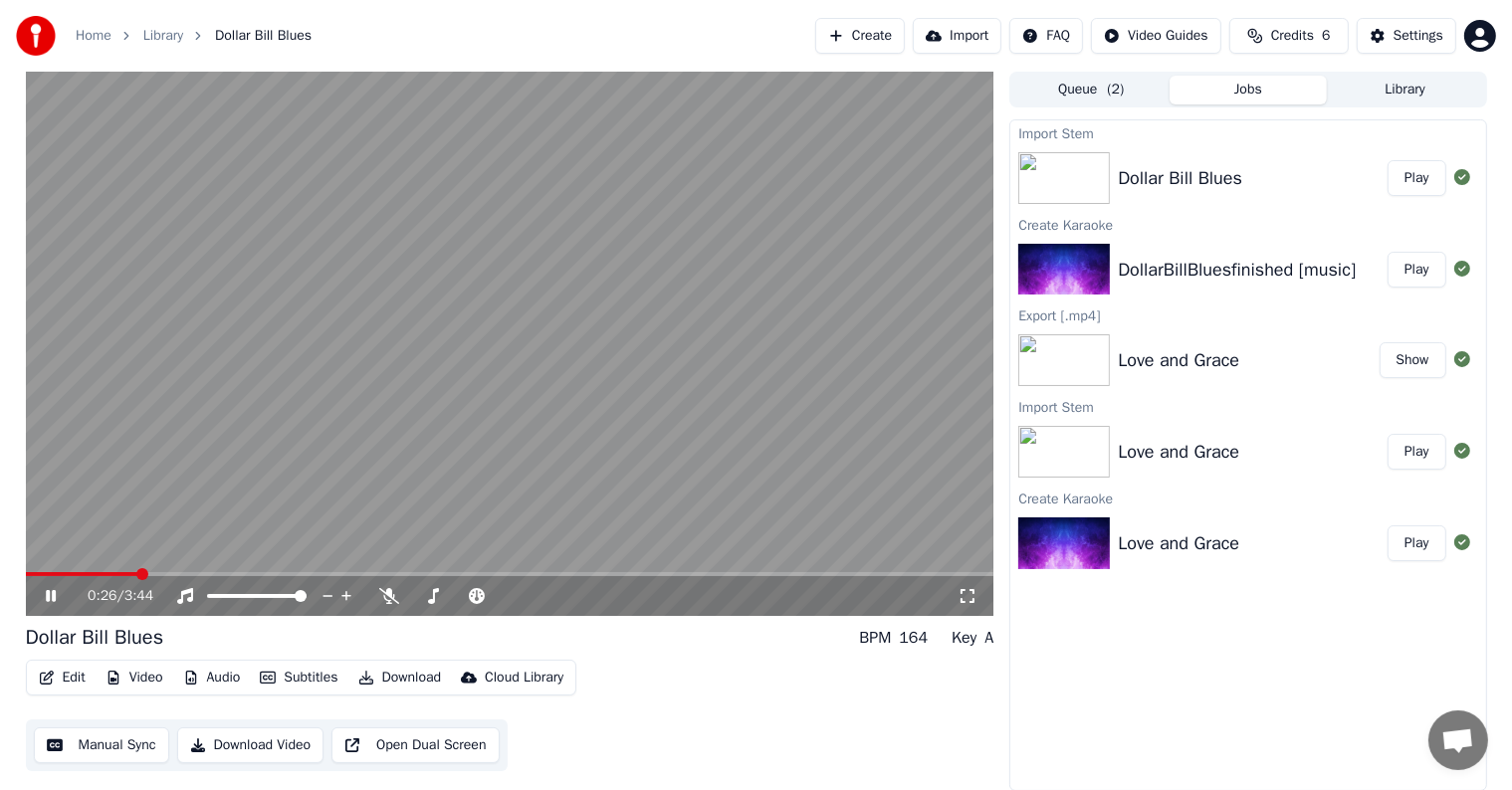 click at bounding box center (510, 343) 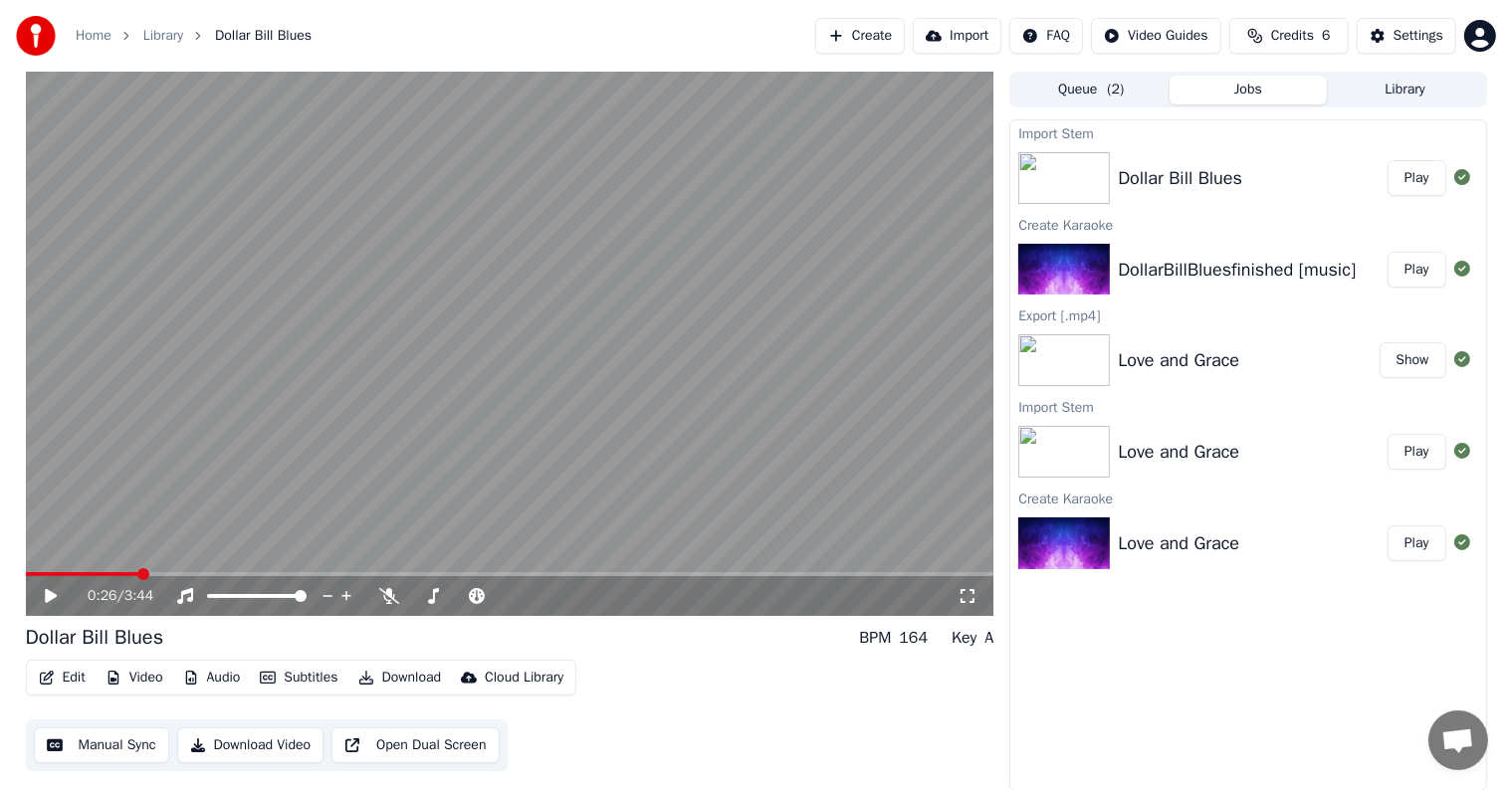 click at bounding box center (510, 574) 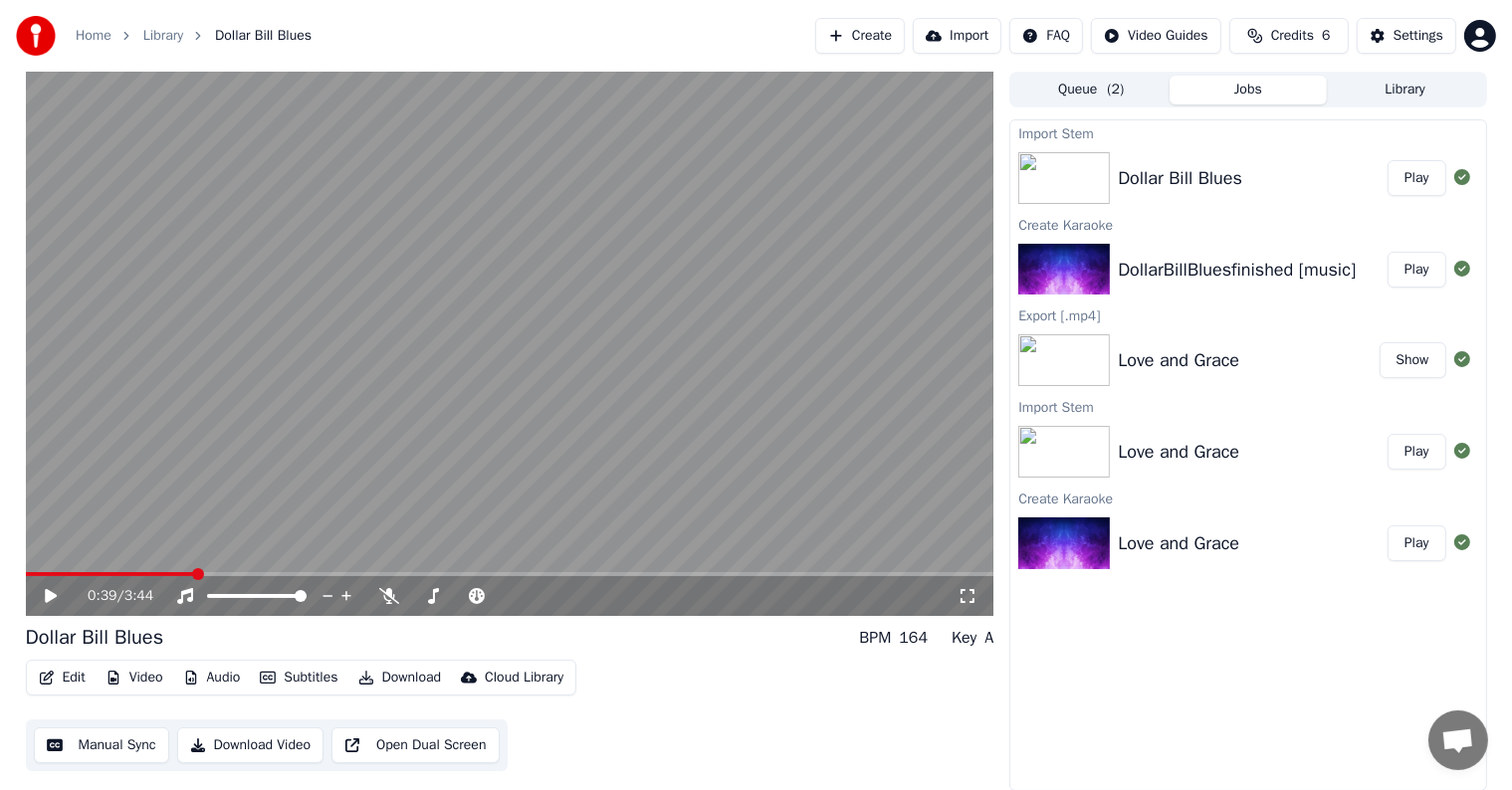 click on "Audio" at bounding box center (212, 678) 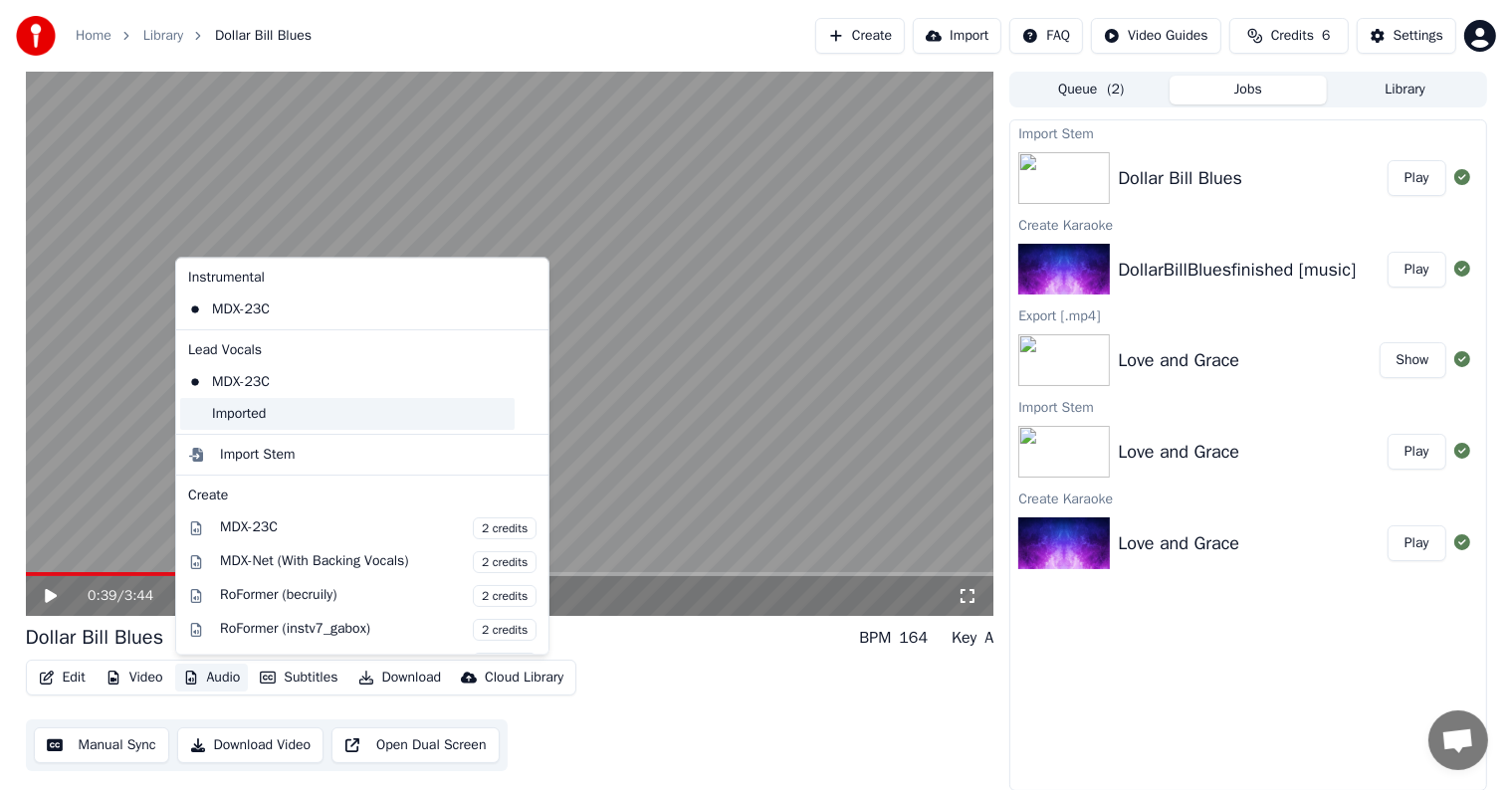 click on "Imported" at bounding box center (347, 414) 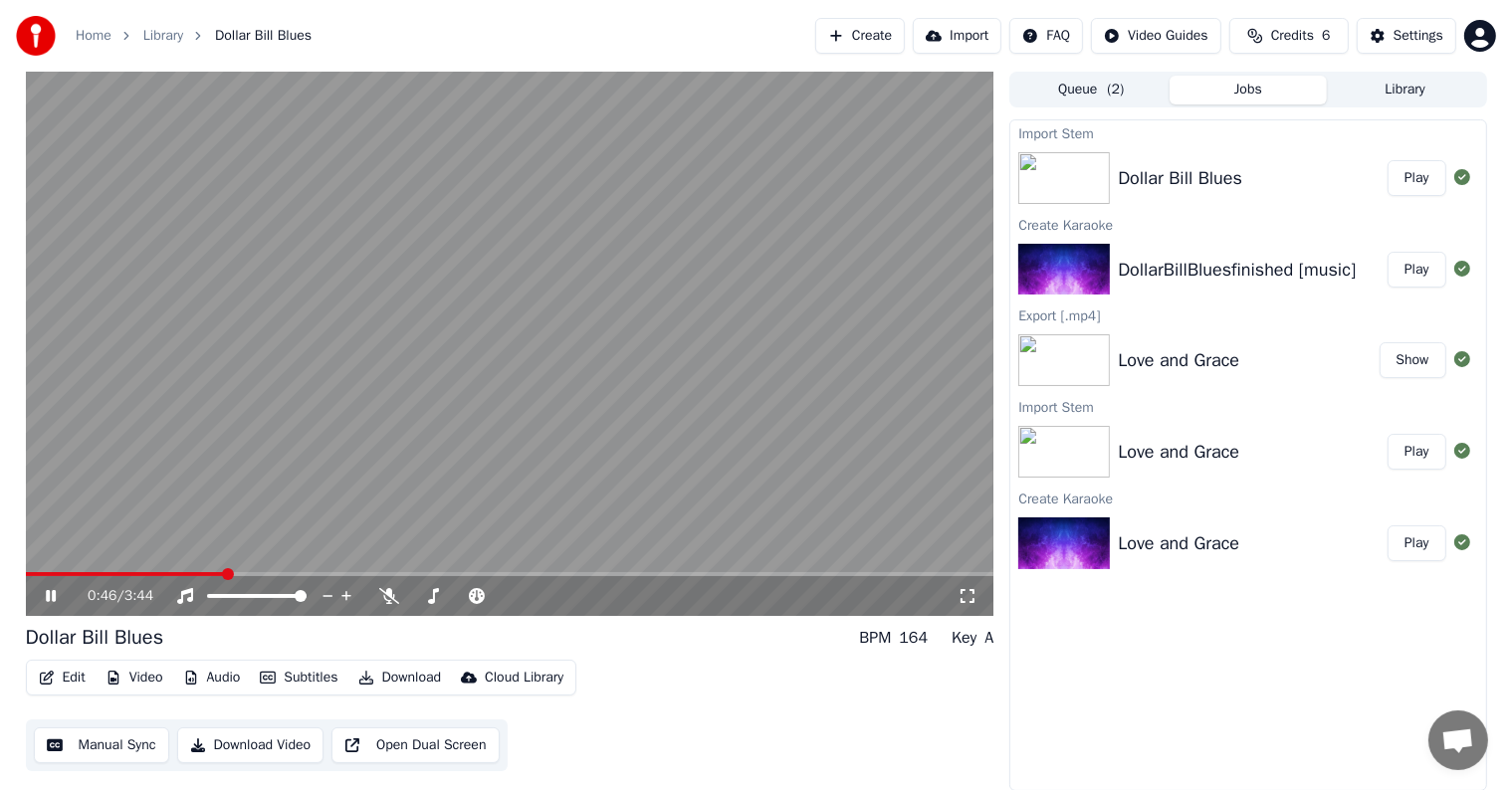 click 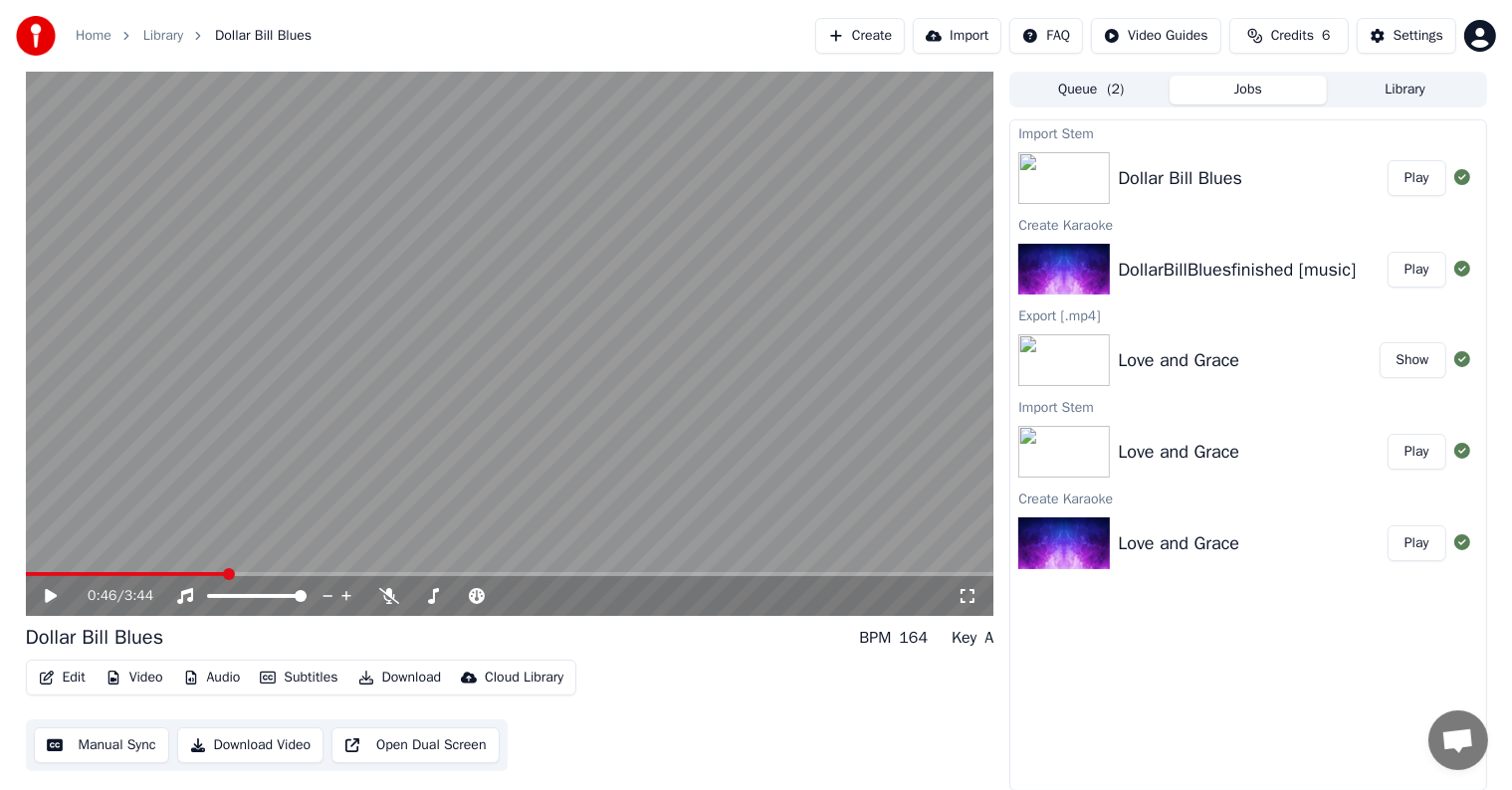 click on "Create" at bounding box center [860, 36] 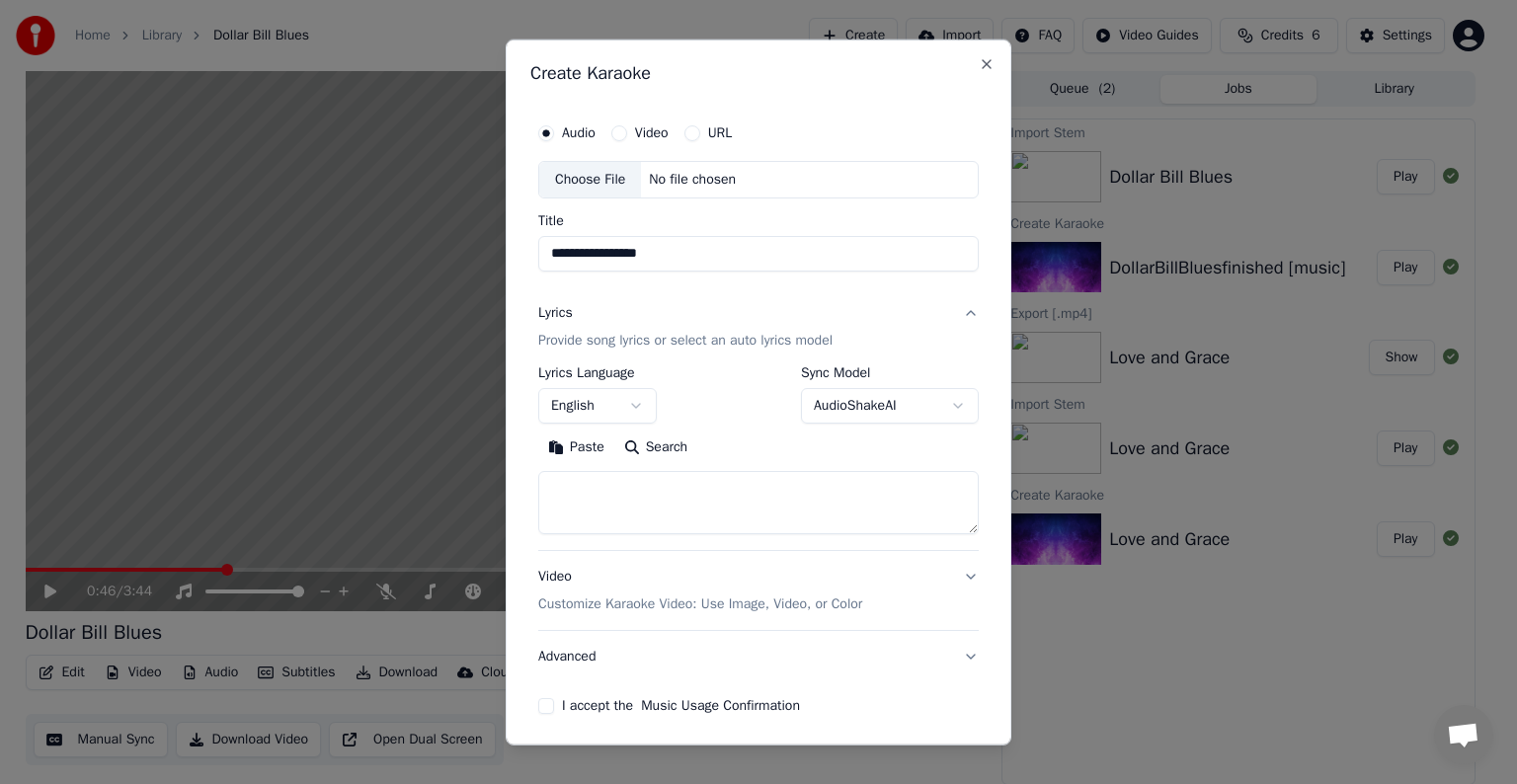 click on "Choose File" at bounding box center (590, 180) 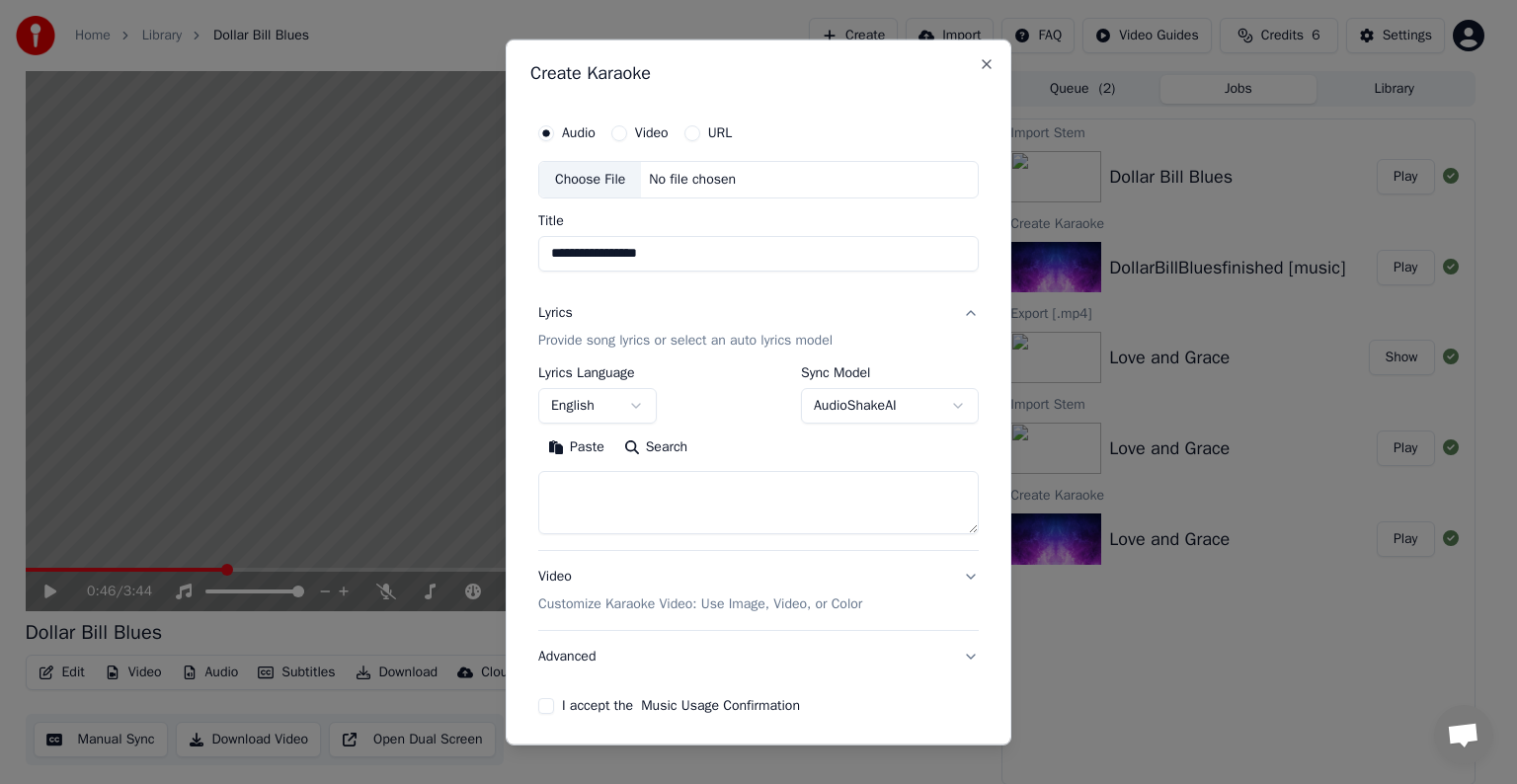 type on "**********" 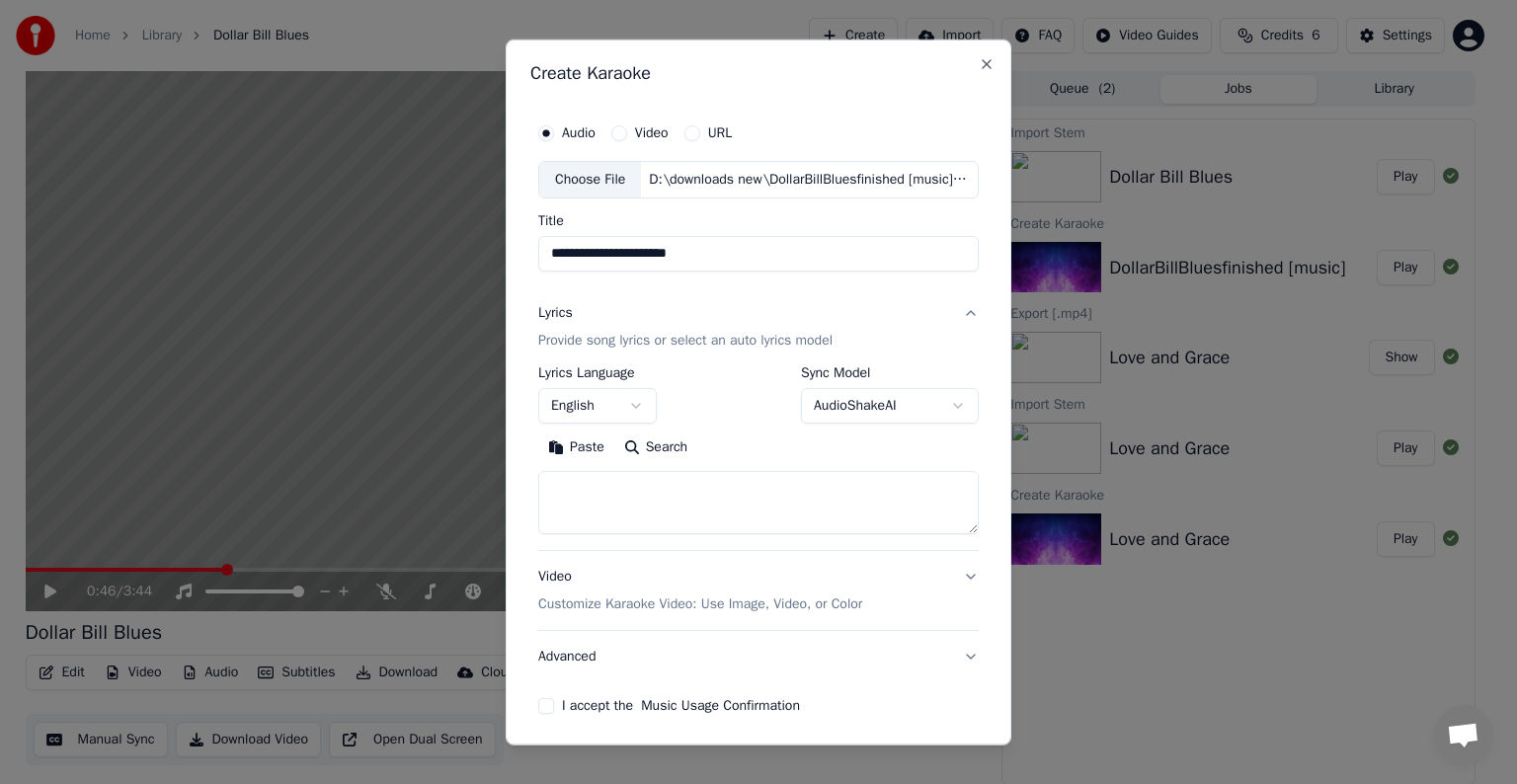 click on "Provide song lyrics or select an auto lyrics model" at bounding box center [685, 341] 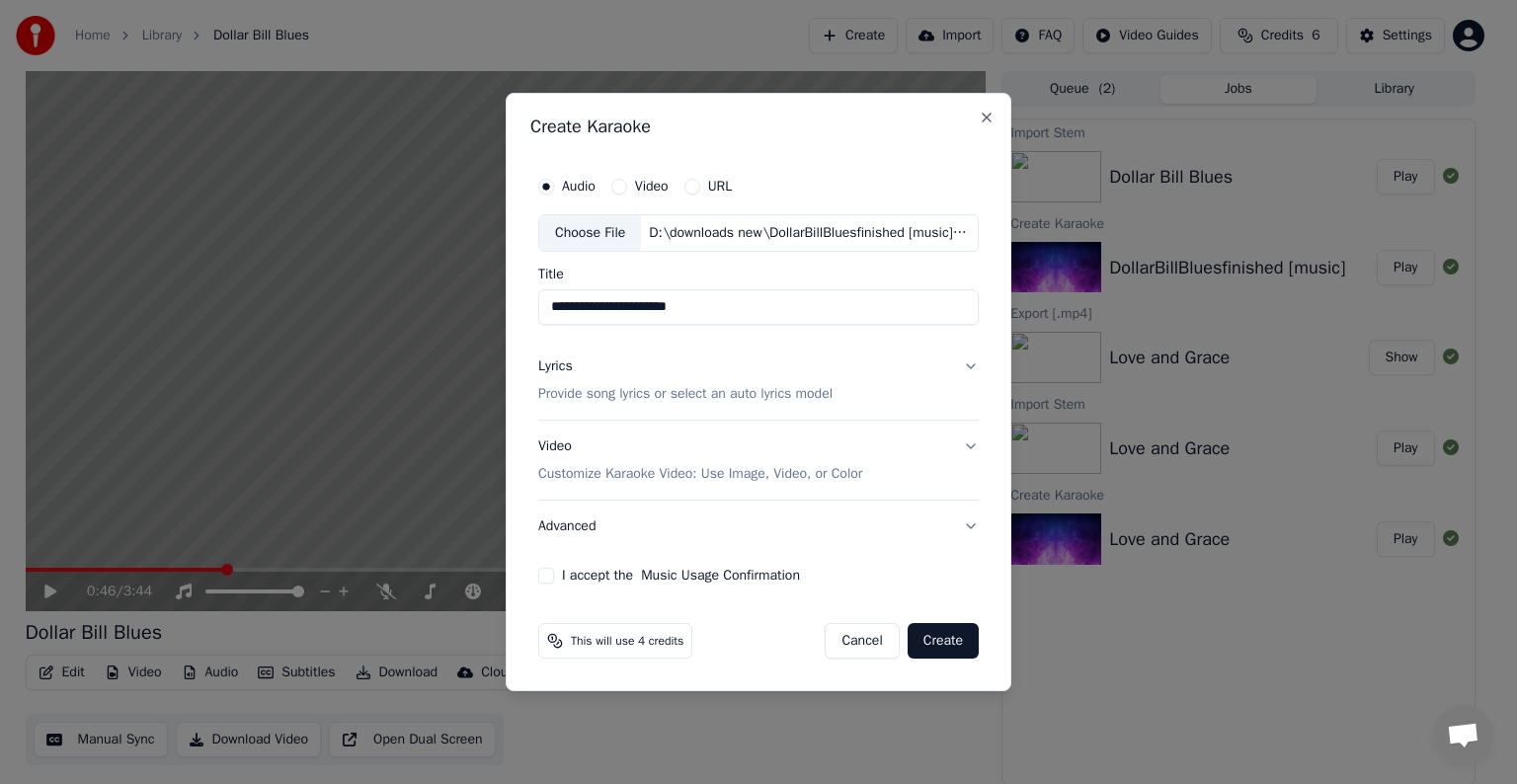 click on "Provide song lyrics or select an auto lyrics model" at bounding box center (685, 394) 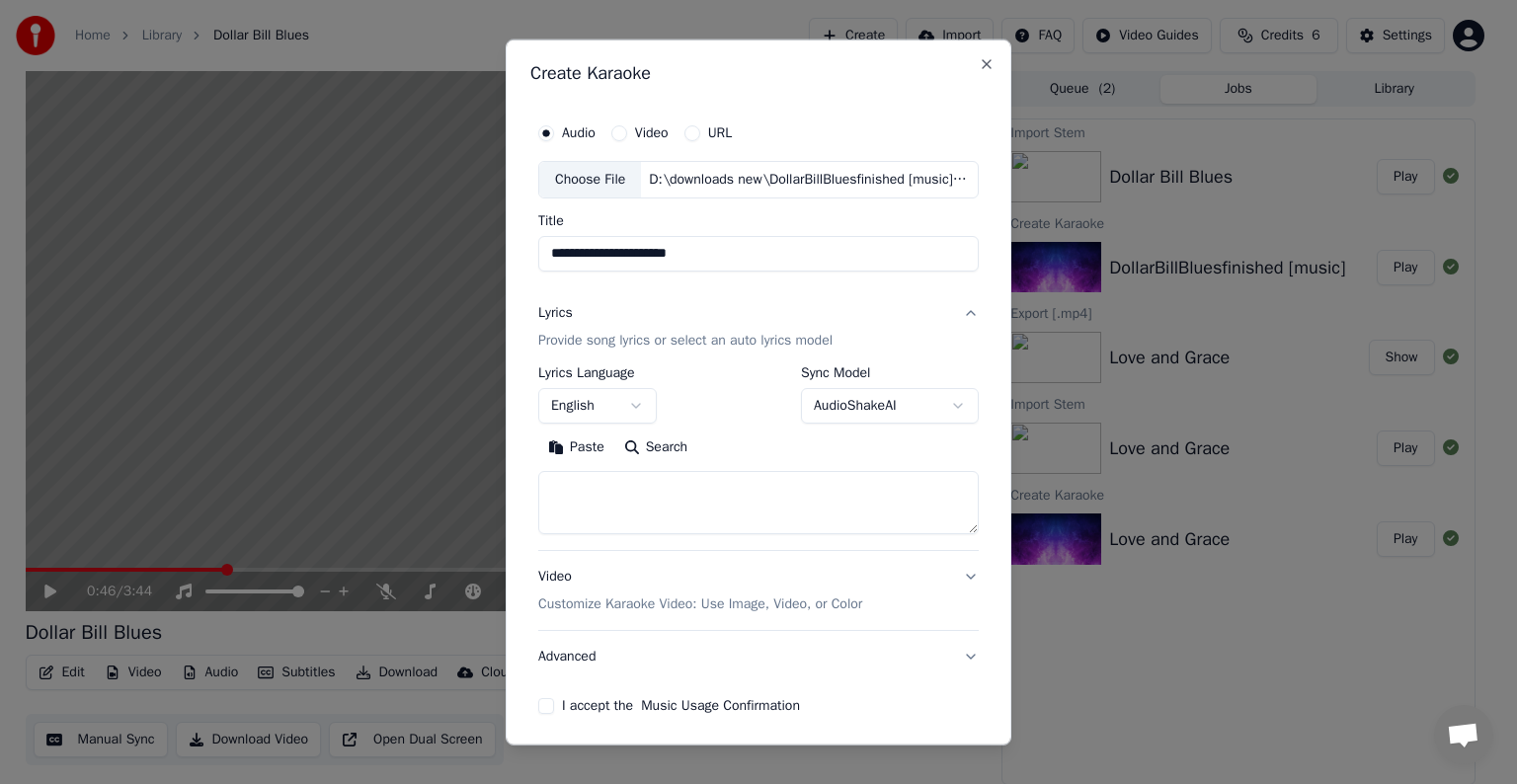 click at bounding box center (758, 503) 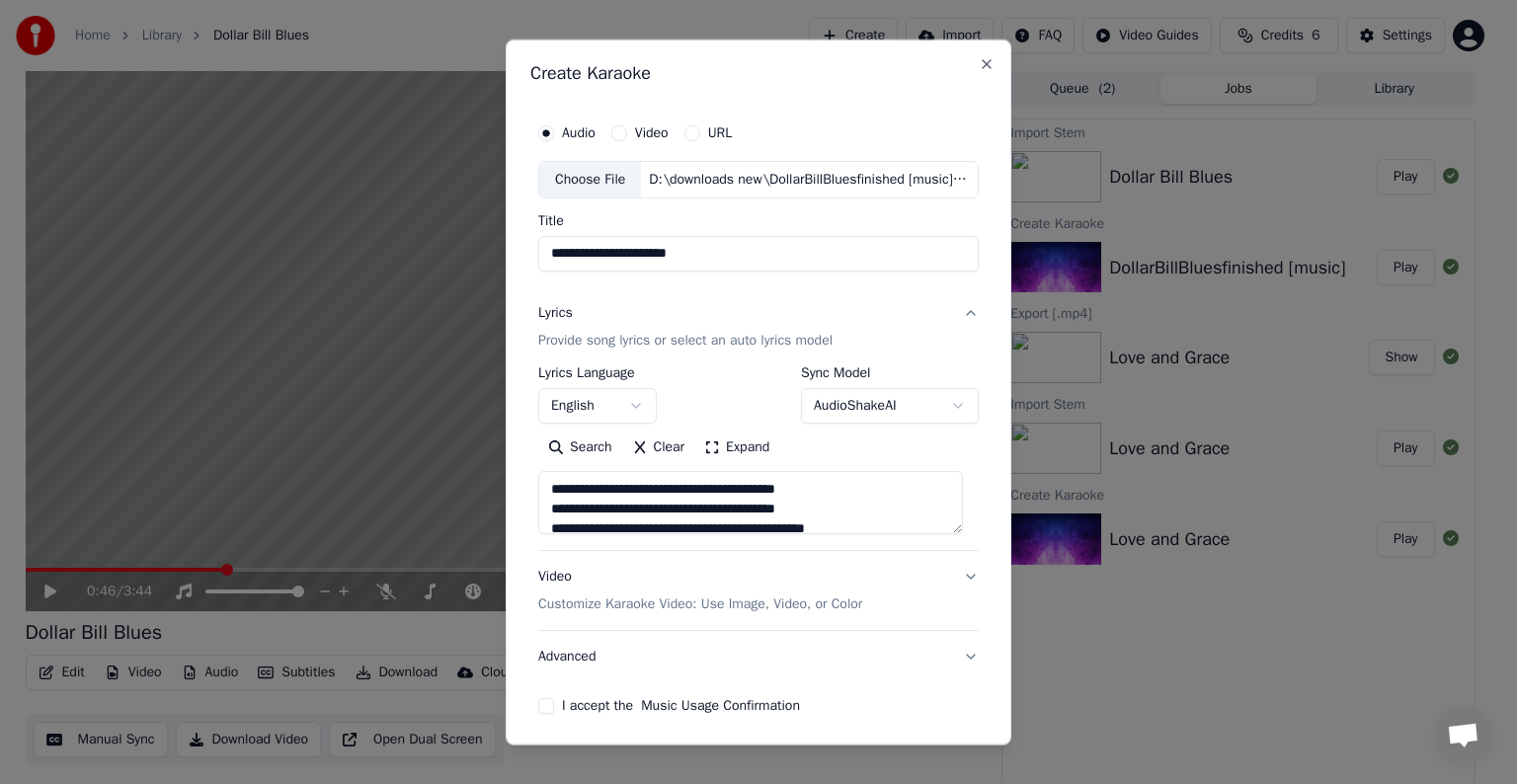 scroll, scrollTop: 1189, scrollLeft: 0, axis: vertical 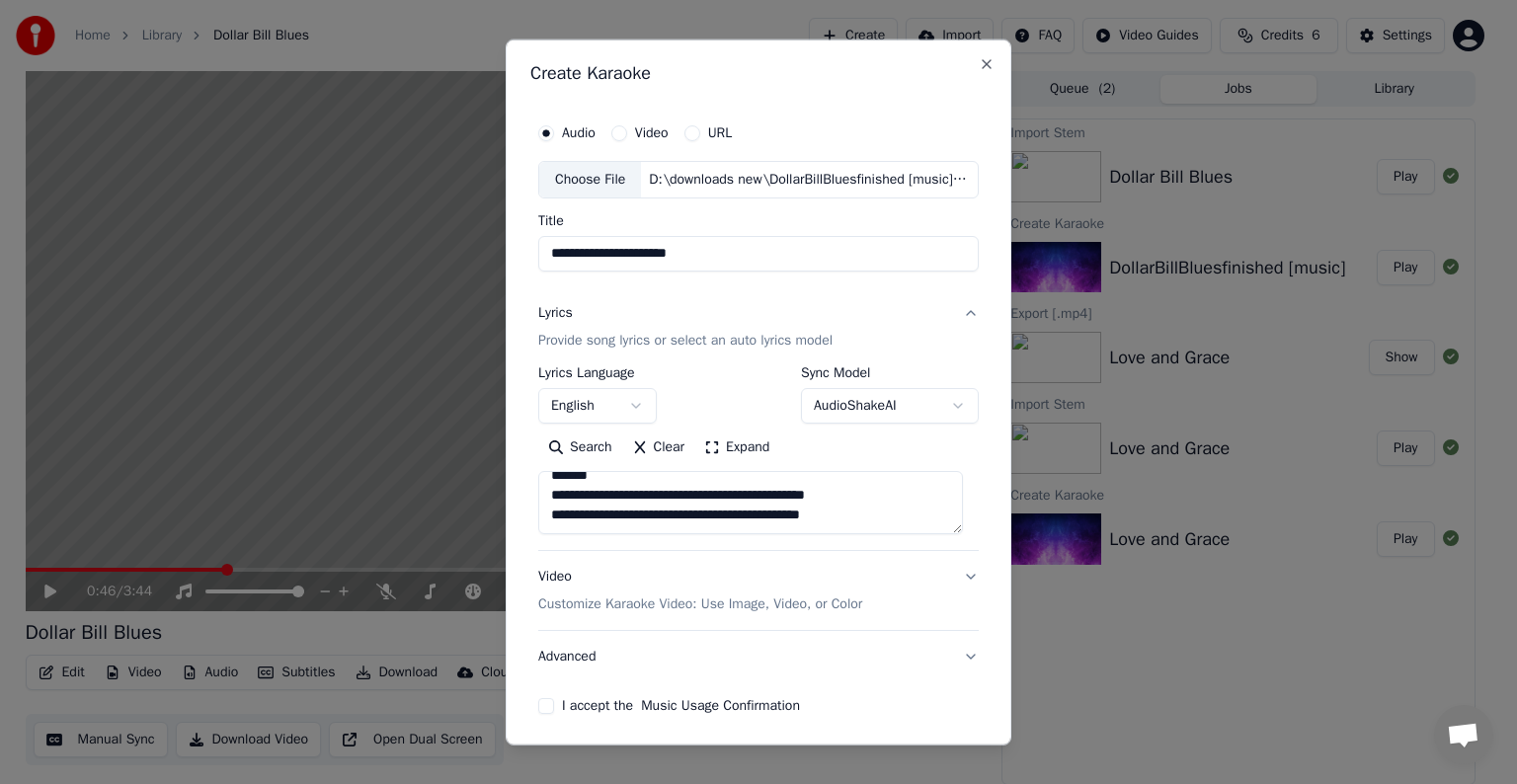 click at bounding box center (751, 503) 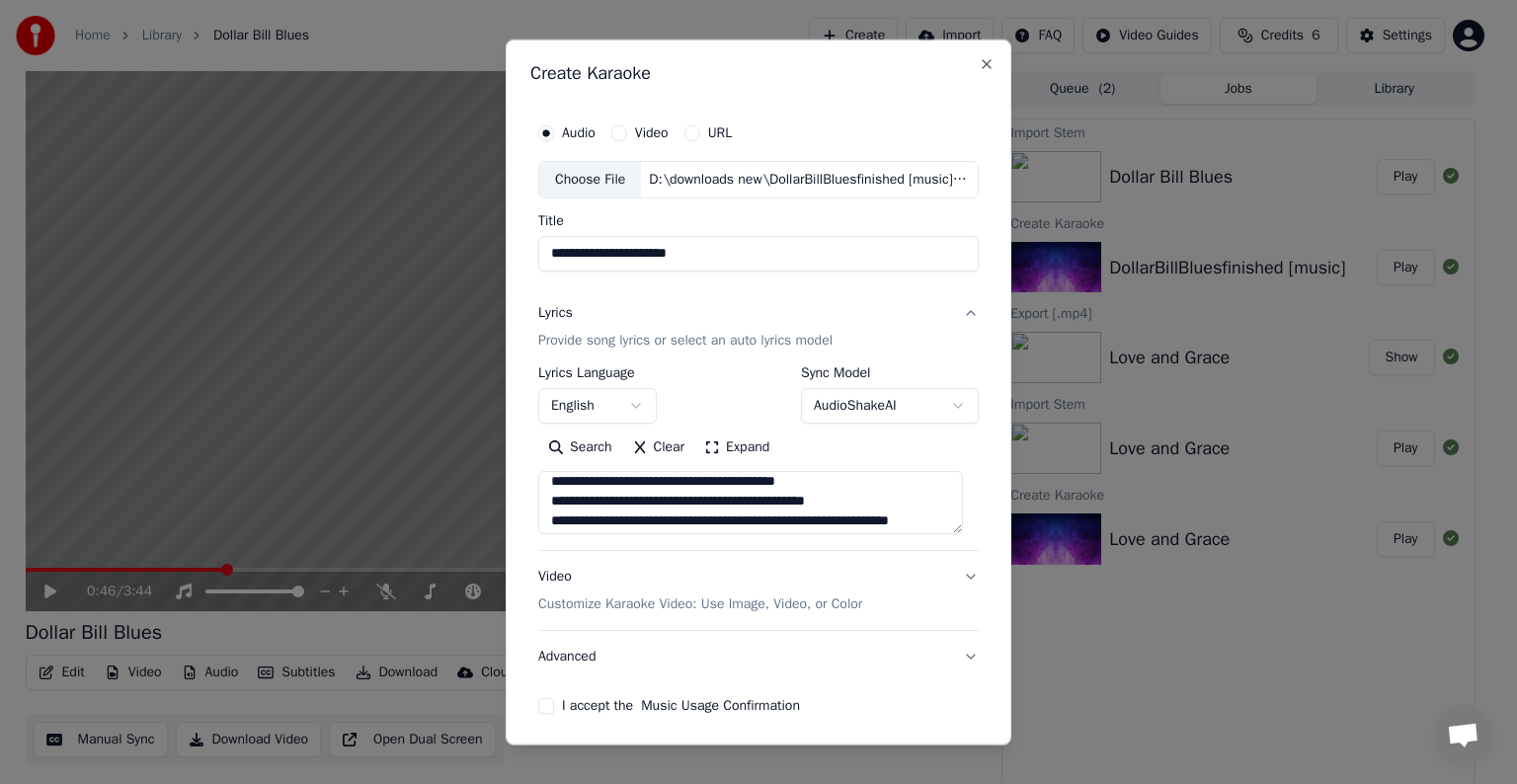 scroll, scrollTop: 8, scrollLeft: 0, axis: vertical 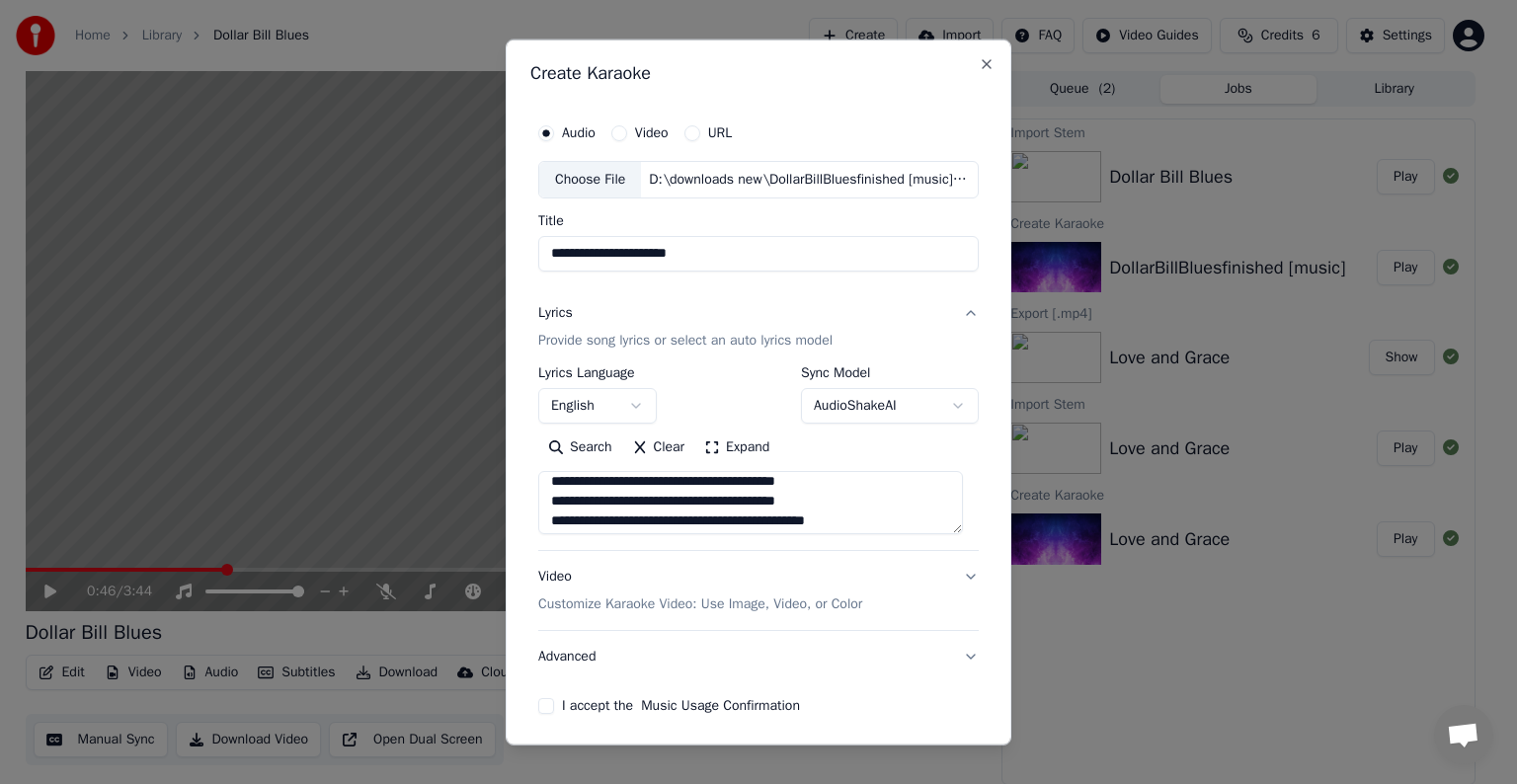 type on "**********" 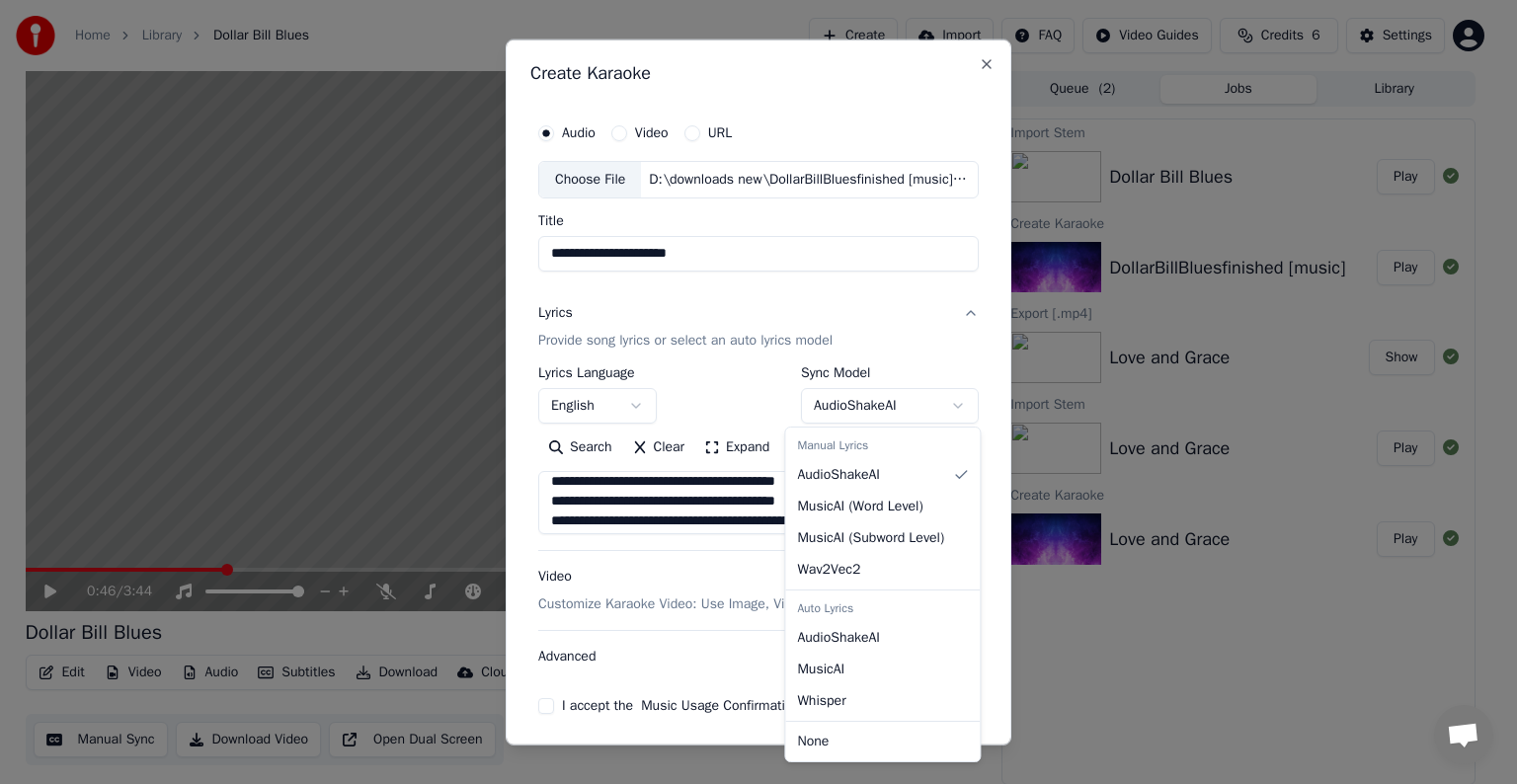 click on "**********" at bounding box center [750, 392] 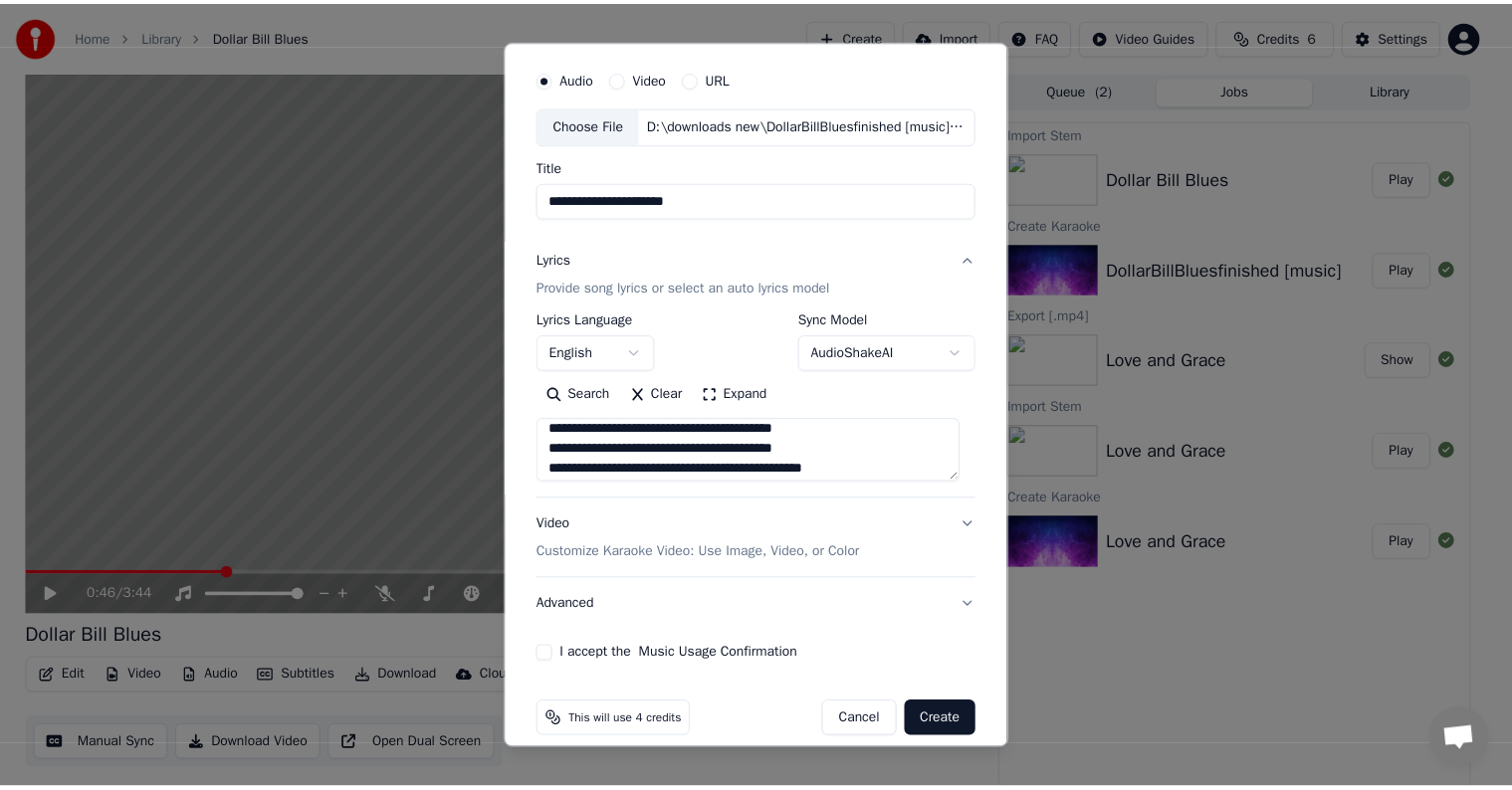 scroll, scrollTop: 76, scrollLeft: 0, axis: vertical 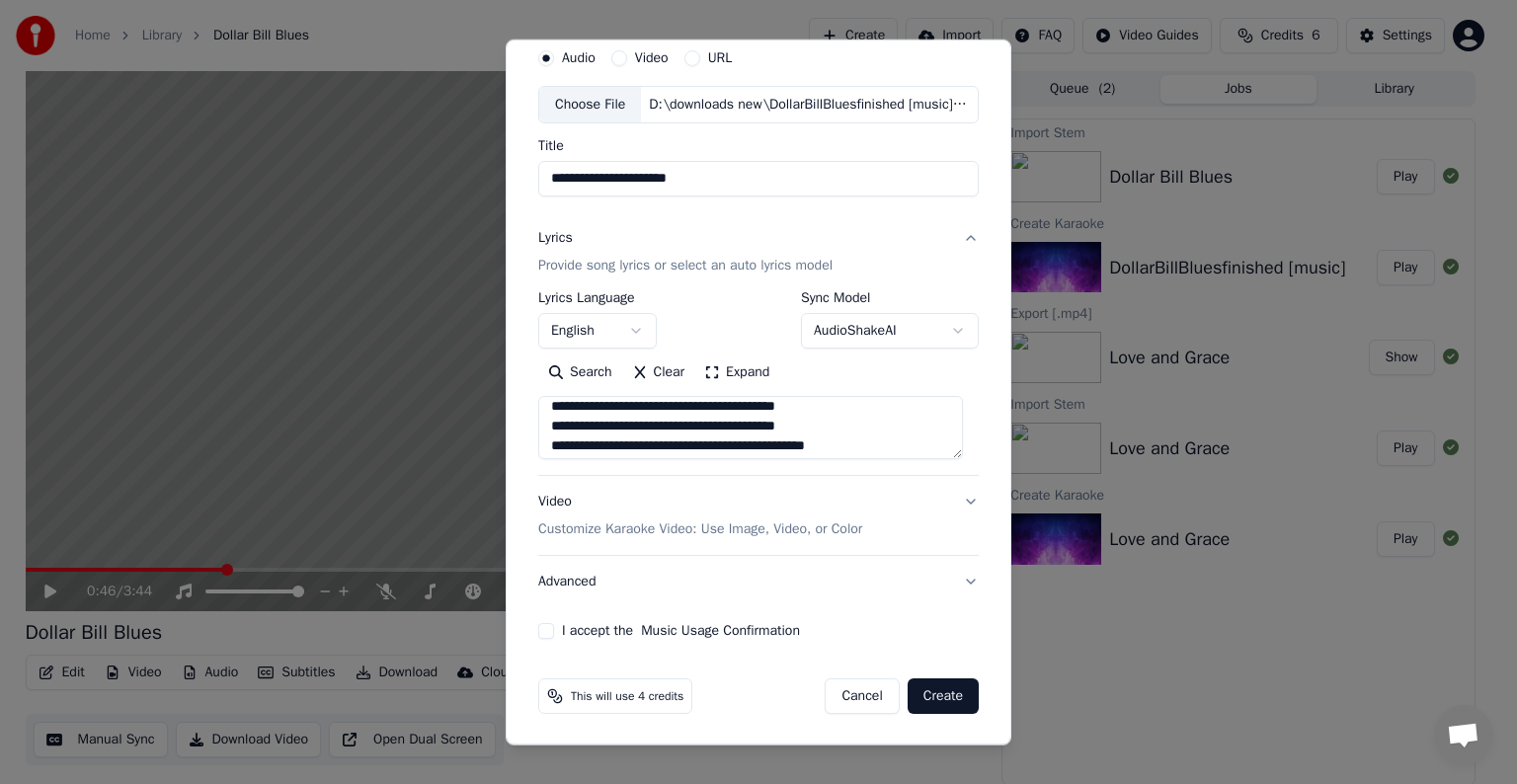 click on "I accept the   Music Usage Confirmation" at bounding box center [546, 631] 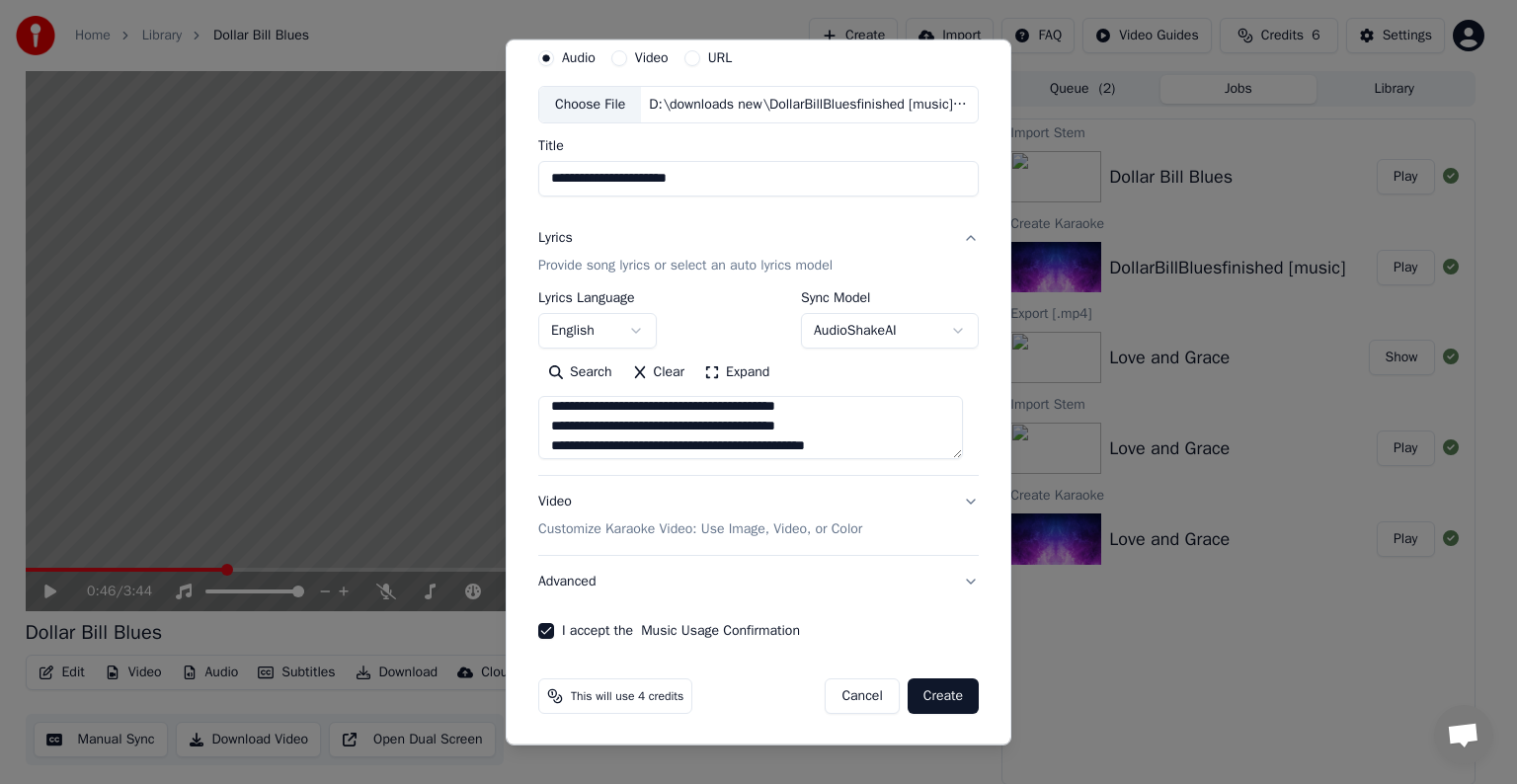 click on "Create" at bounding box center (943, 696) 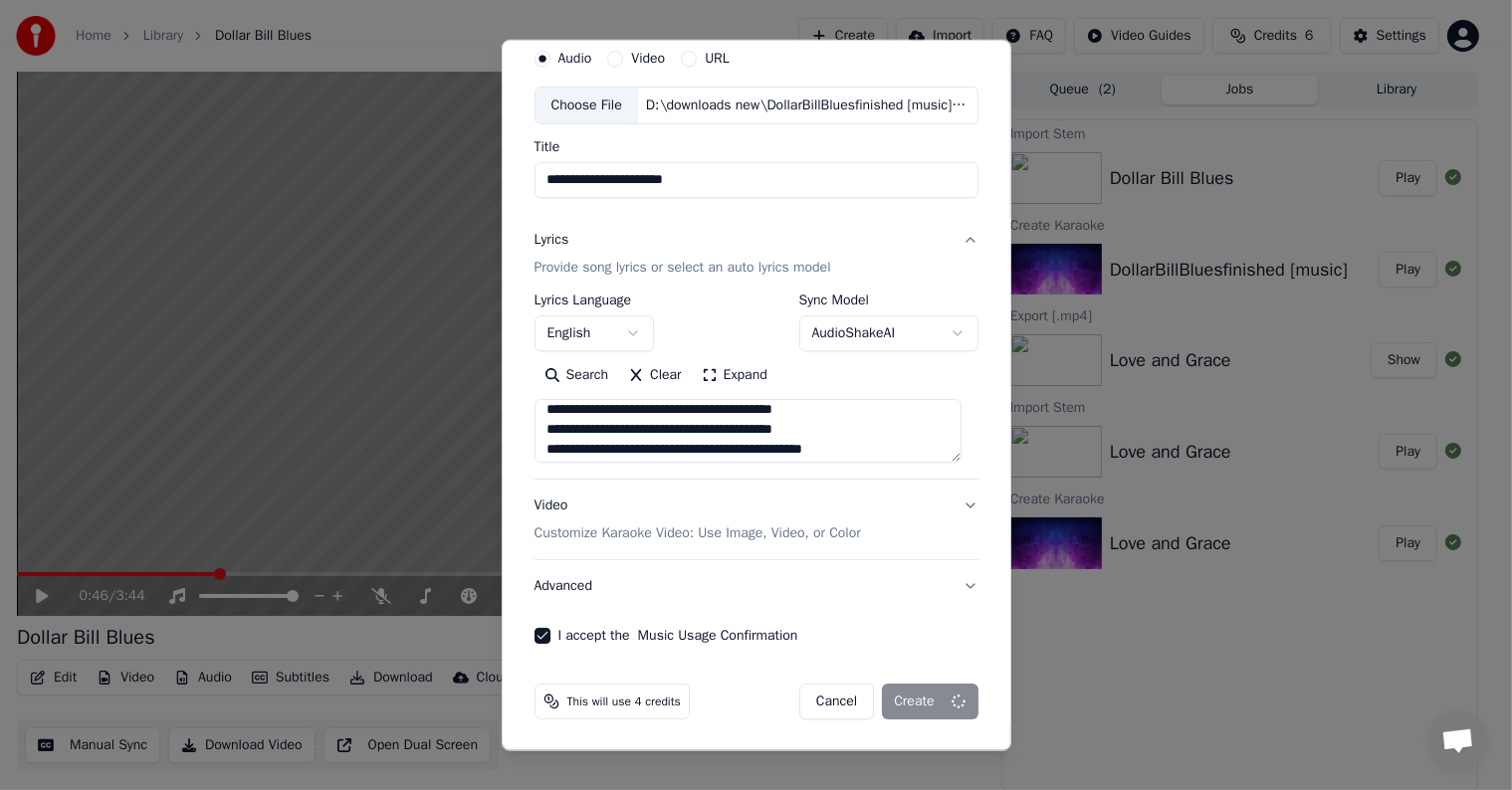 type 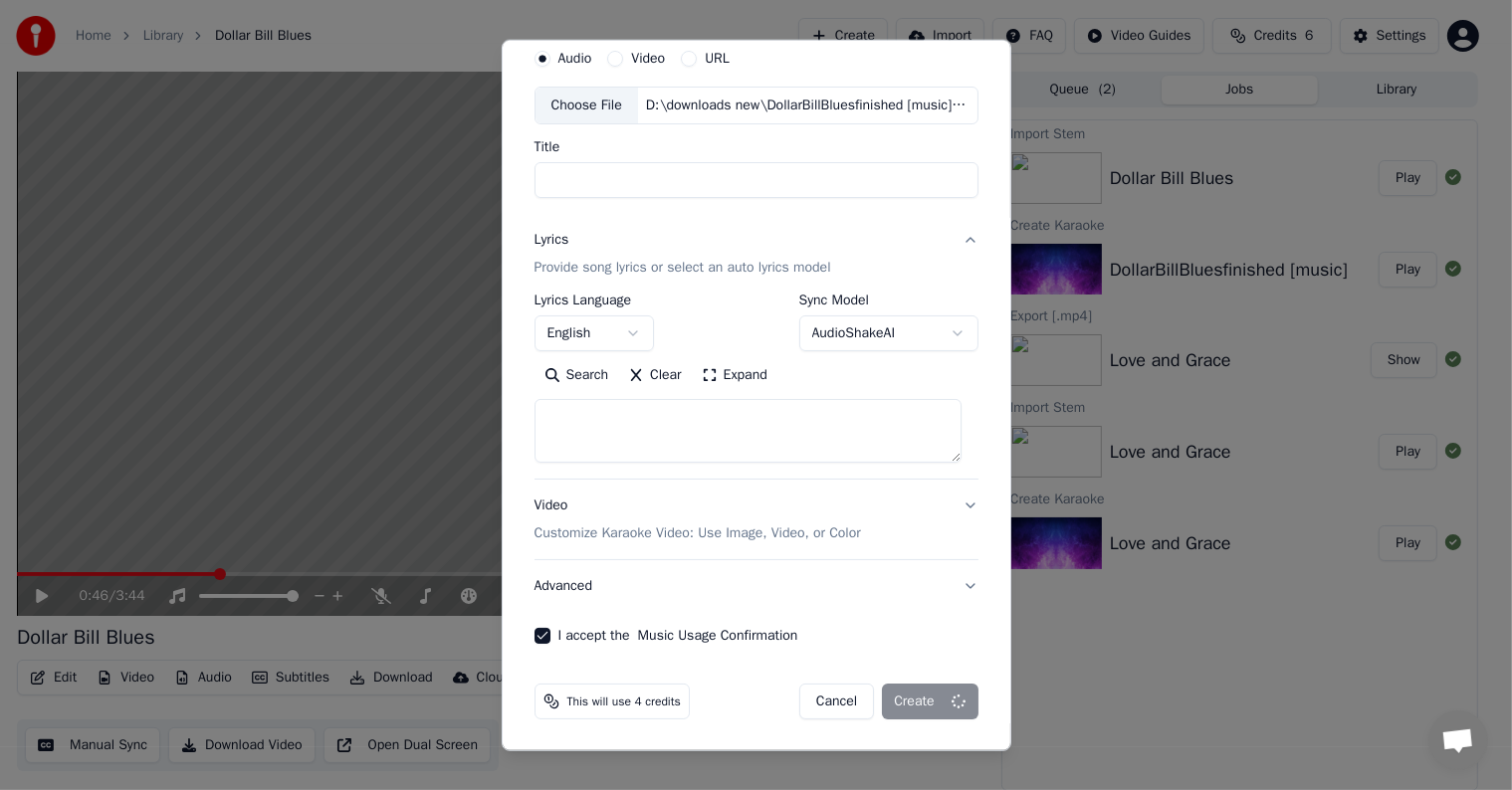 scroll, scrollTop: 0, scrollLeft: 0, axis: both 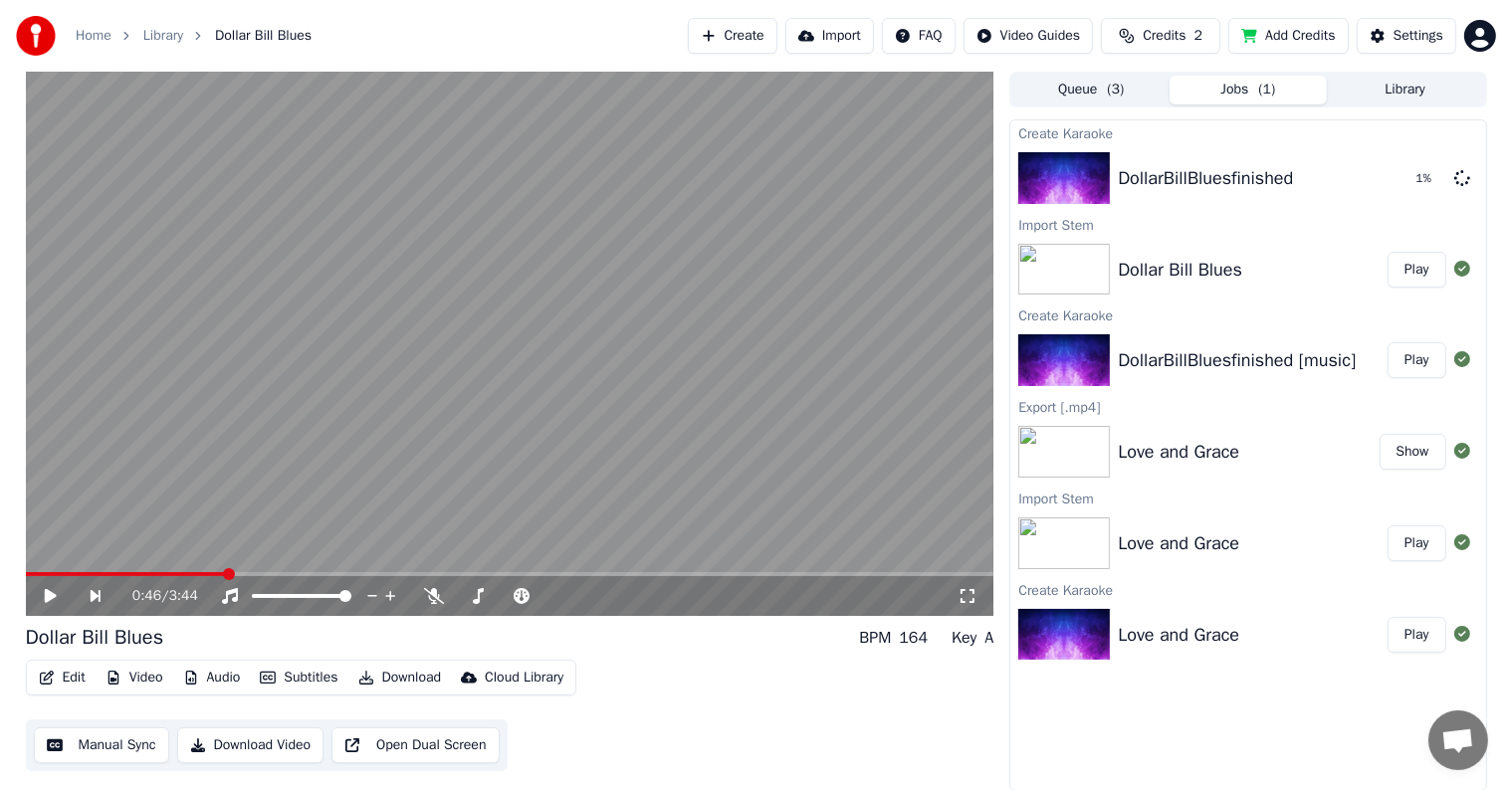 click at bounding box center [1064, 360] 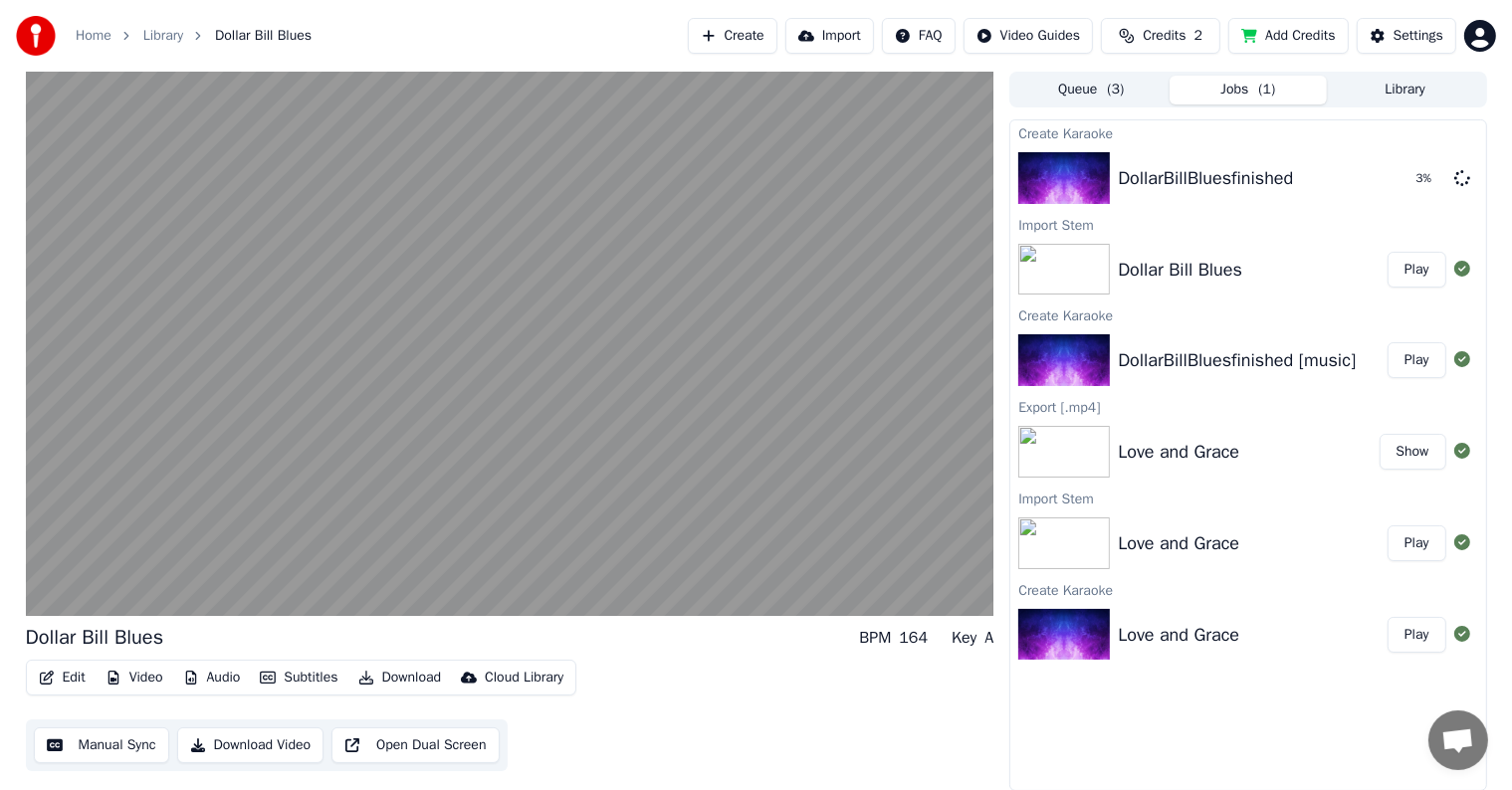 click on "Play" at bounding box center [1416, 270] 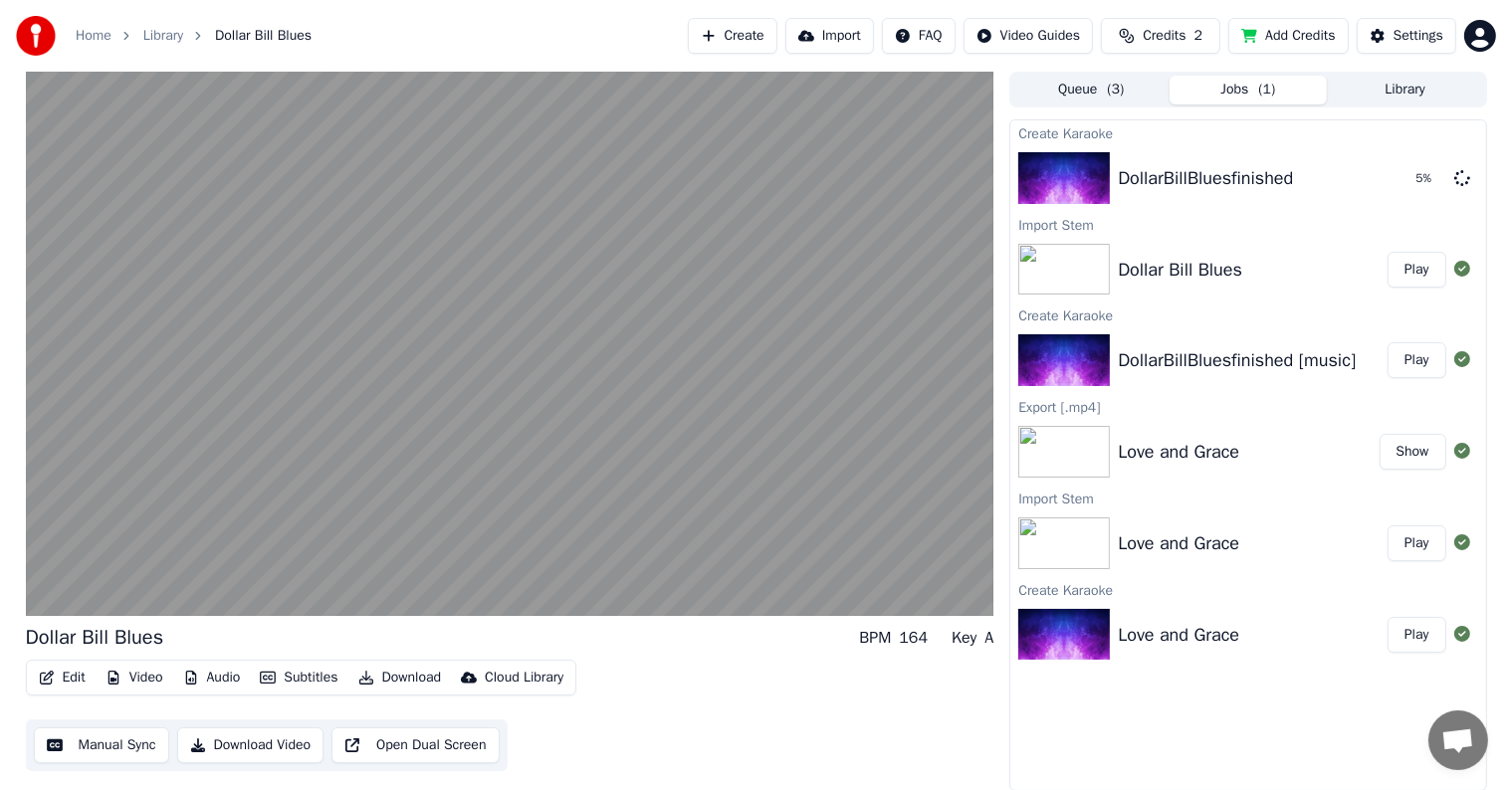 click on "Play" at bounding box center (1416, 270) 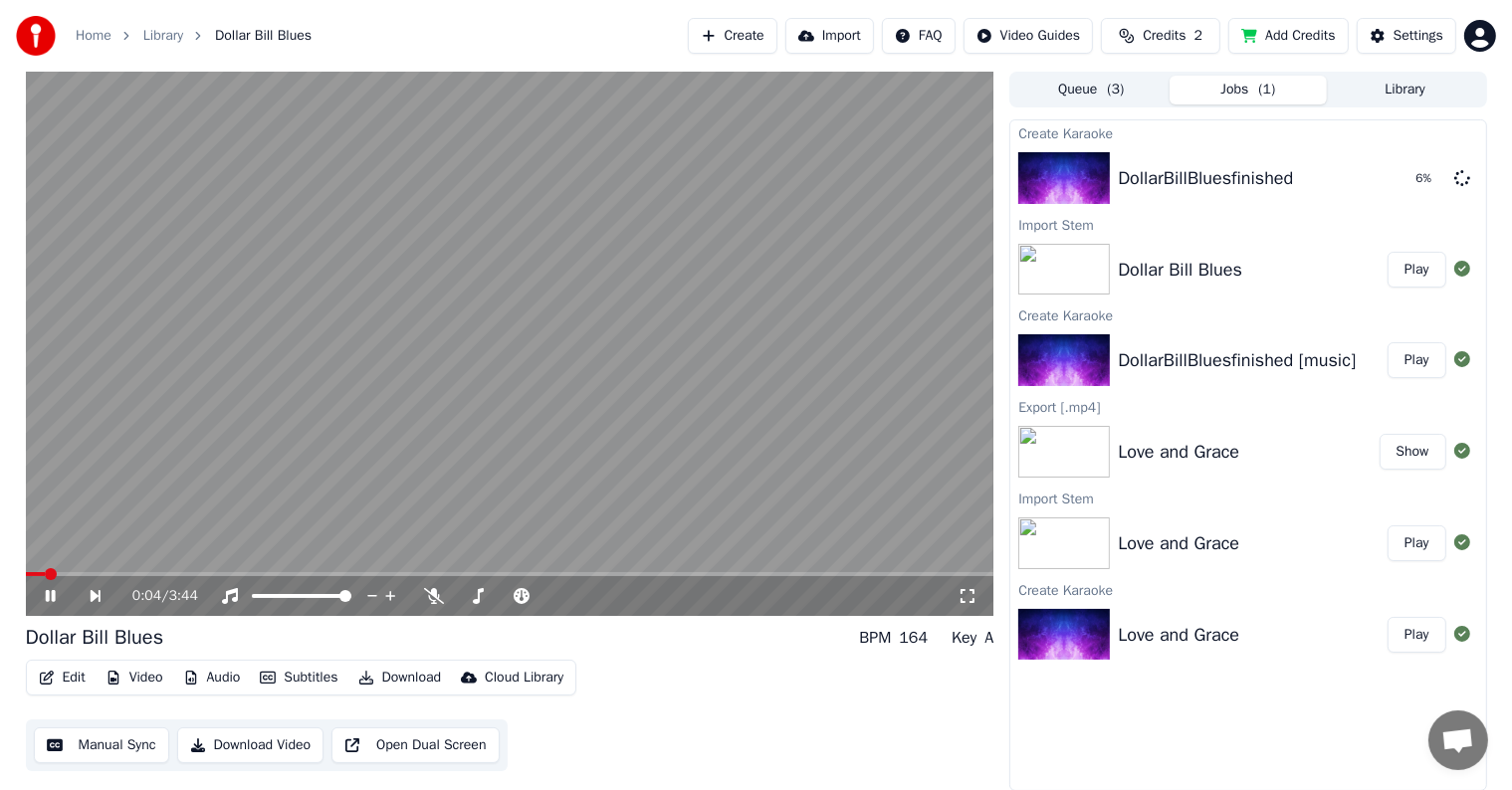 click 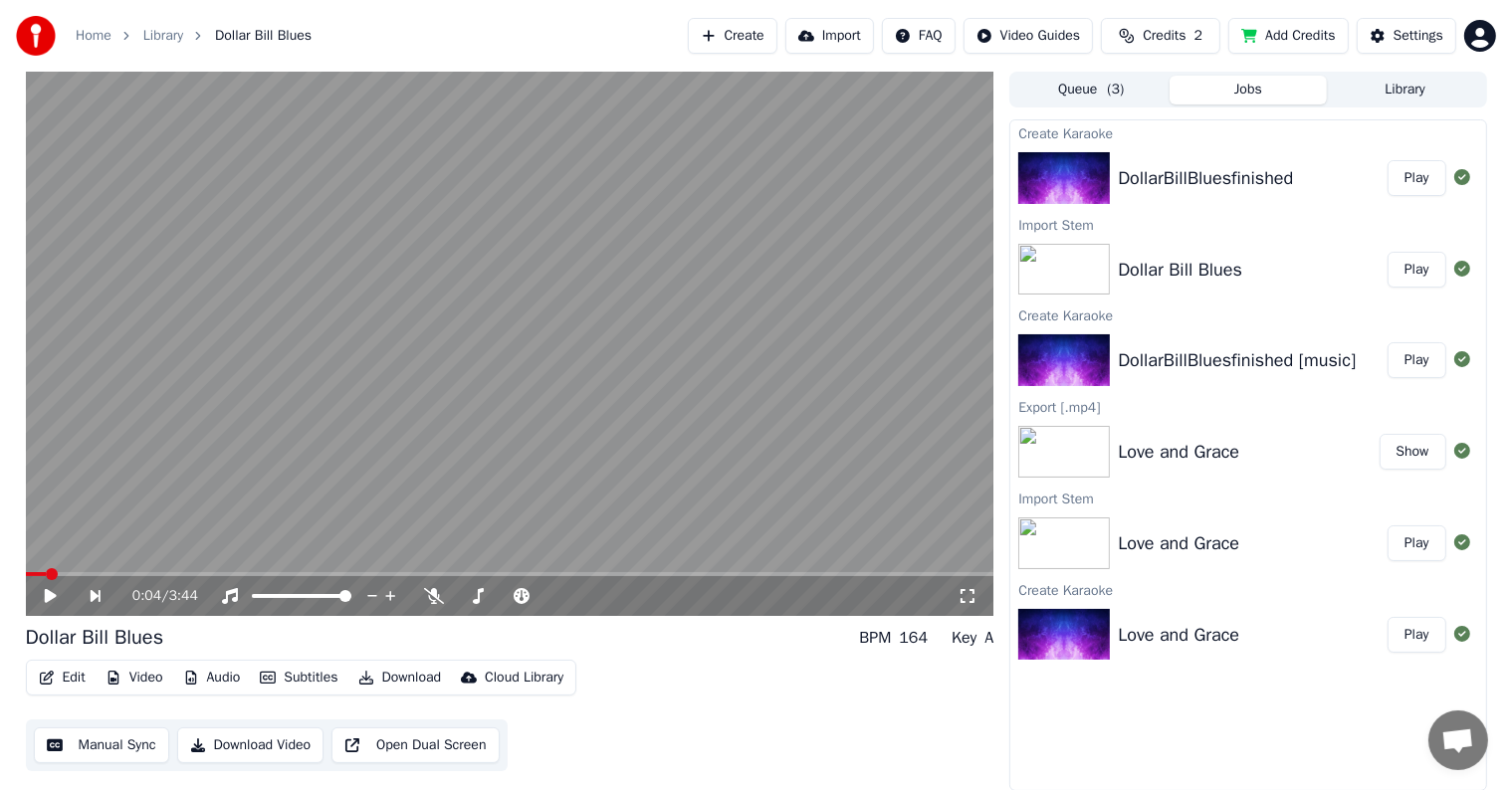 click on "Play" at bounding box center (1416, 178) 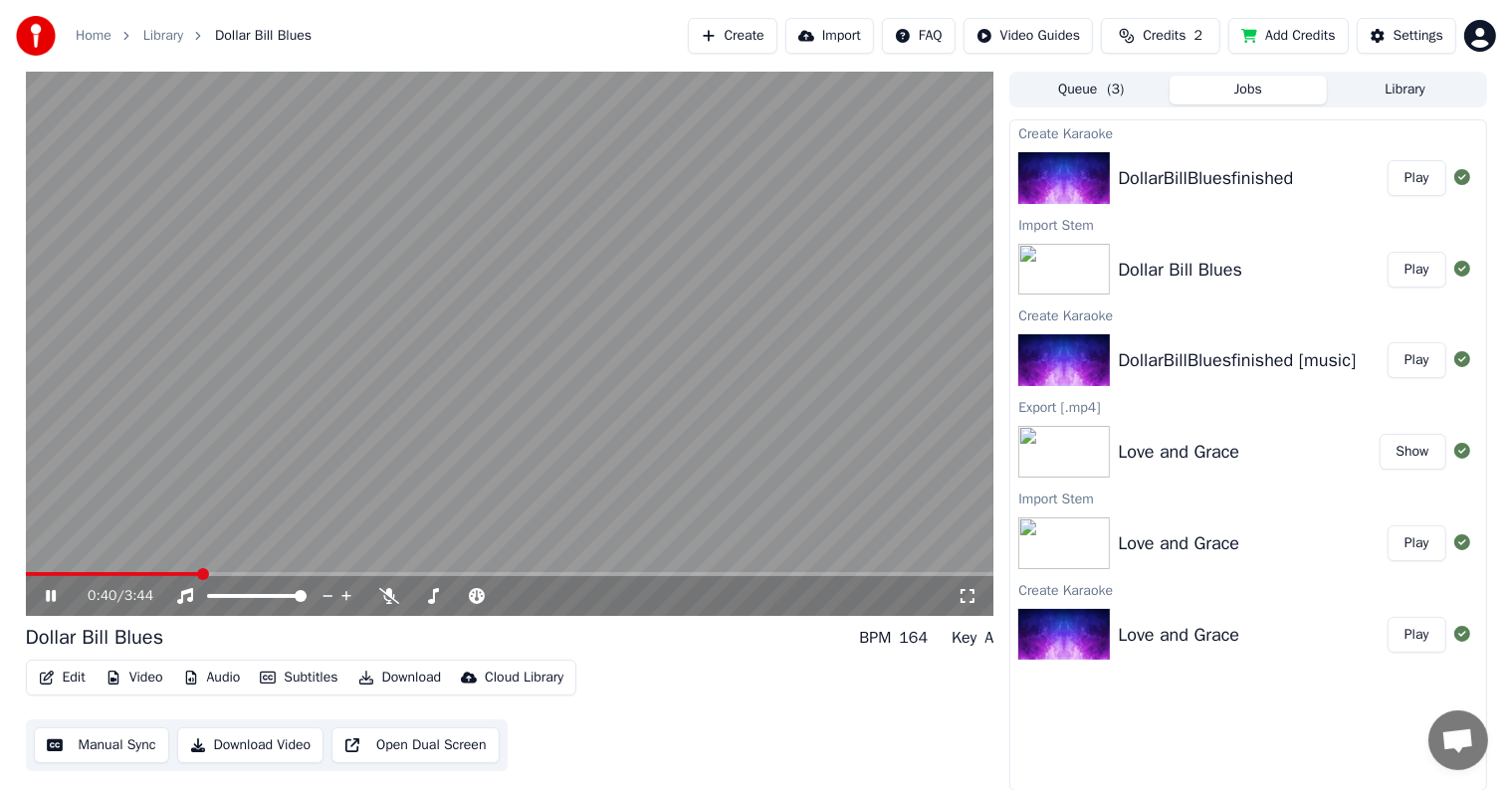 click 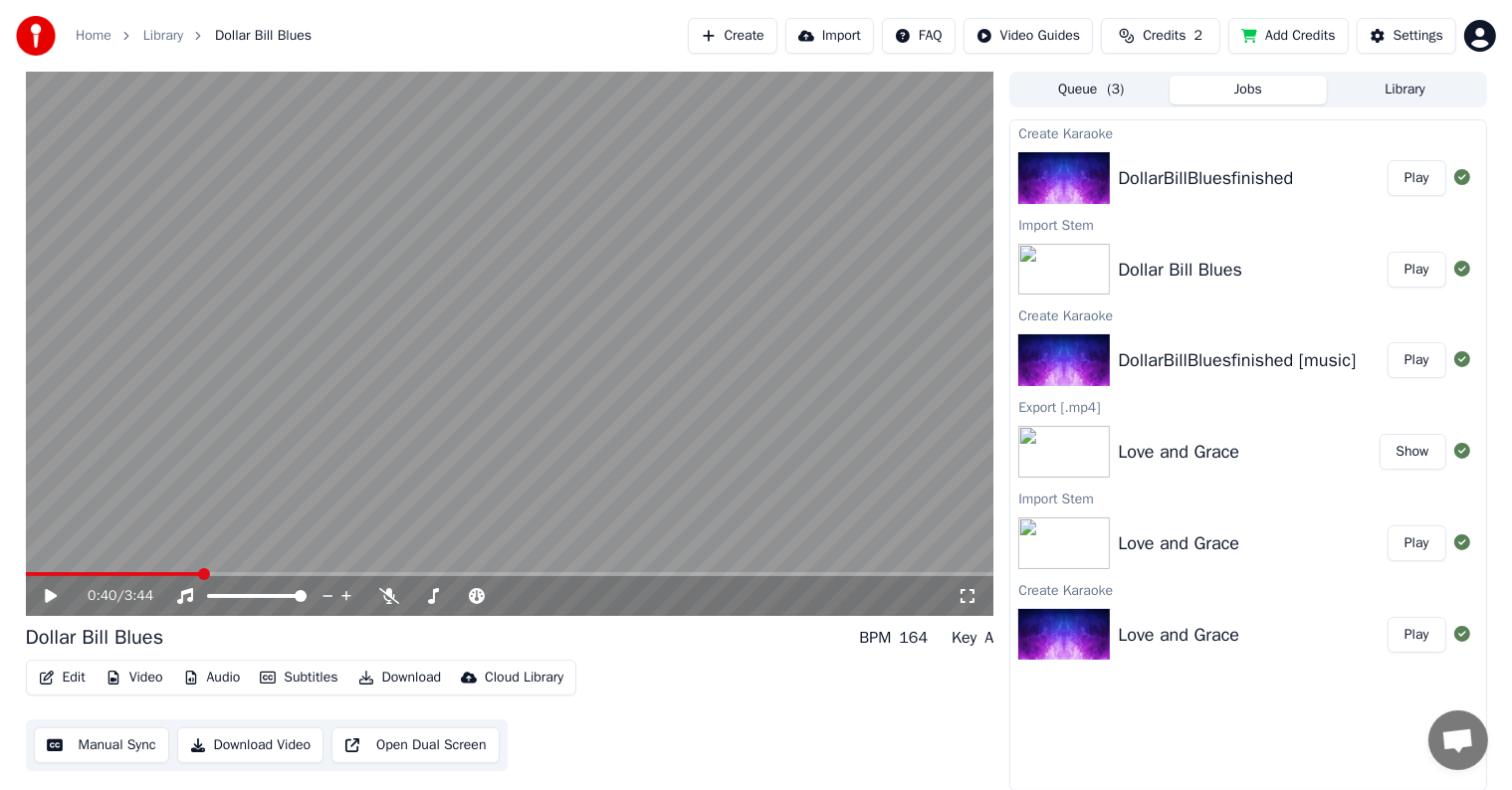 click 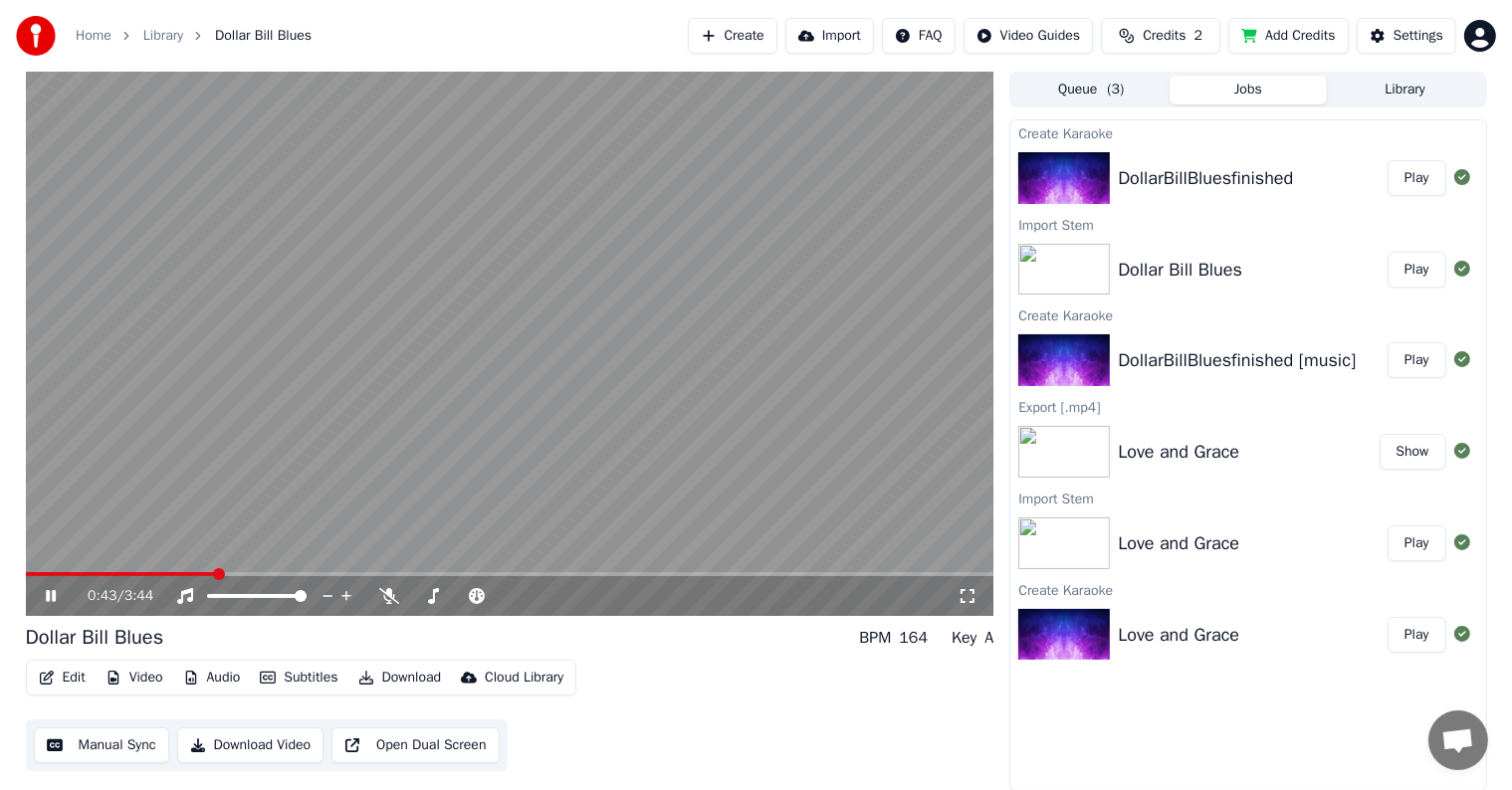click 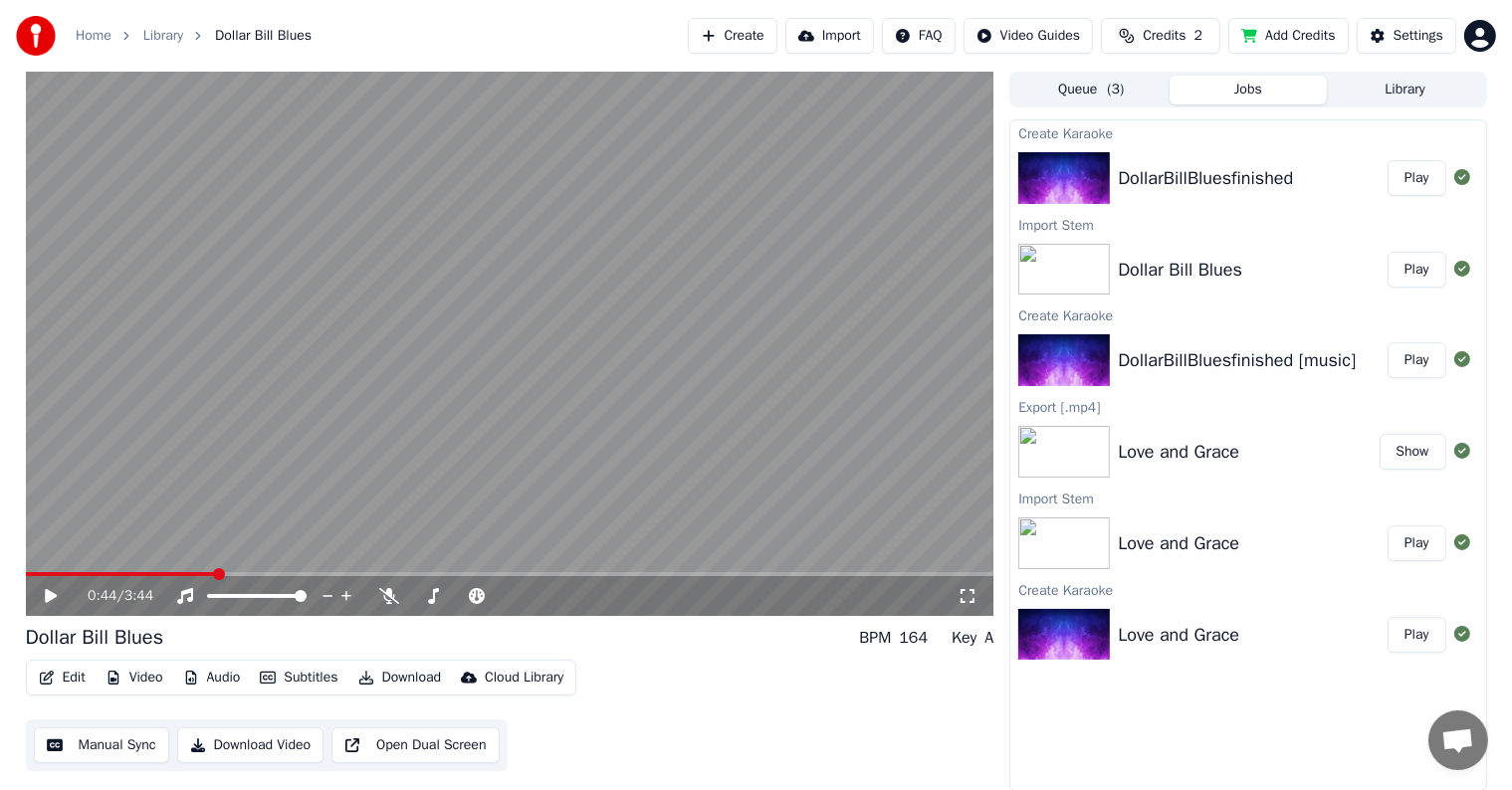 click on "Download Video" at bounding box center [251, 745] 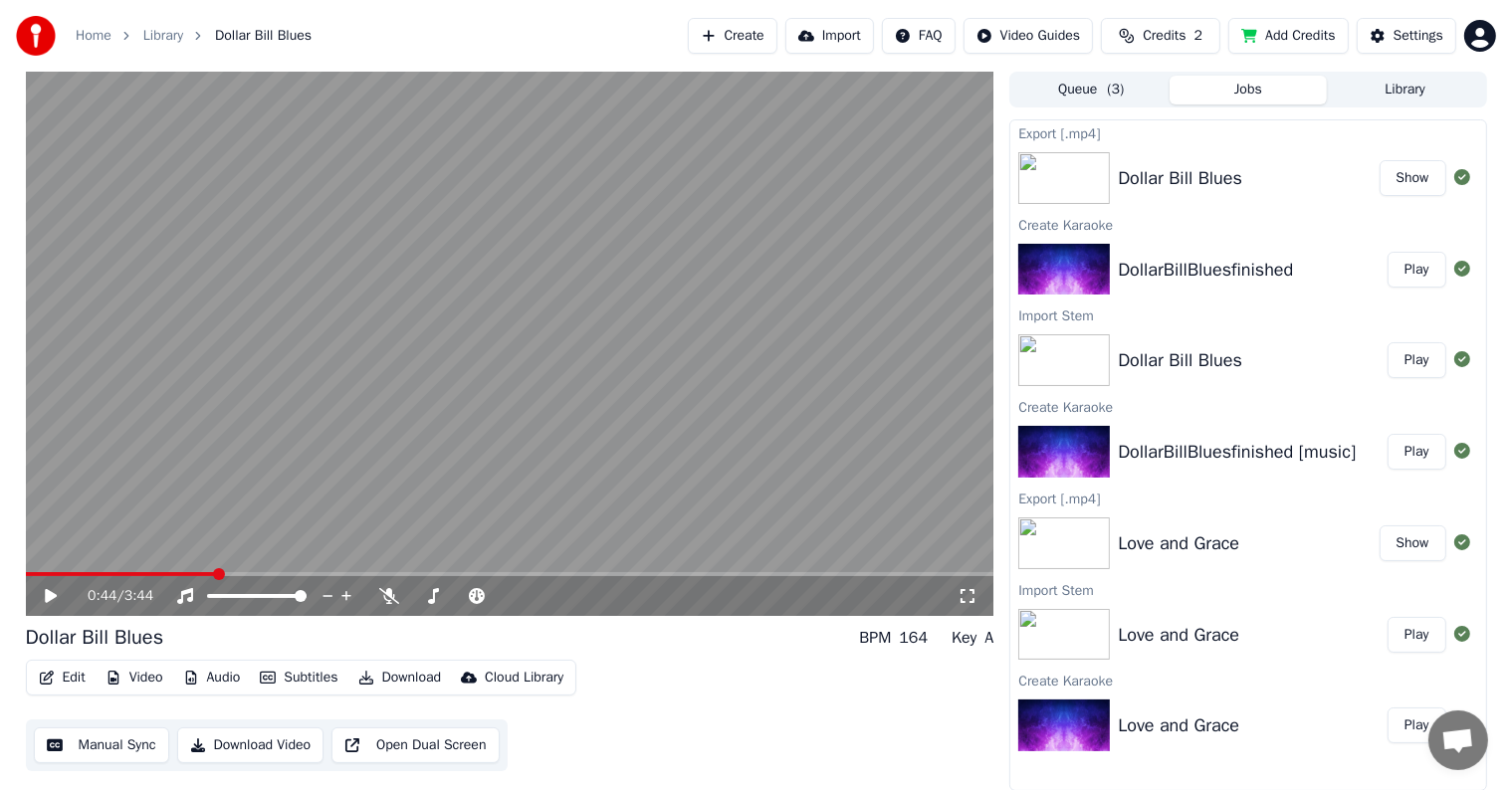 click on "Edit Video Audio Subtitles Download Cloud Library Manual Sync Download Video Open Dual Screen" at bounding box center (510, 715) 